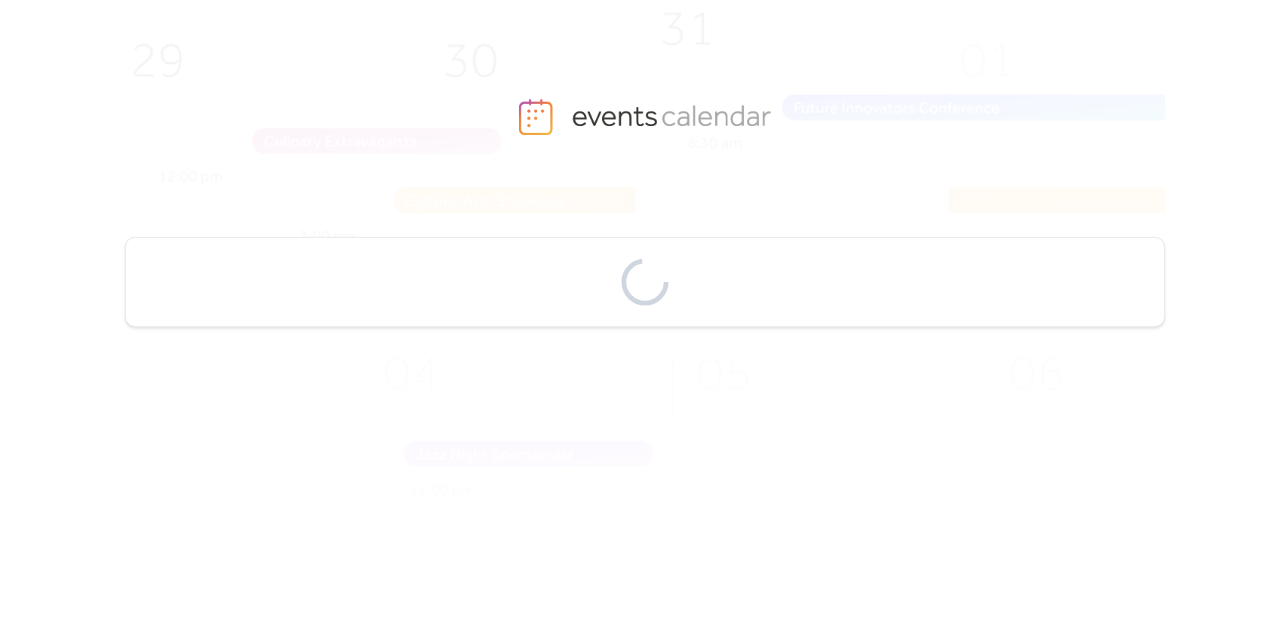 scroll, scrollTop: 0, scrollLeft: 0, axis: both 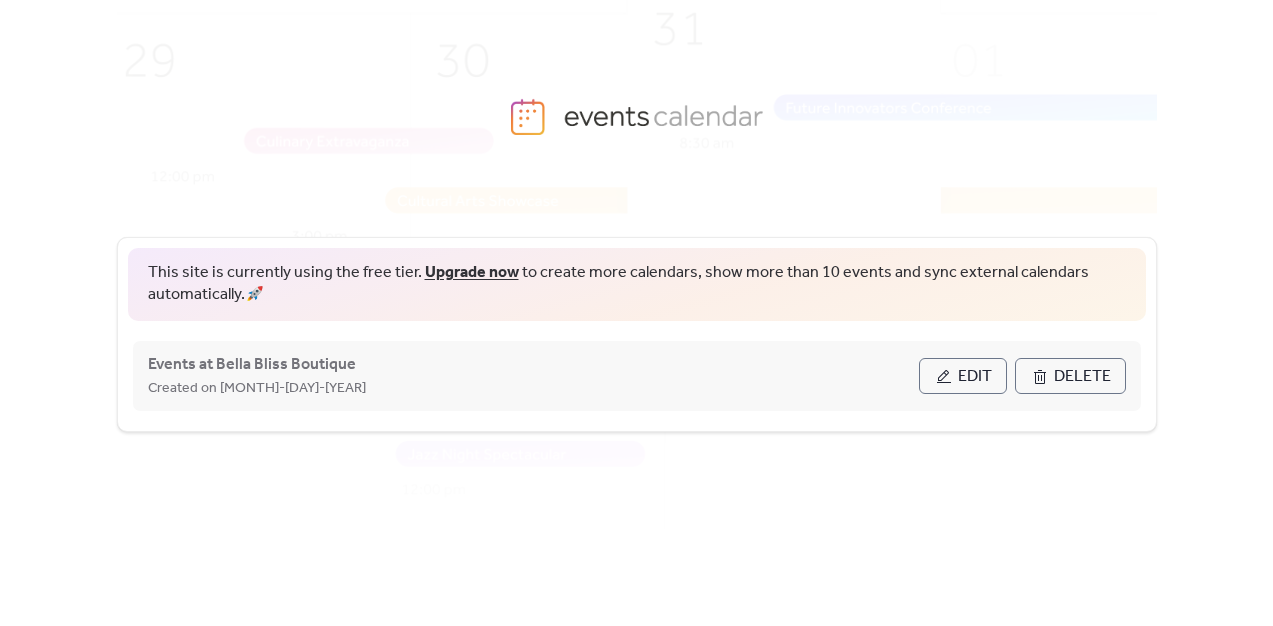 click on "Edit" at bounding box center [975, 377] 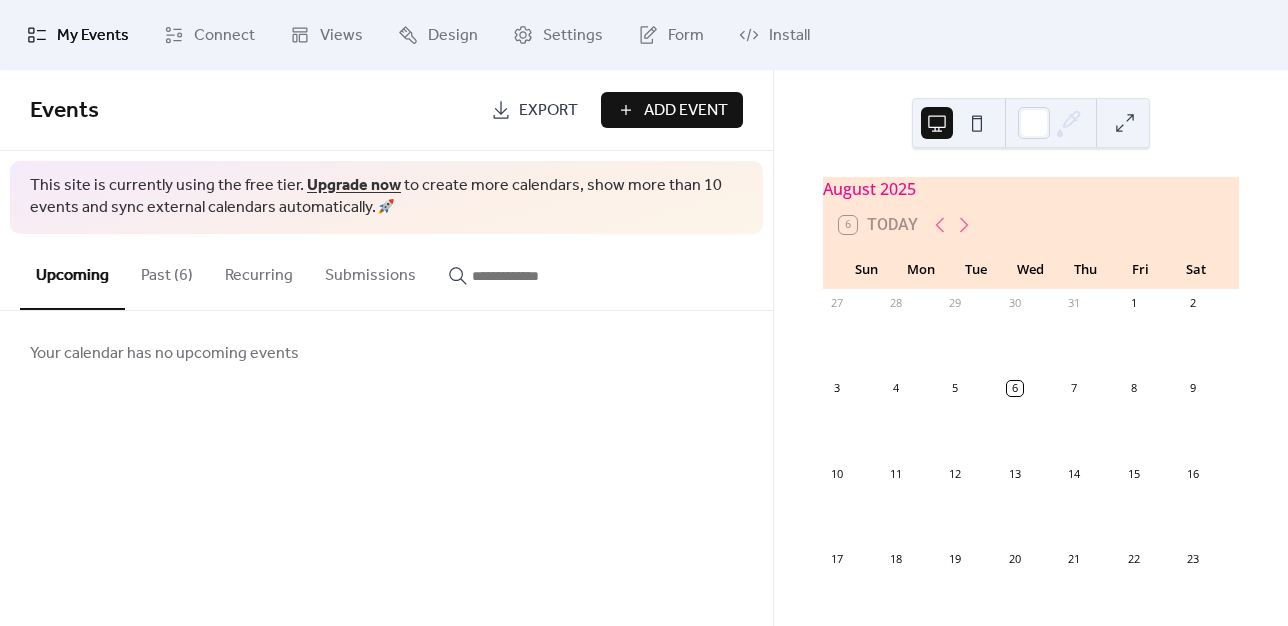 click on "Past (6)" at bounding box center [167, 271] 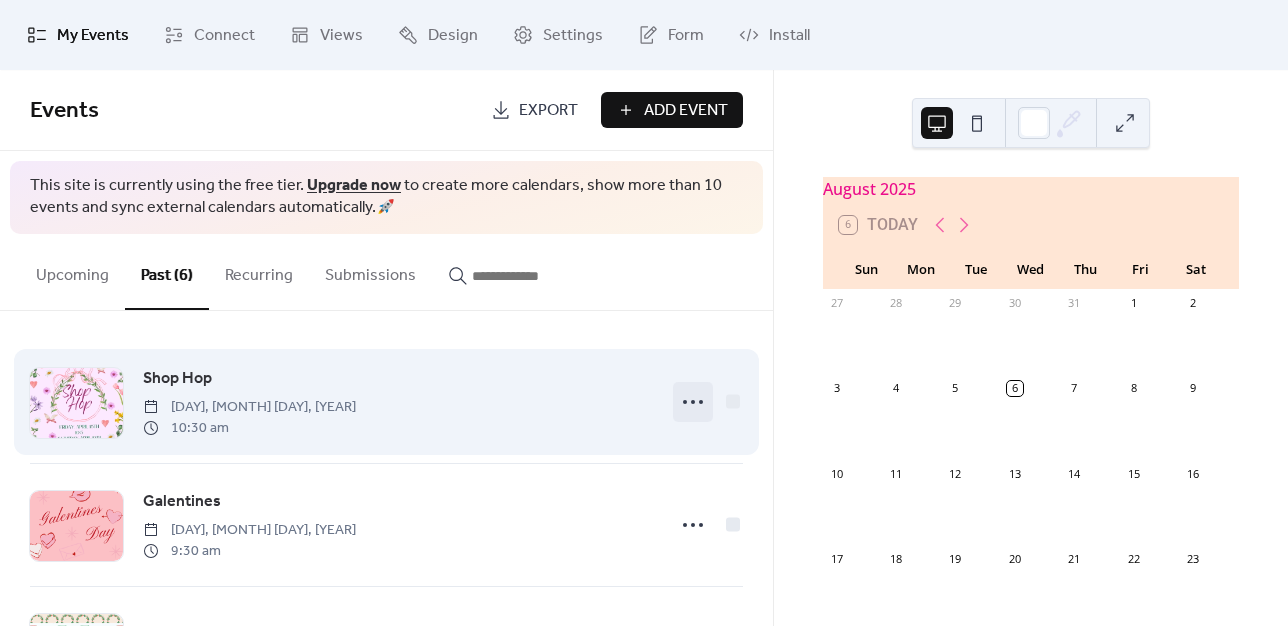 click 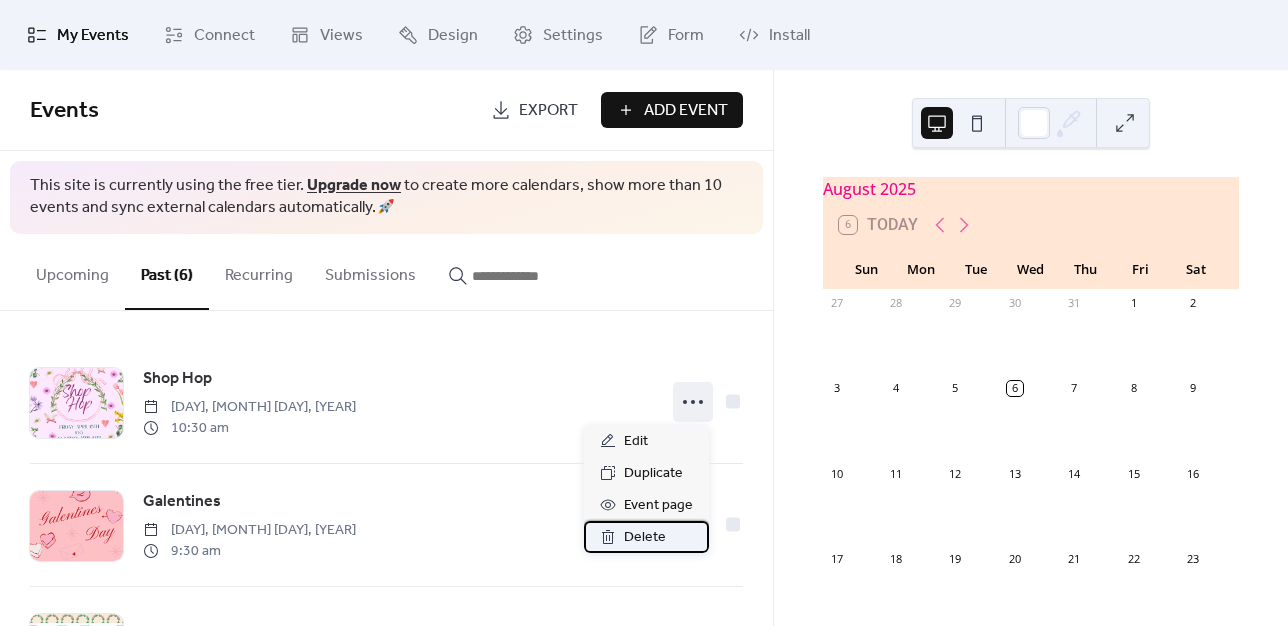 click on "Delete" at bounding box center (645, 538) 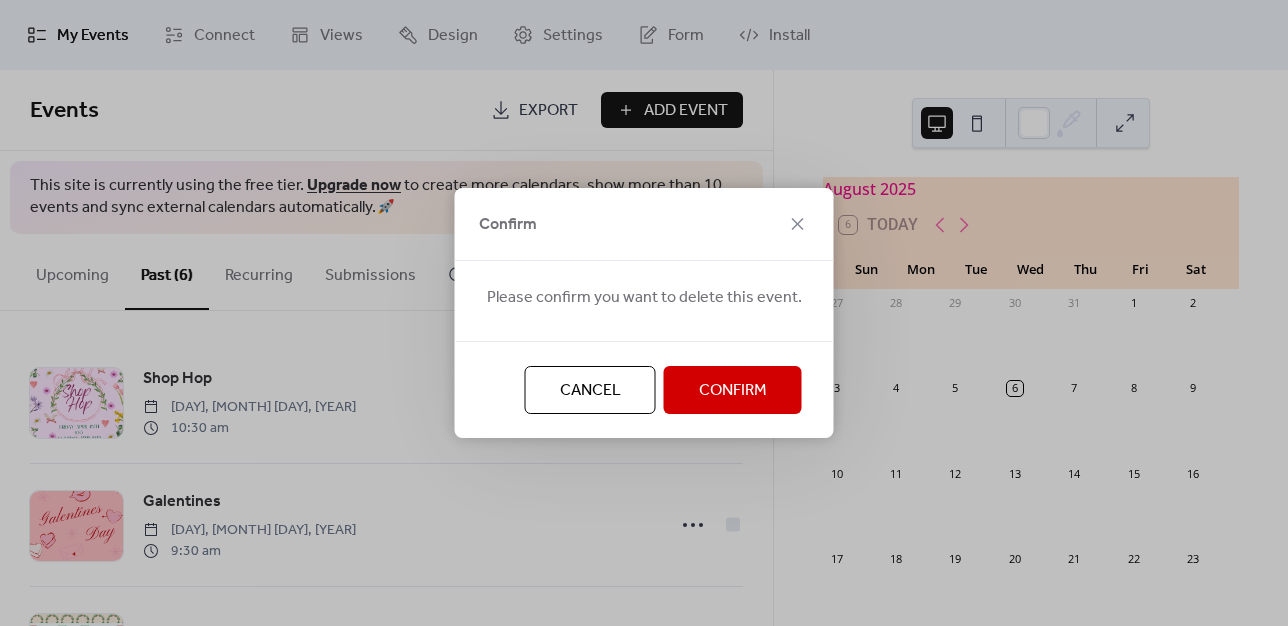 click on "Confirm" at bounding box center (733, 391) 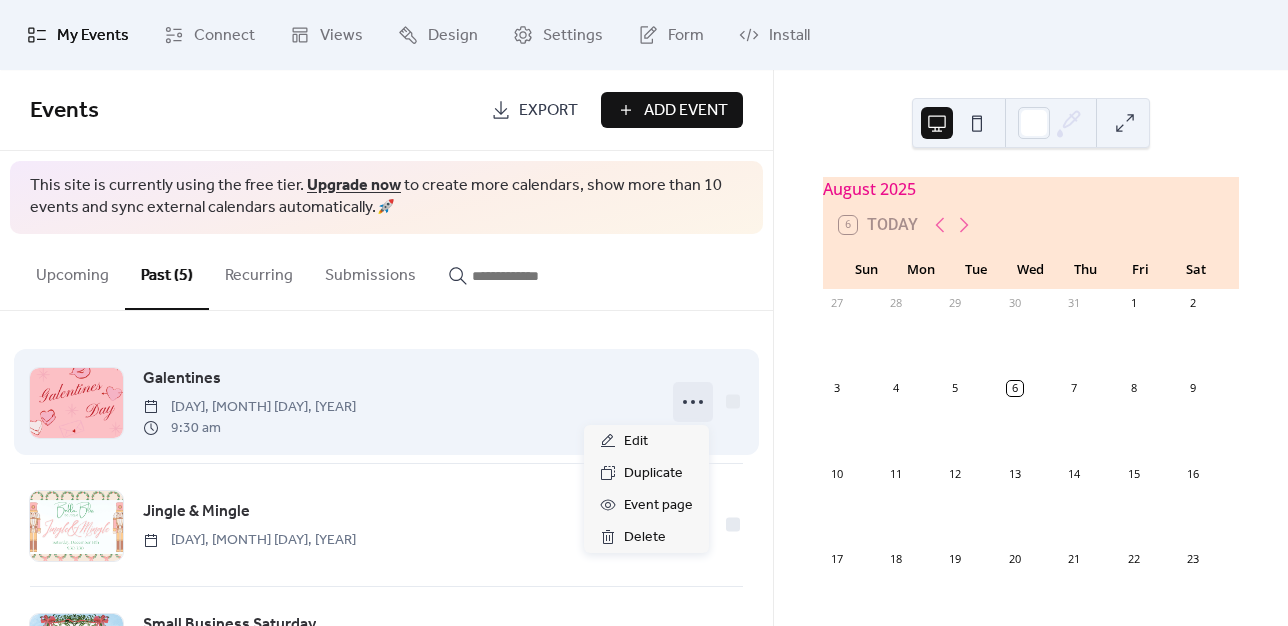 click 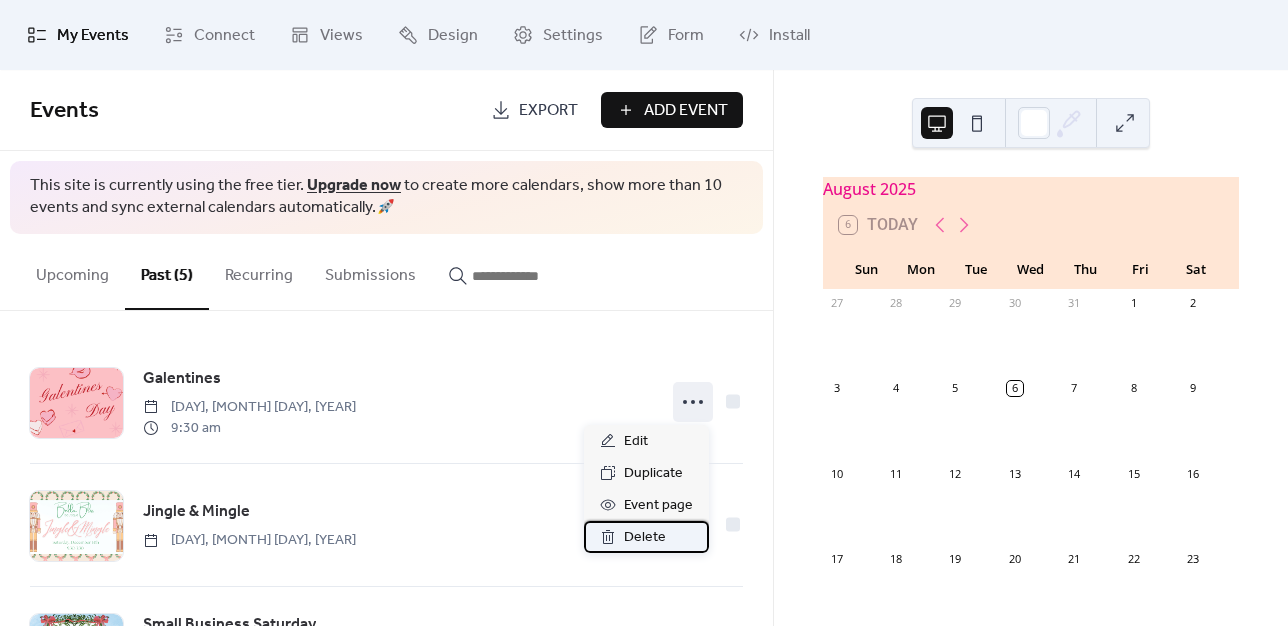 click on "Delete" at bounding box center [645, 538] 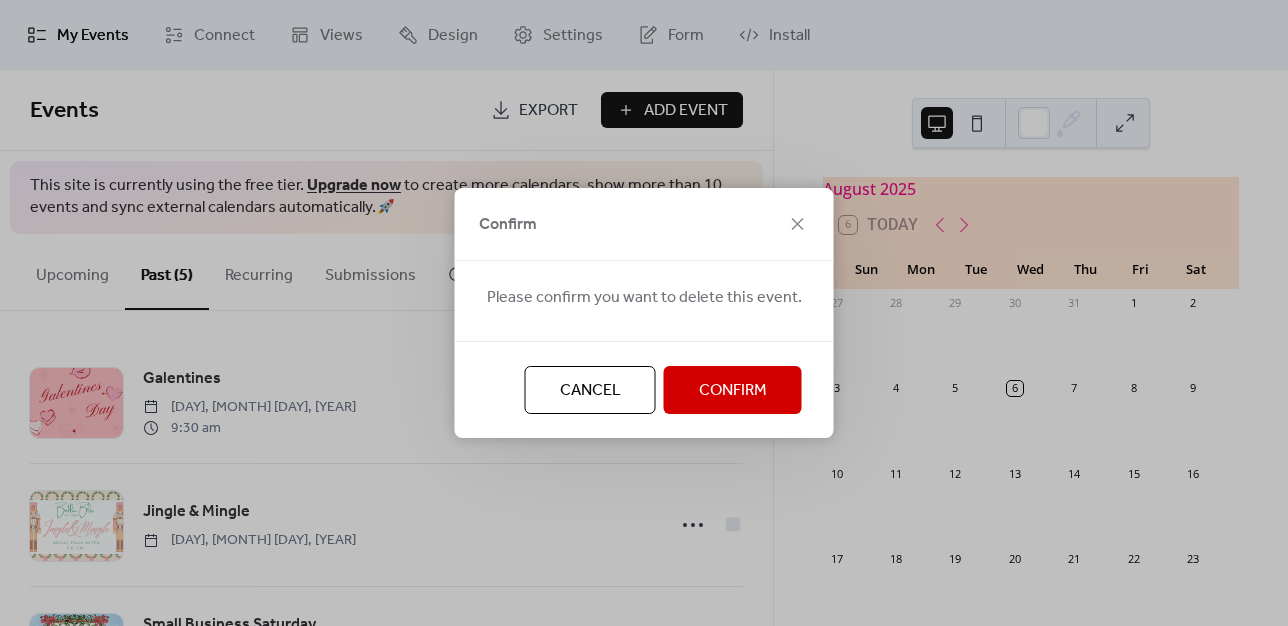 click on "Confirm" at bounding box center (733, 390) 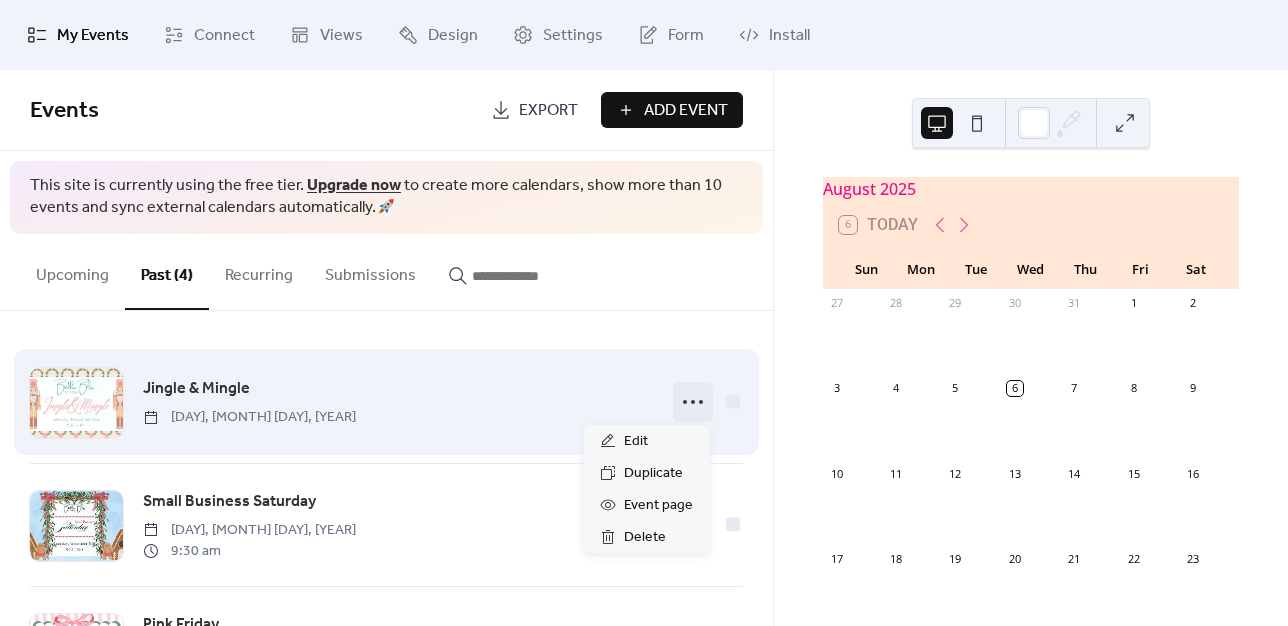 click 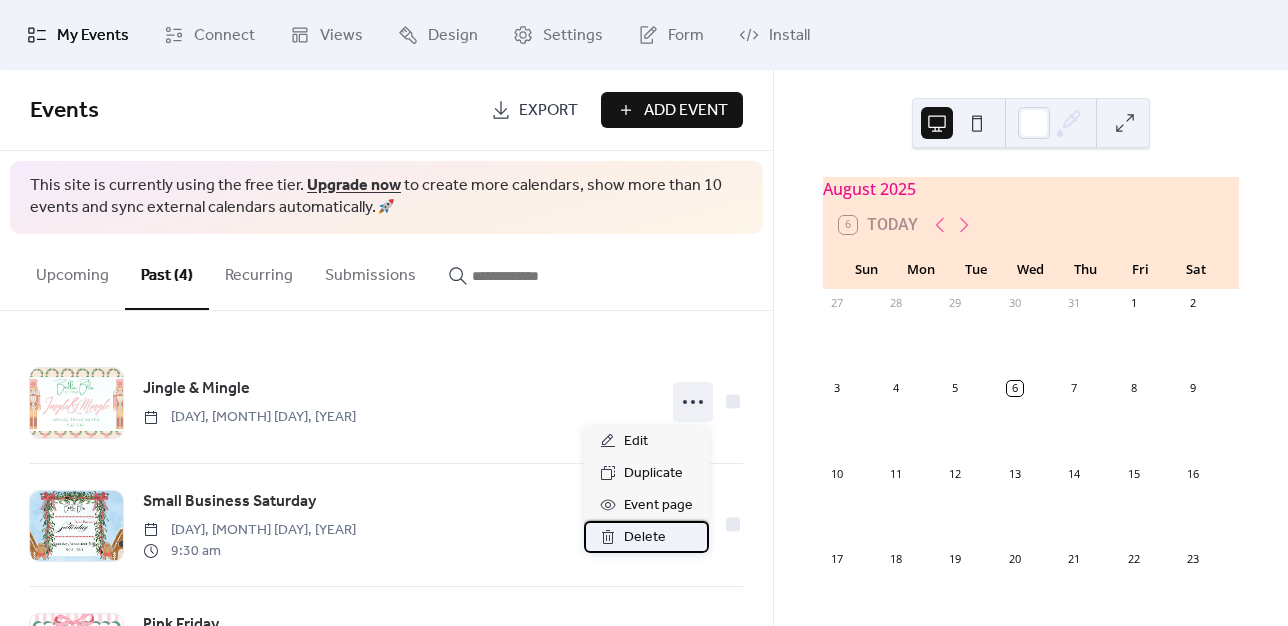 click on "Delete" at bounding box center (645, 538) 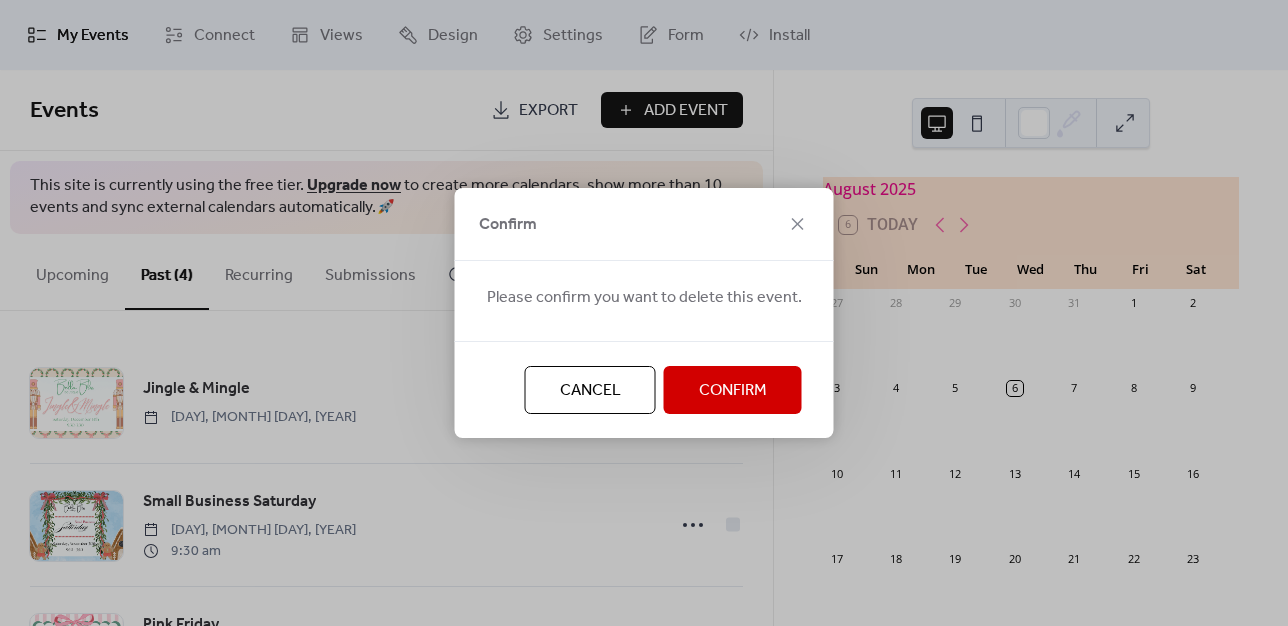 click on "Confirm" at bounding box center (733, 391) 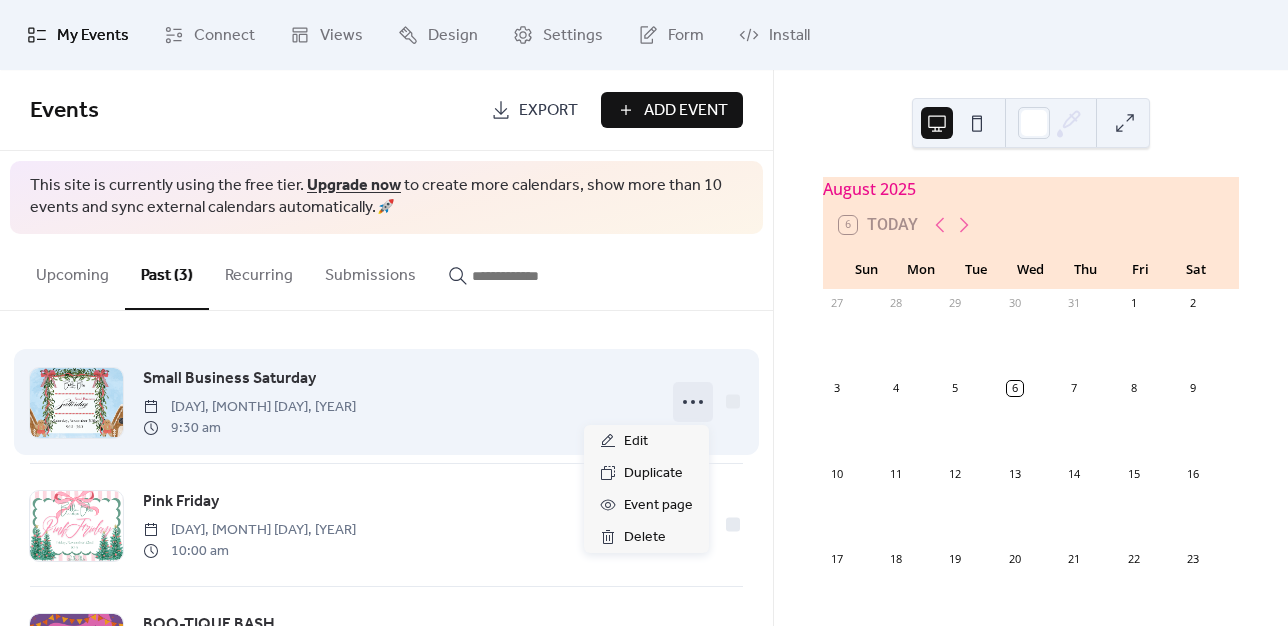 click 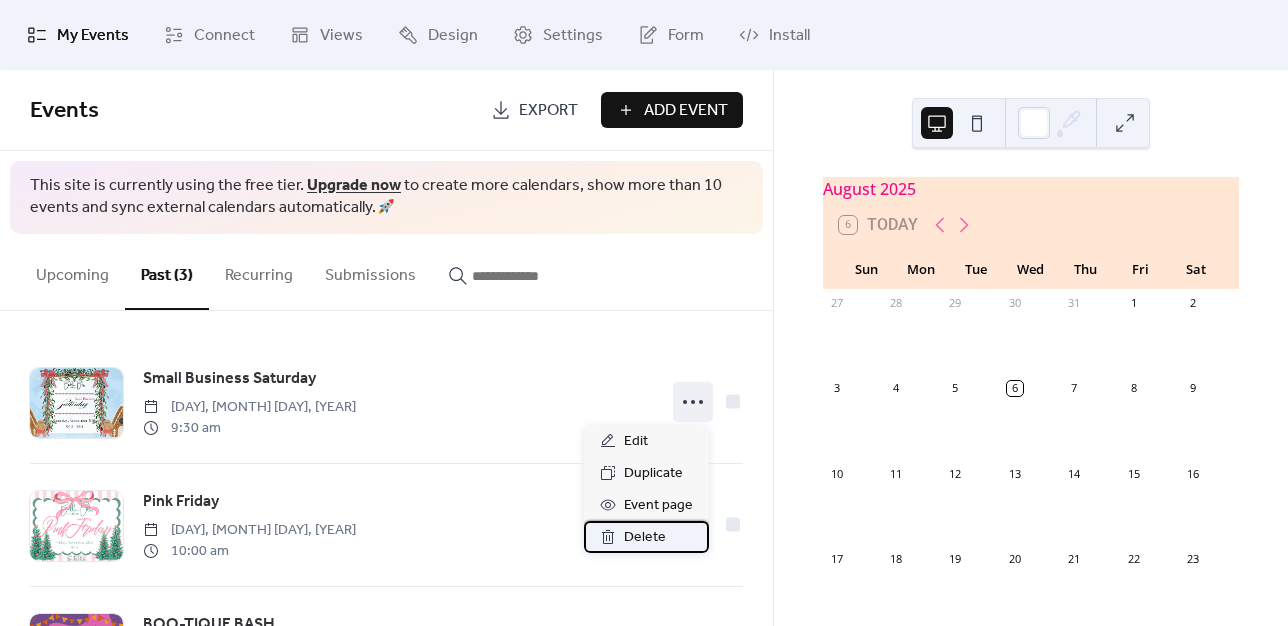 click on "Delete" at bounding box center (645, 538) 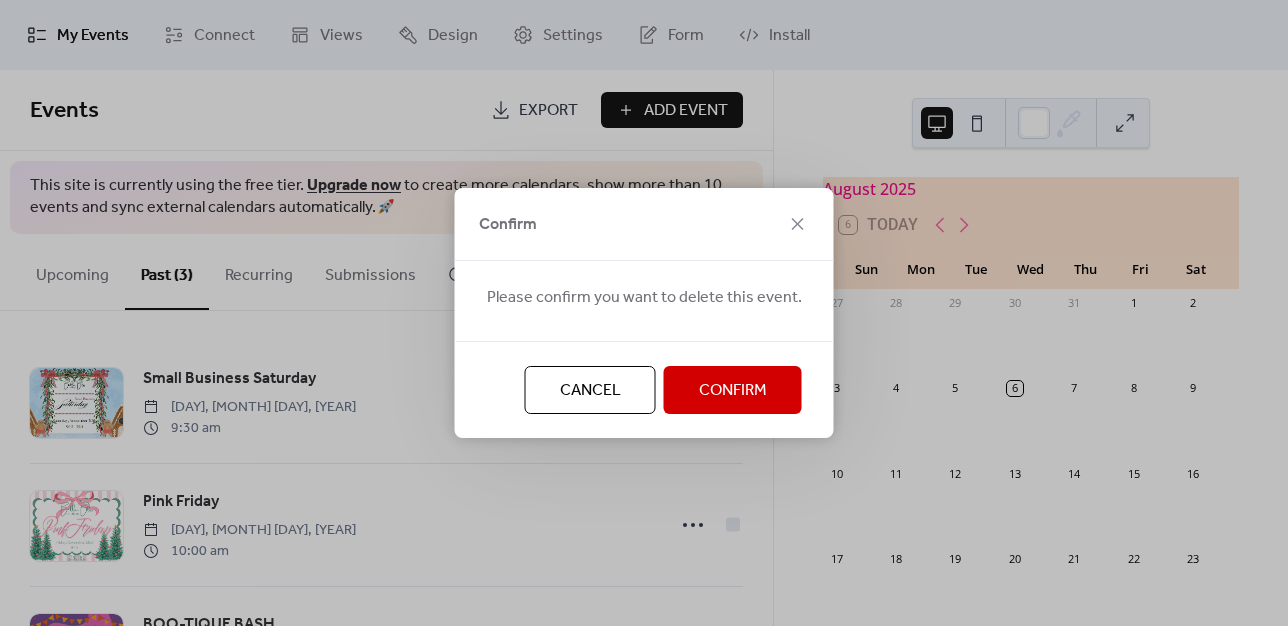 click on "Confirm" at bounding box center [733, 391] 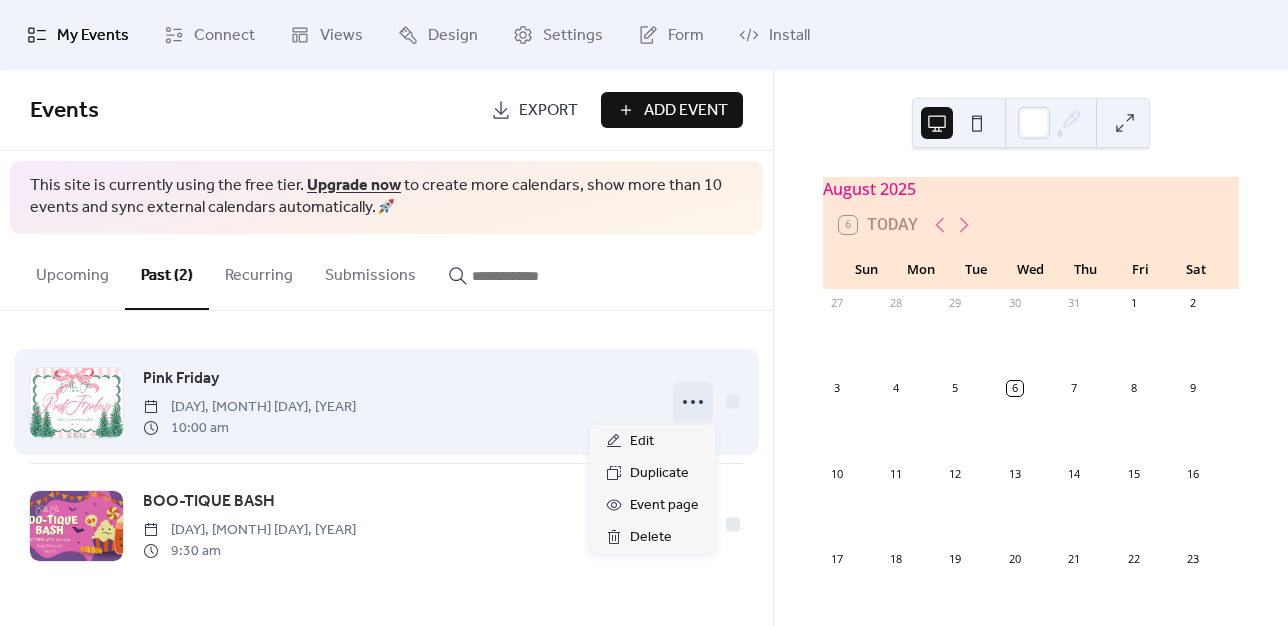 click 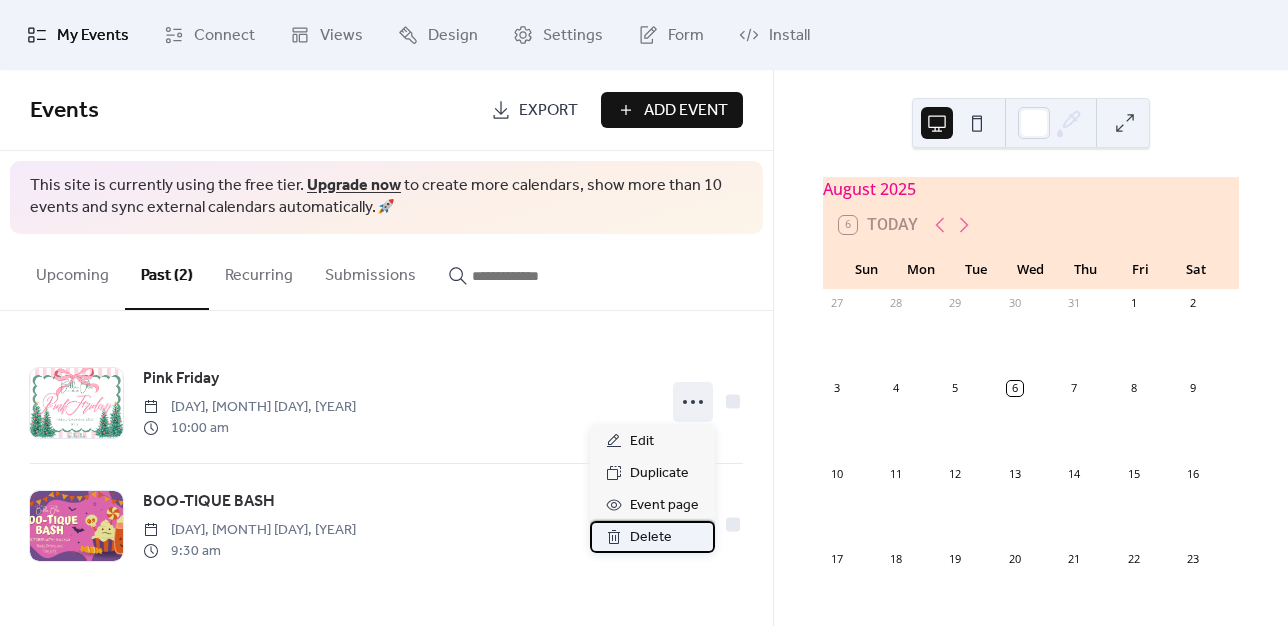 click on "Delete" at bounding box center [651, 538] 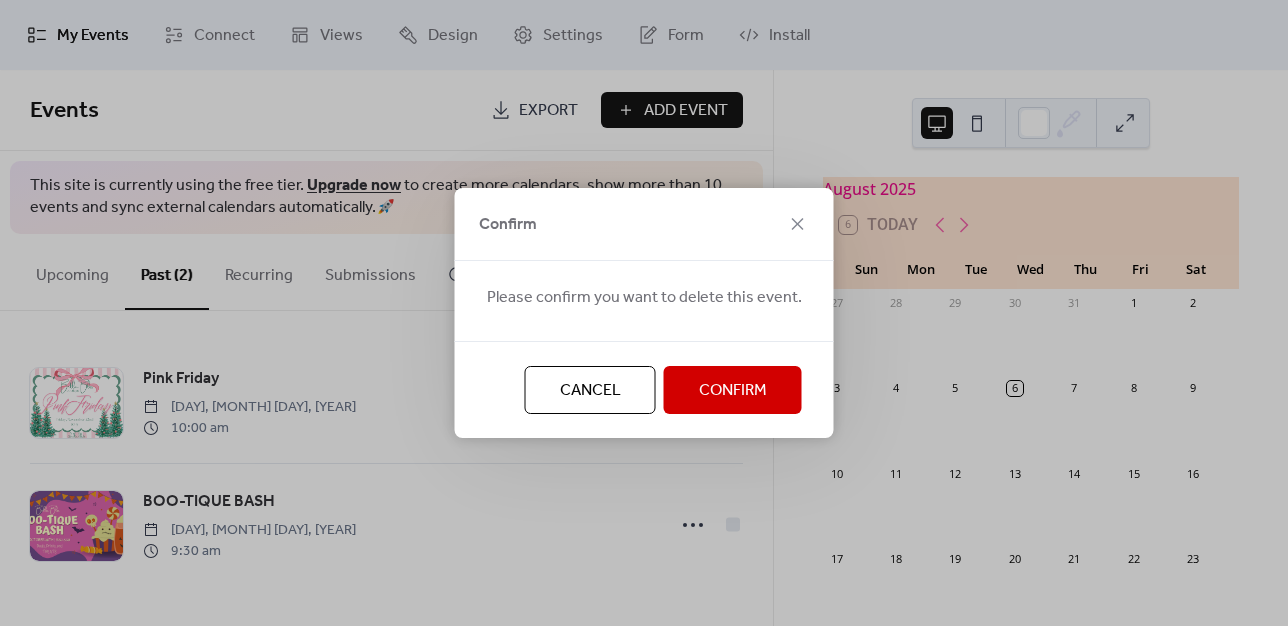 click on "Confirm" at bounding box center [733, 391] 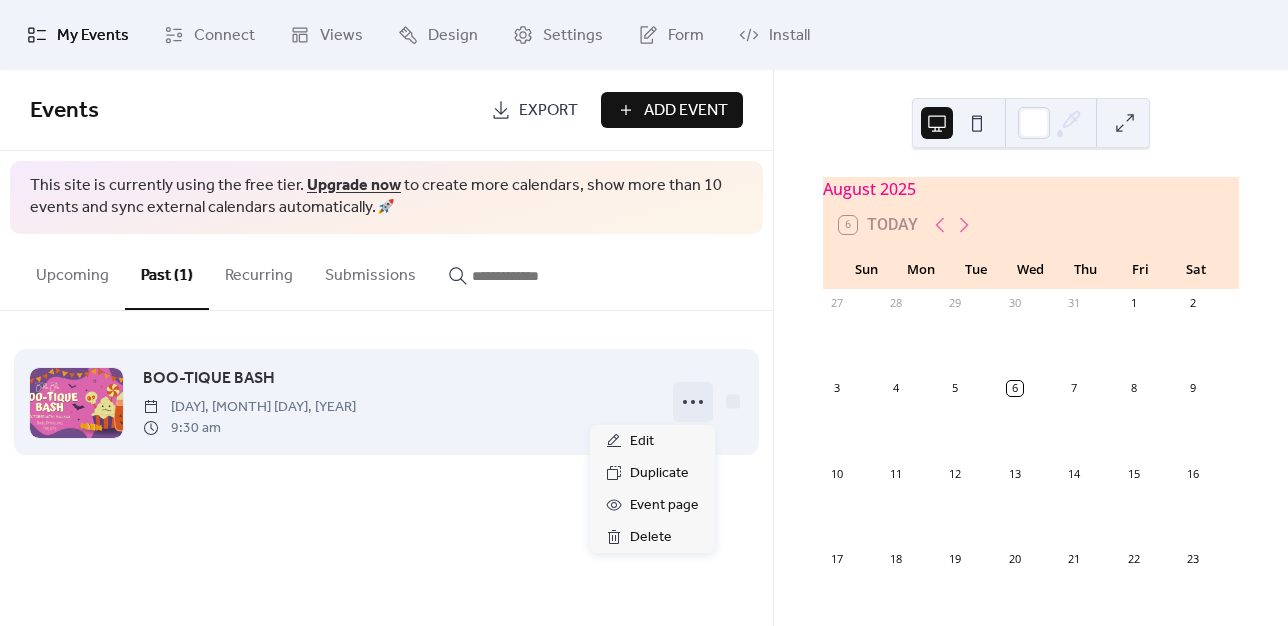 click 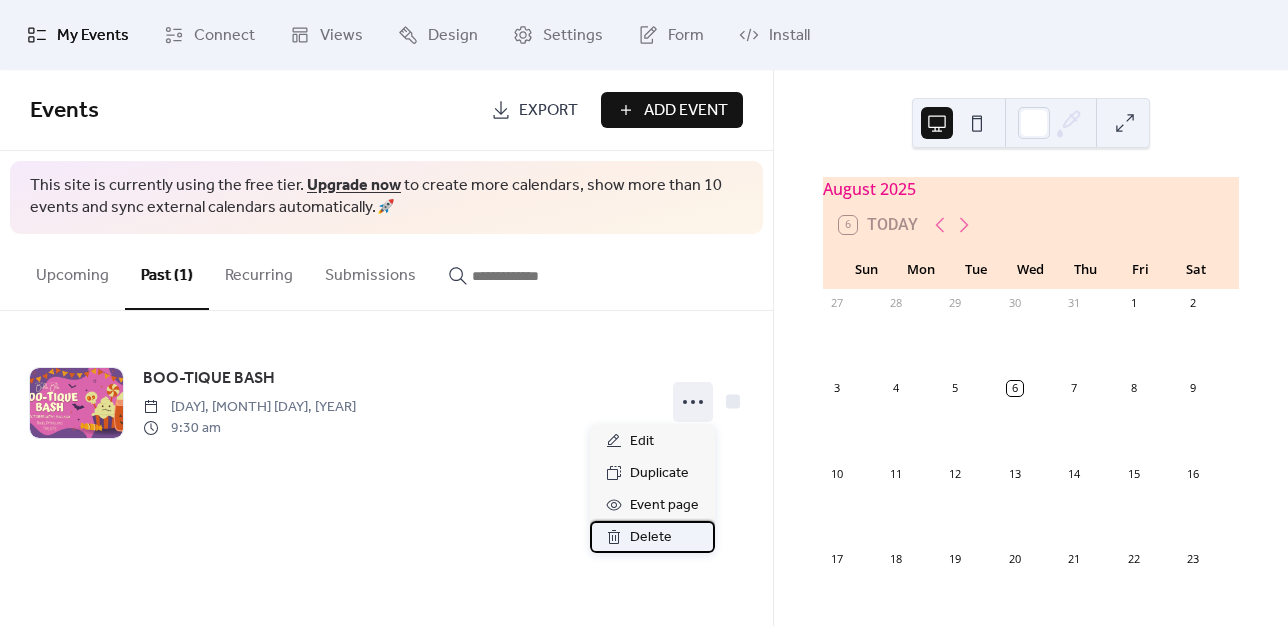 click on "Delete" at bounding box center [651, 538] 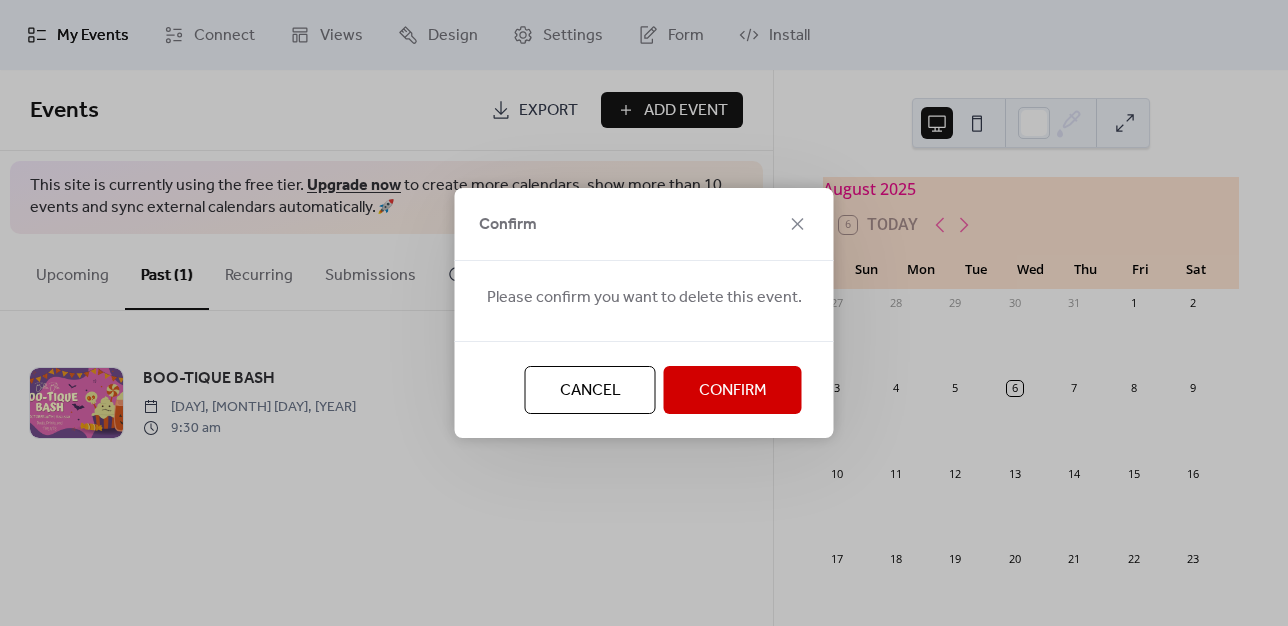 click on "Confirm" at bounding box center (733, 391) 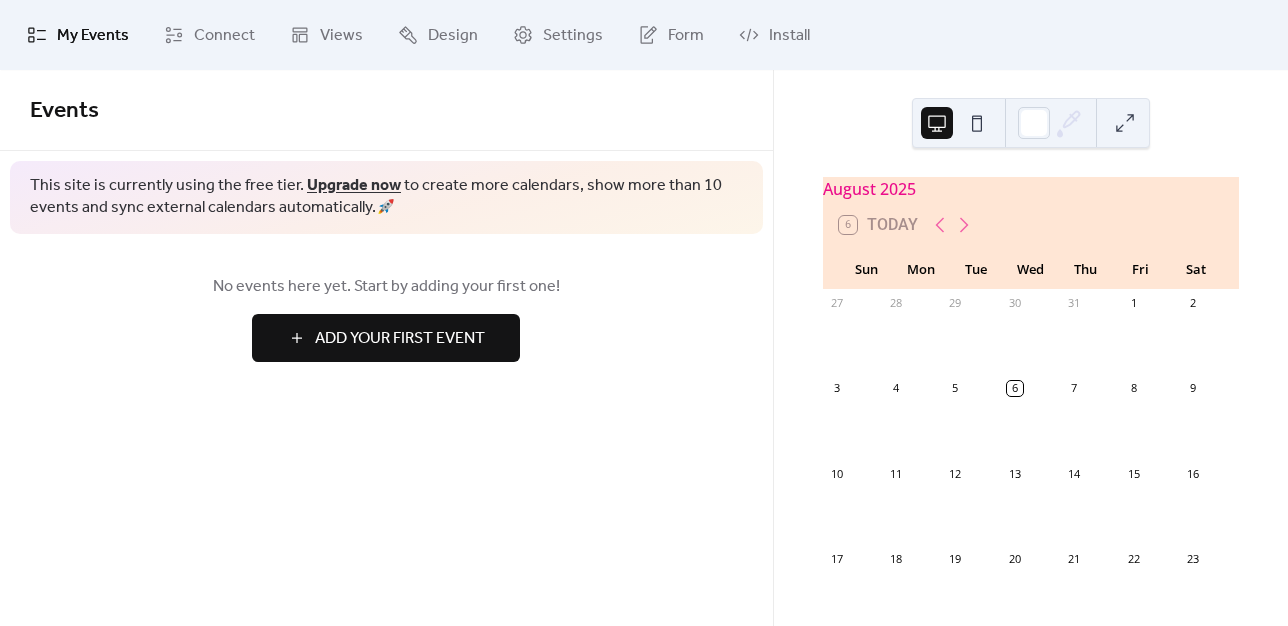 click on "Add Your First Event" at bounding box center [400, 339] 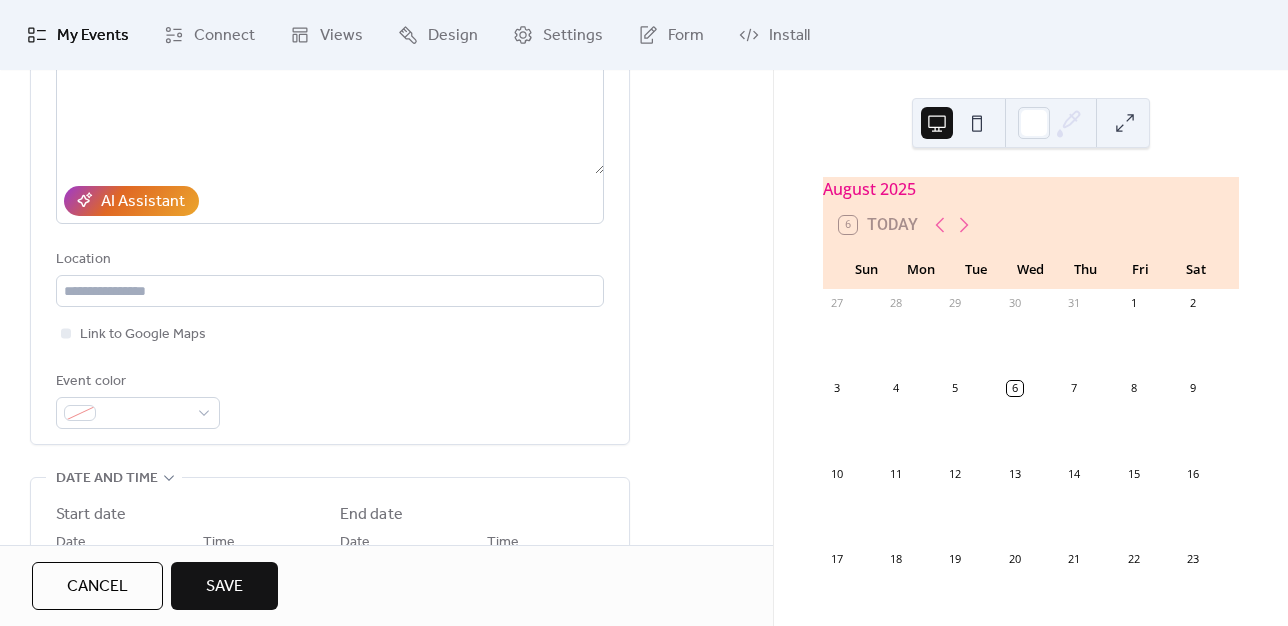 scroll, scrollTop: 319, scrollLeft: 0, axis: vertical 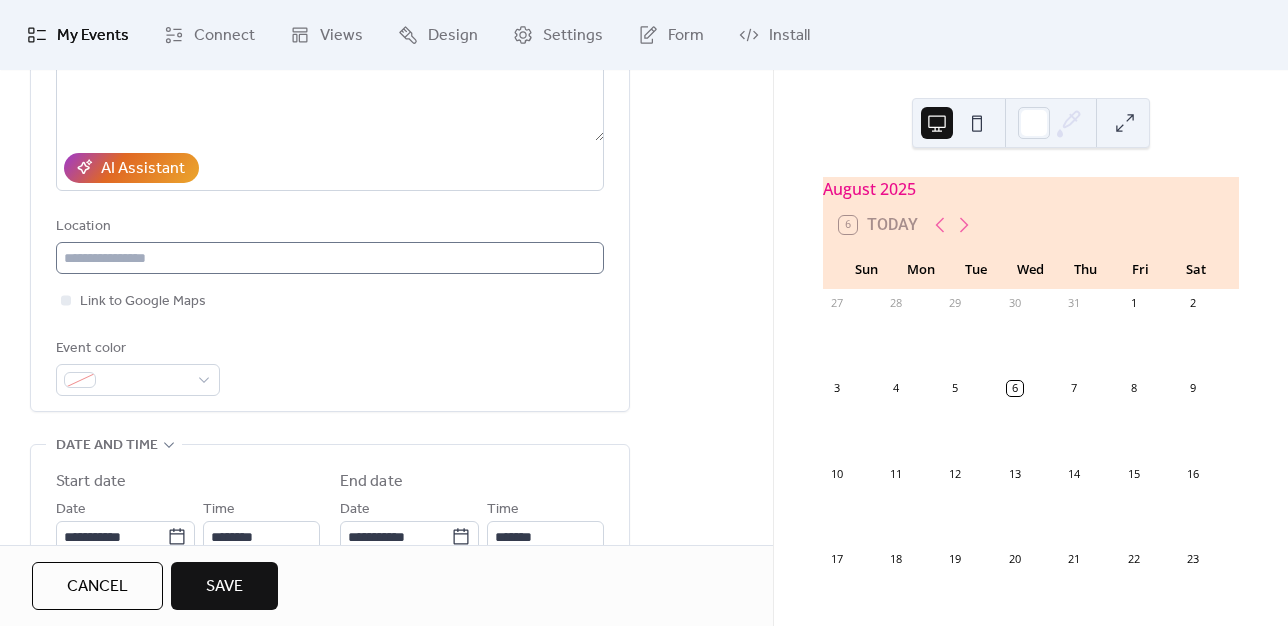 type on "**********" 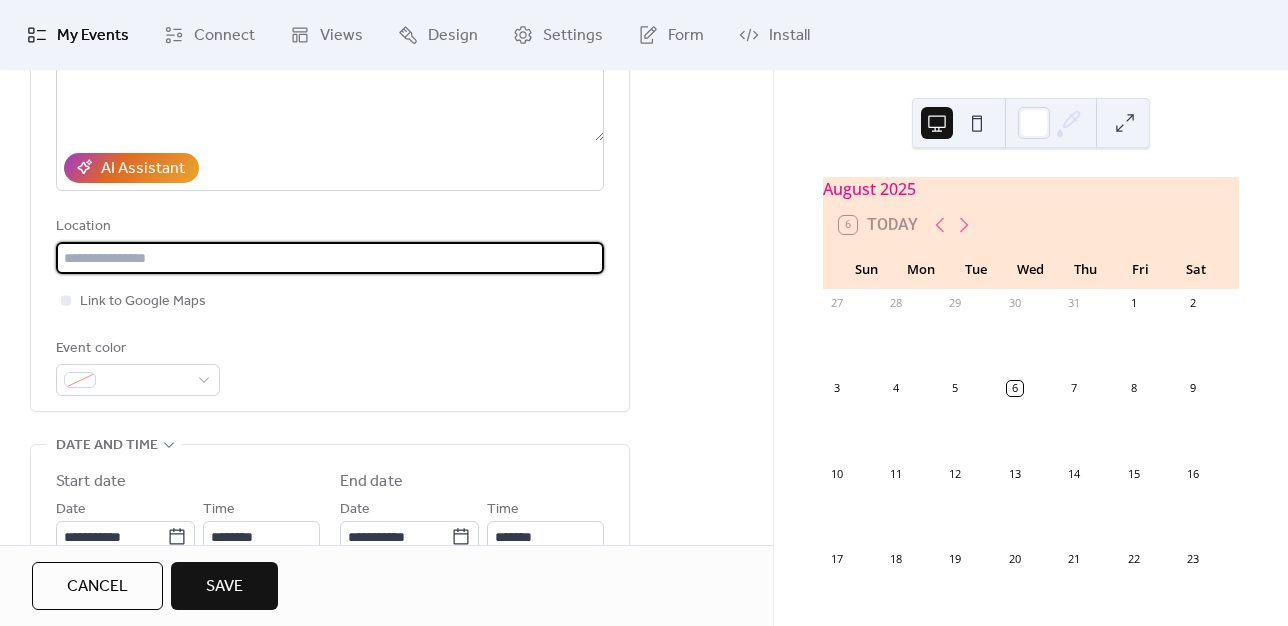 click at bounding box center (330, 258) 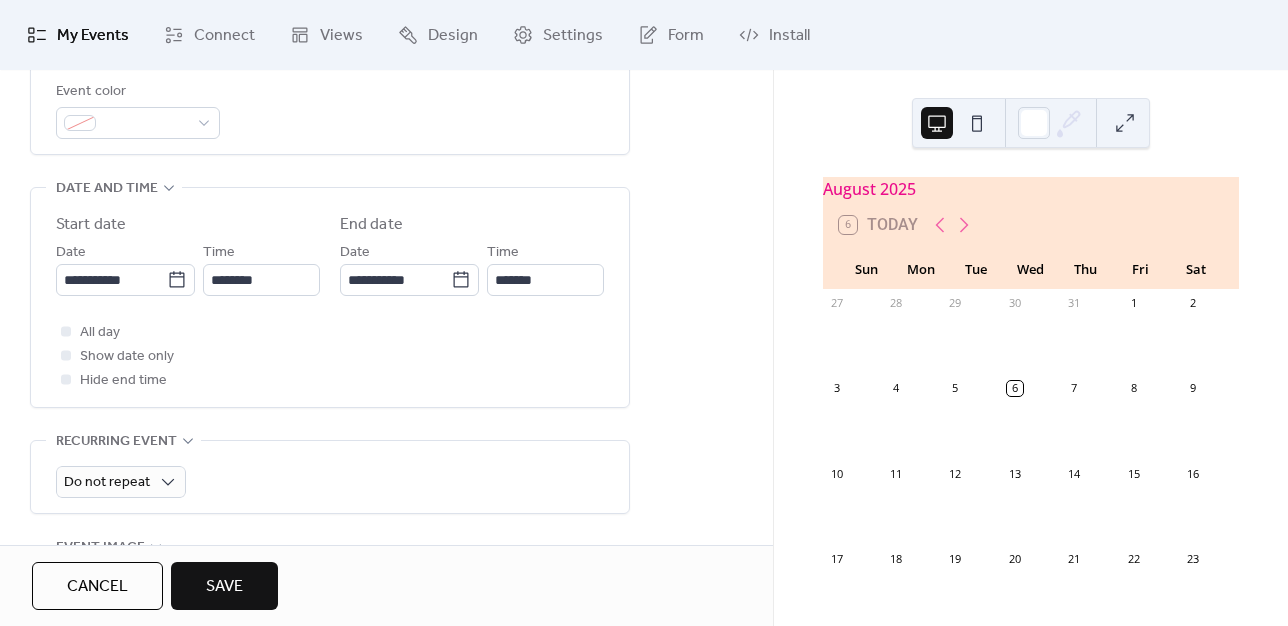 scroll, scrollTop: 586, scrollLeft: 0, axis: vertical 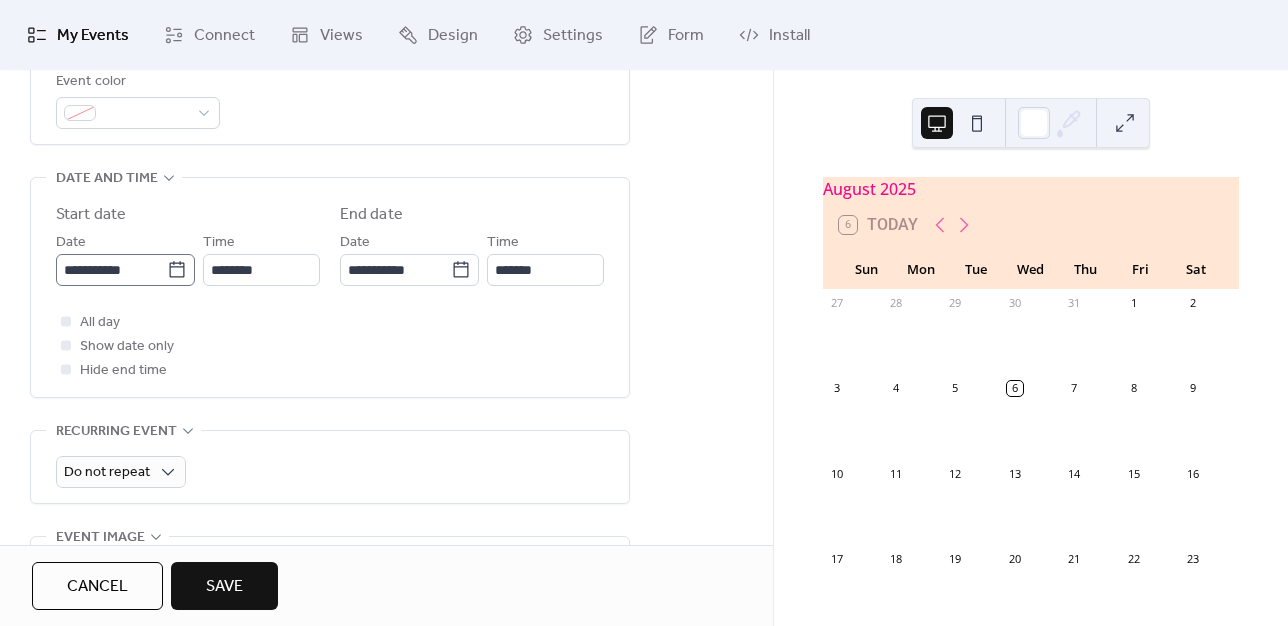 type on "**********" 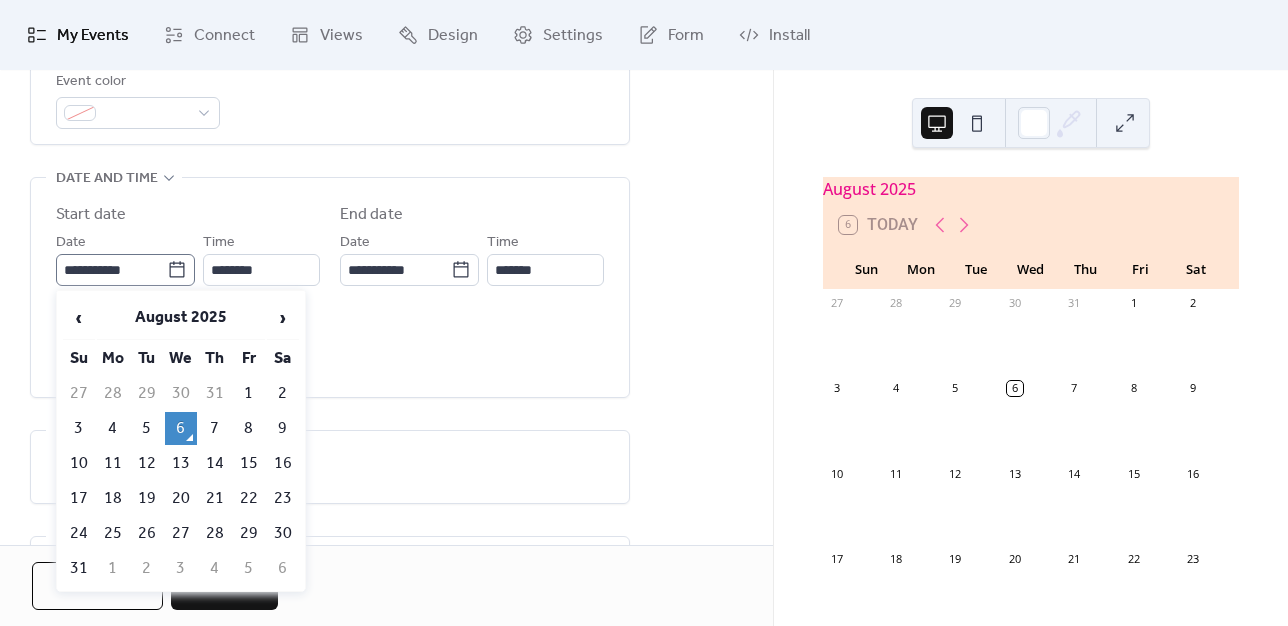 click 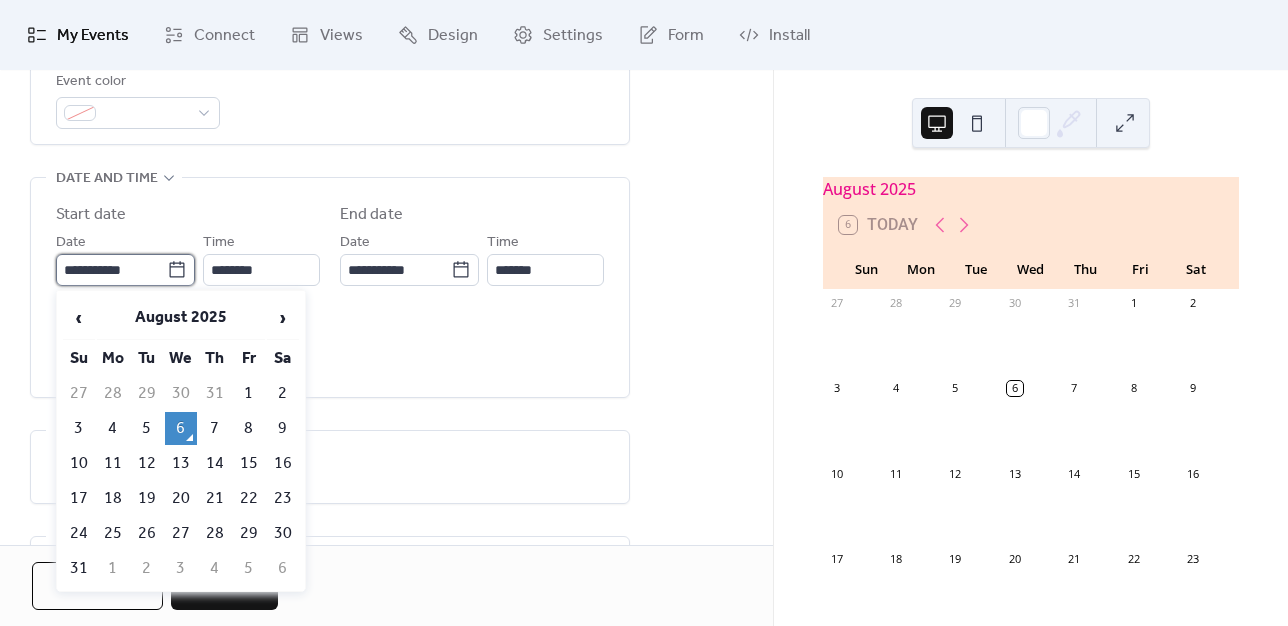 click on "**********" at bounding box center [111, 270] 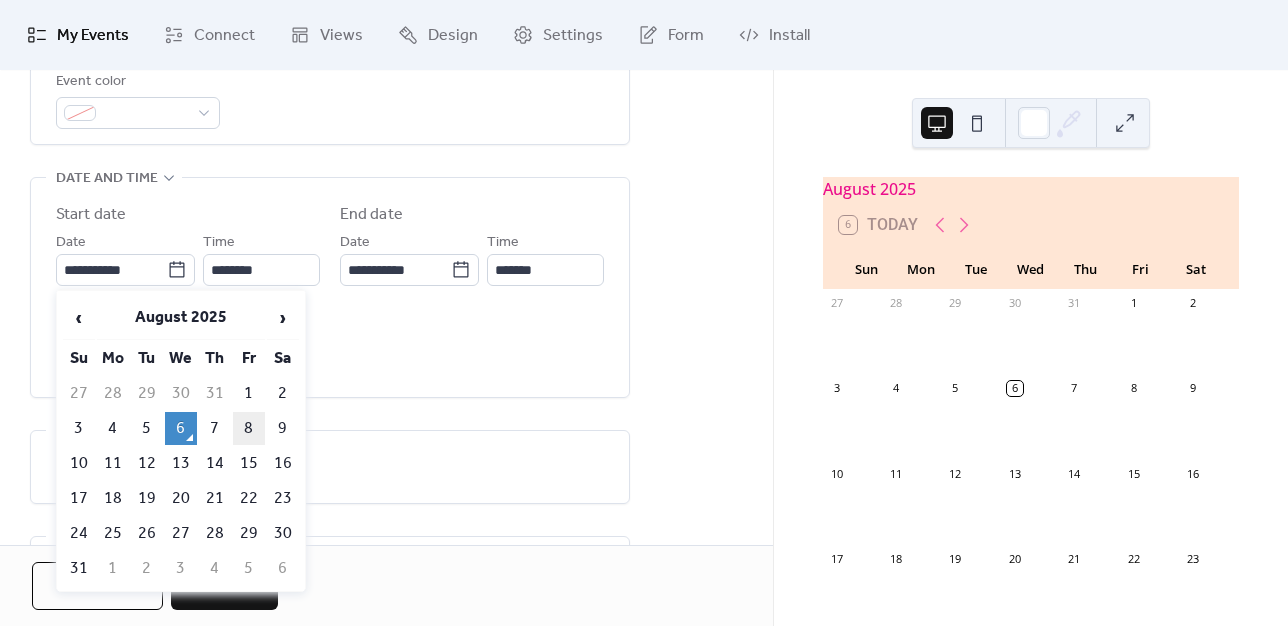 click on "8" at bounding box center [249, 428] 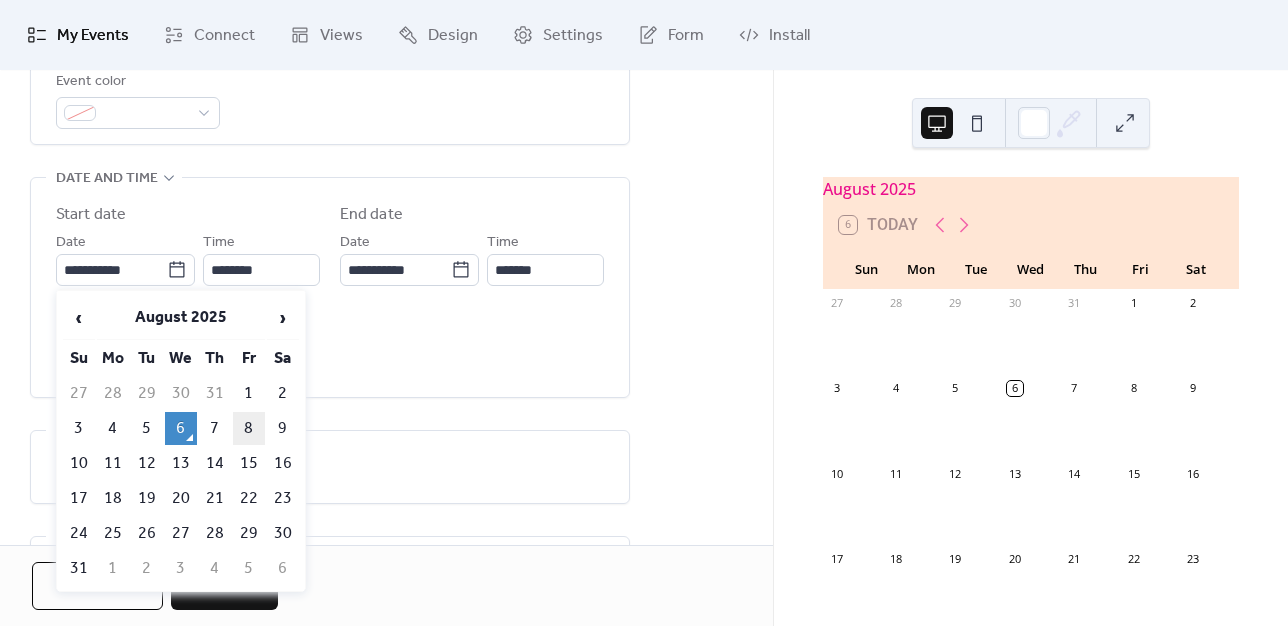 type on "**********" 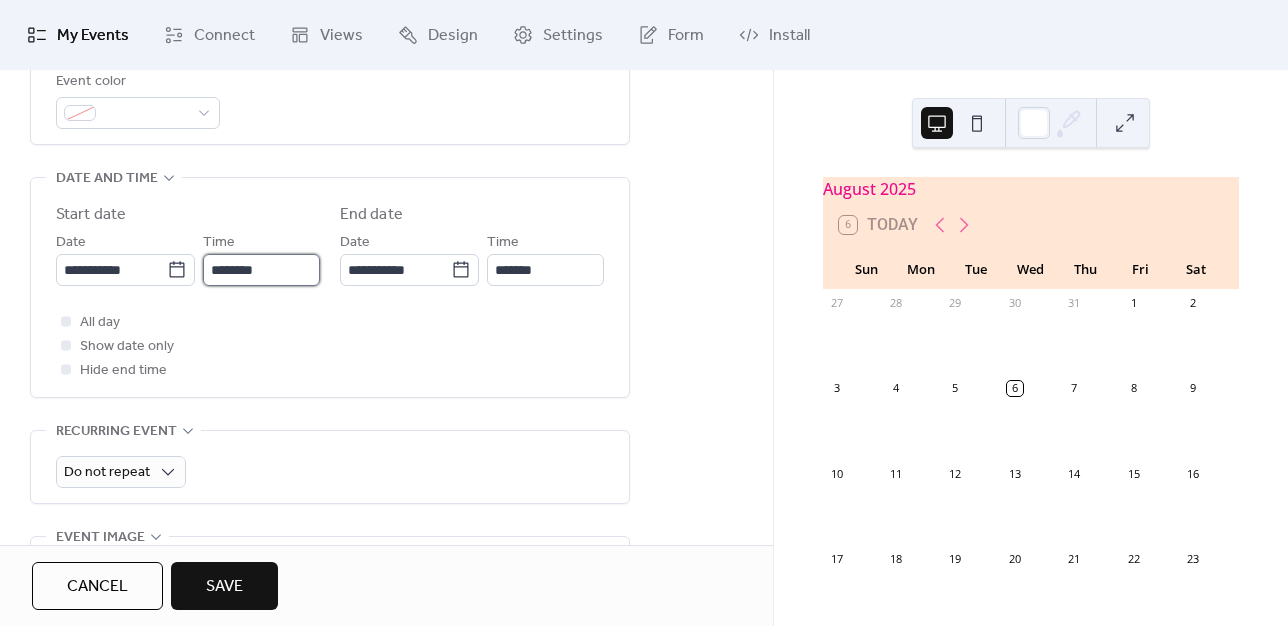 click on "********" at bounding box center [261, 270] 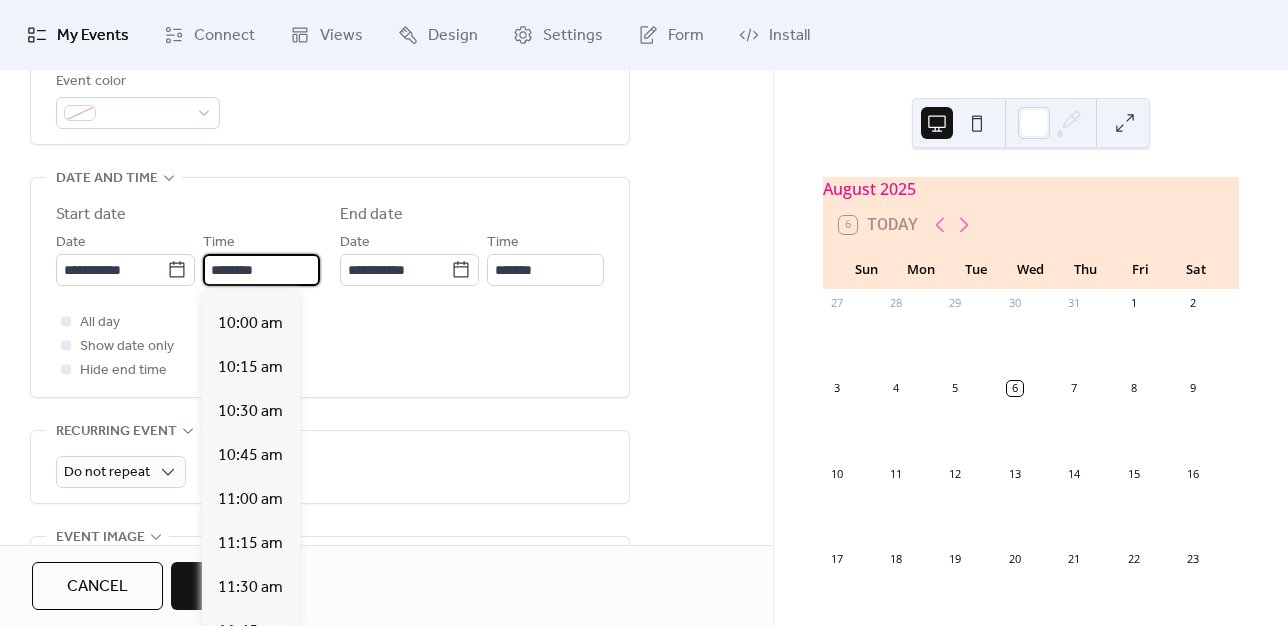 scroll, scrollTop: 1744, scrollLeft: 0, axis: vertical 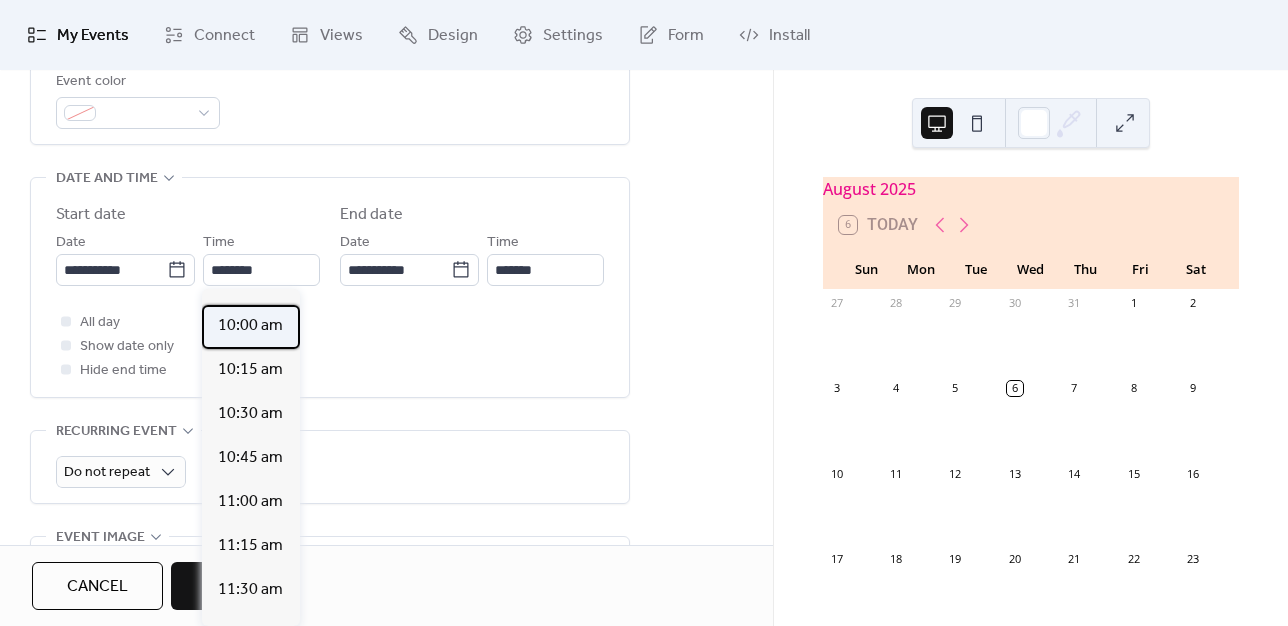 click on "10:00 am" at bounding box center (250, 326) 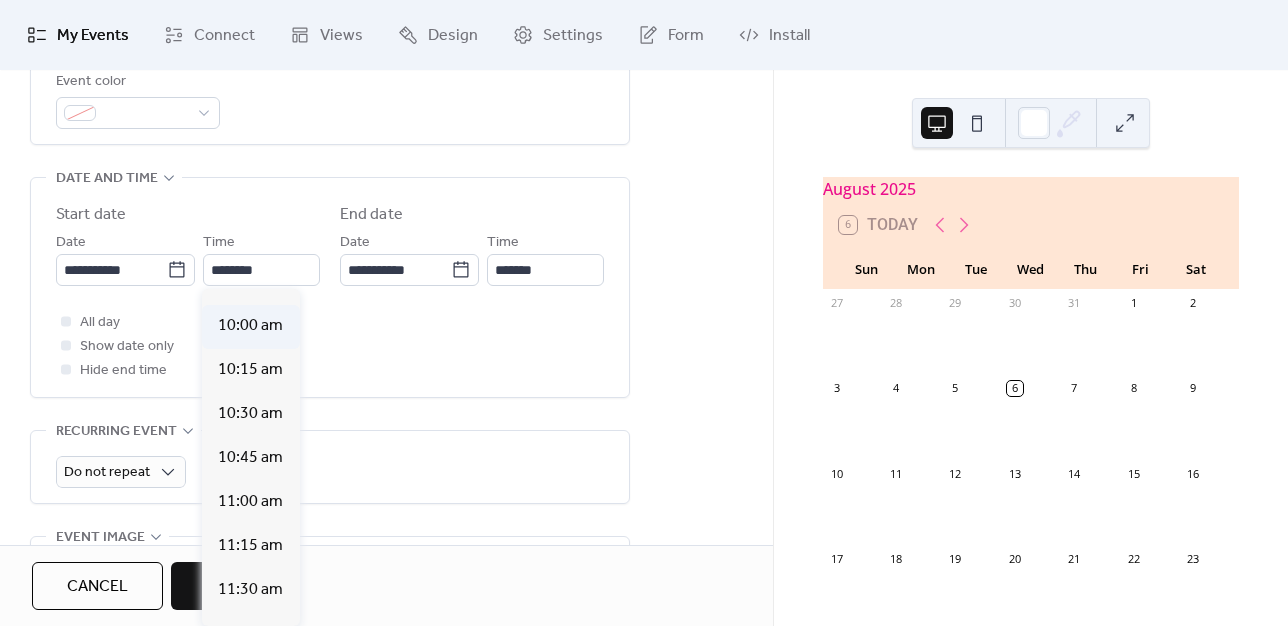 type on "********" 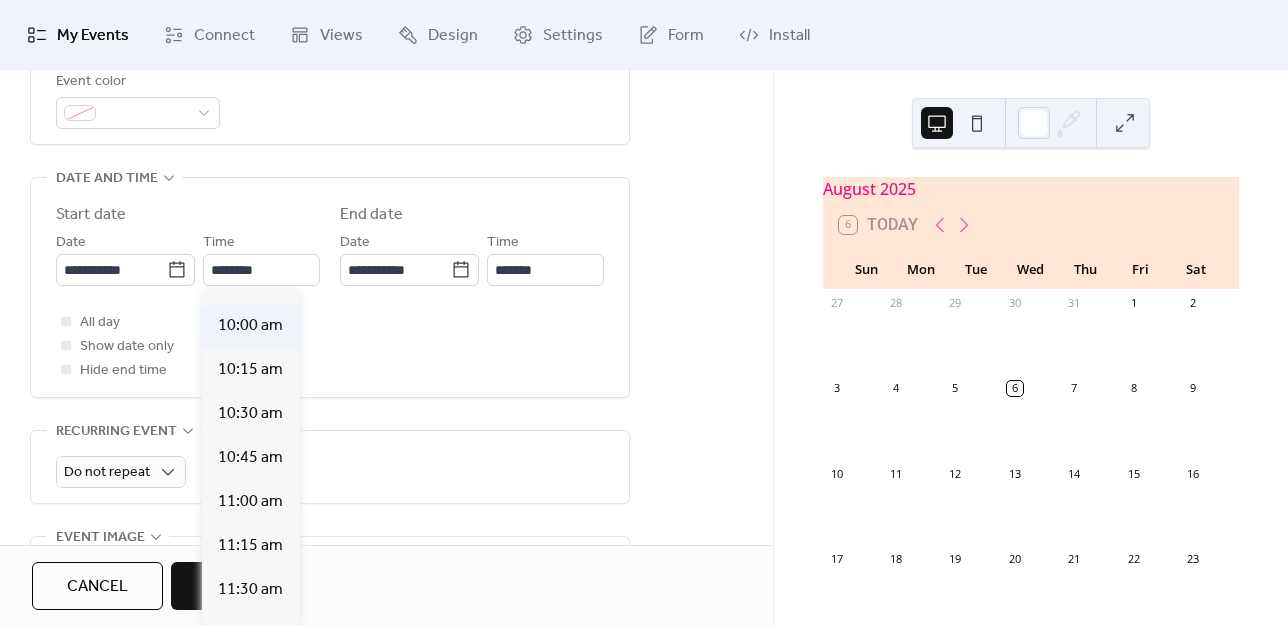 type on "********" 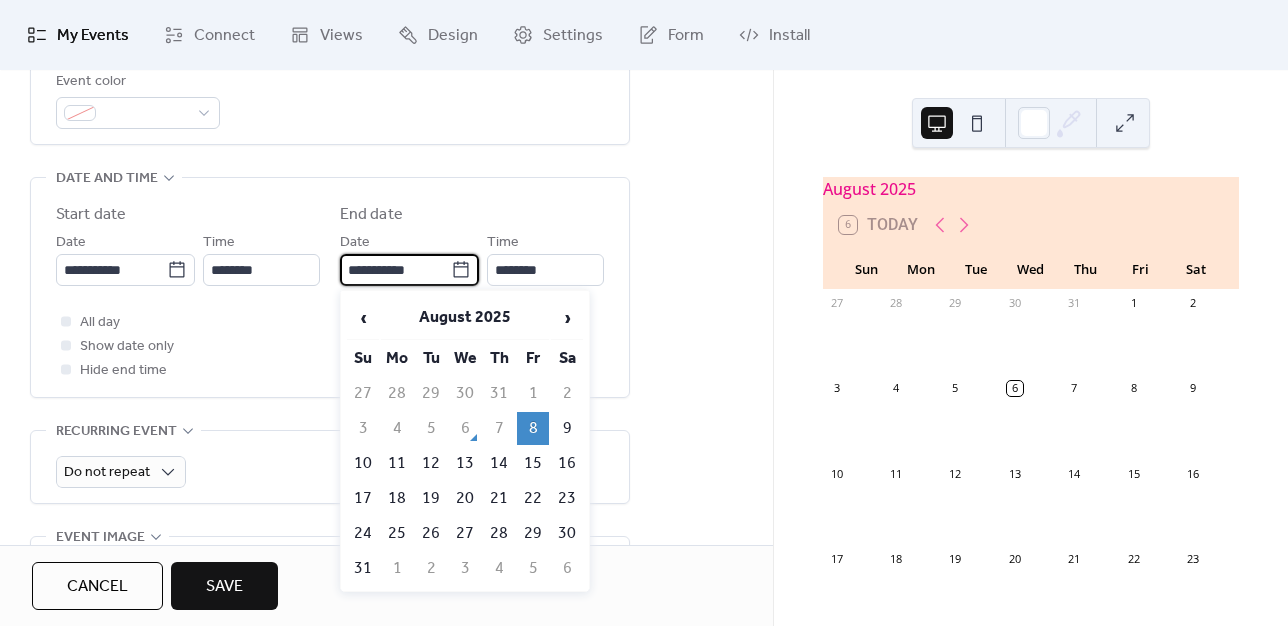 click on "**********" at bounding box center (395, 270) 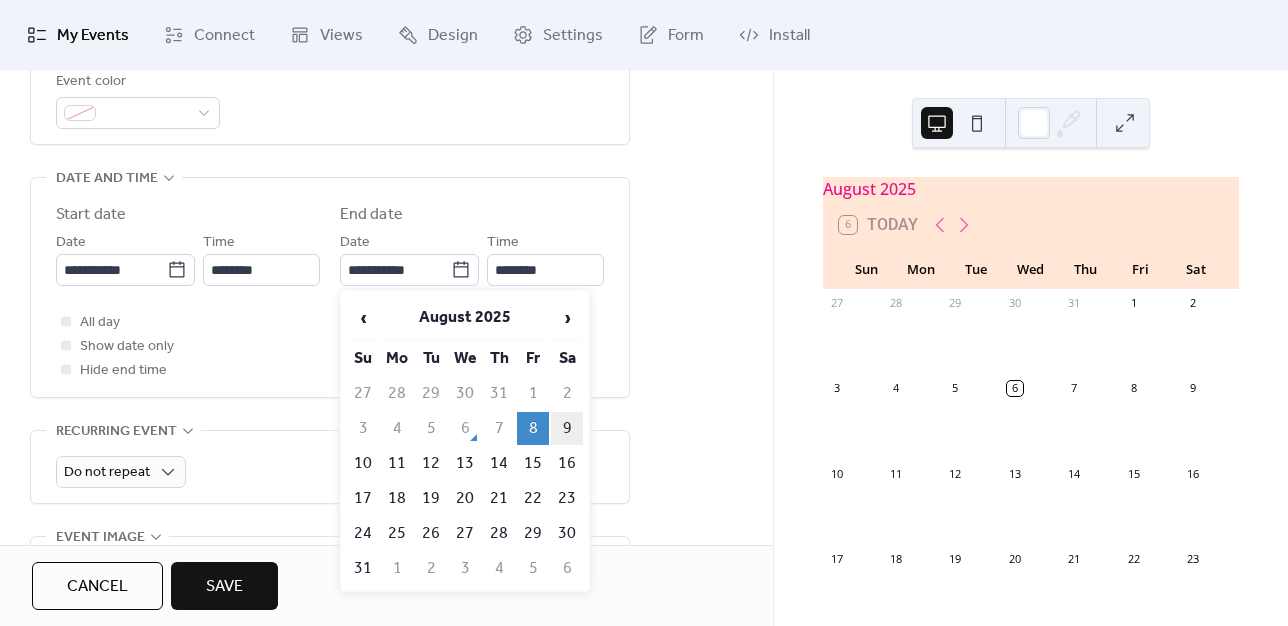 click on "9" at bounding box center [567, 428] 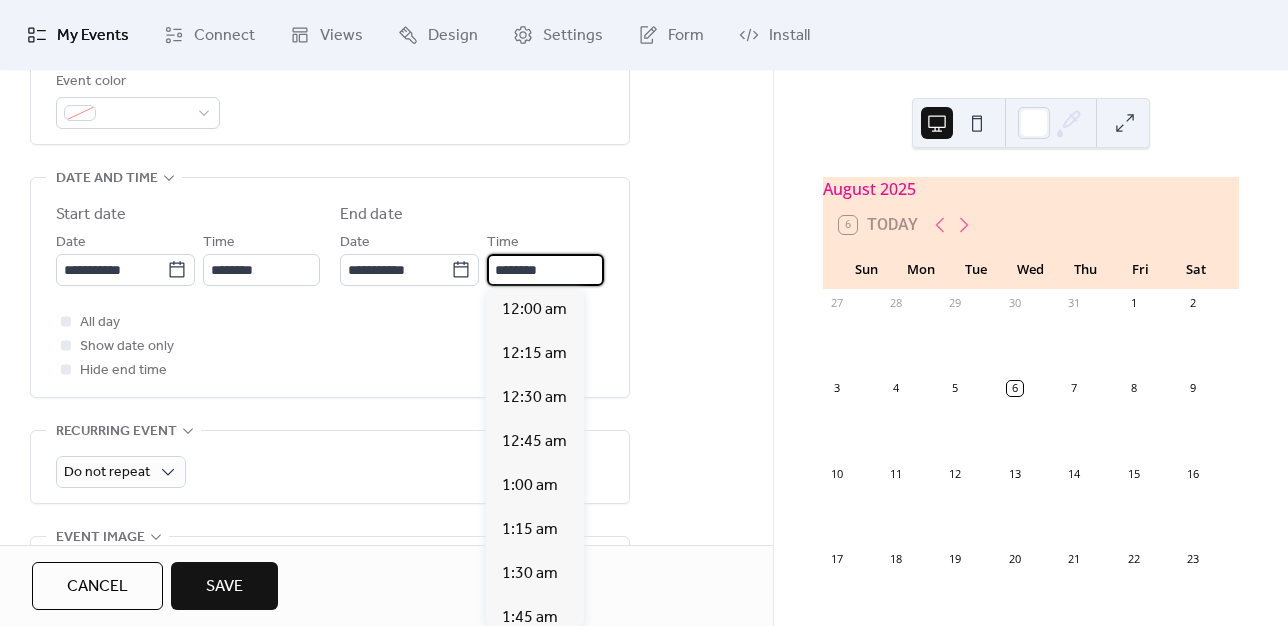 click on "********" at bounding box center [545, 270] 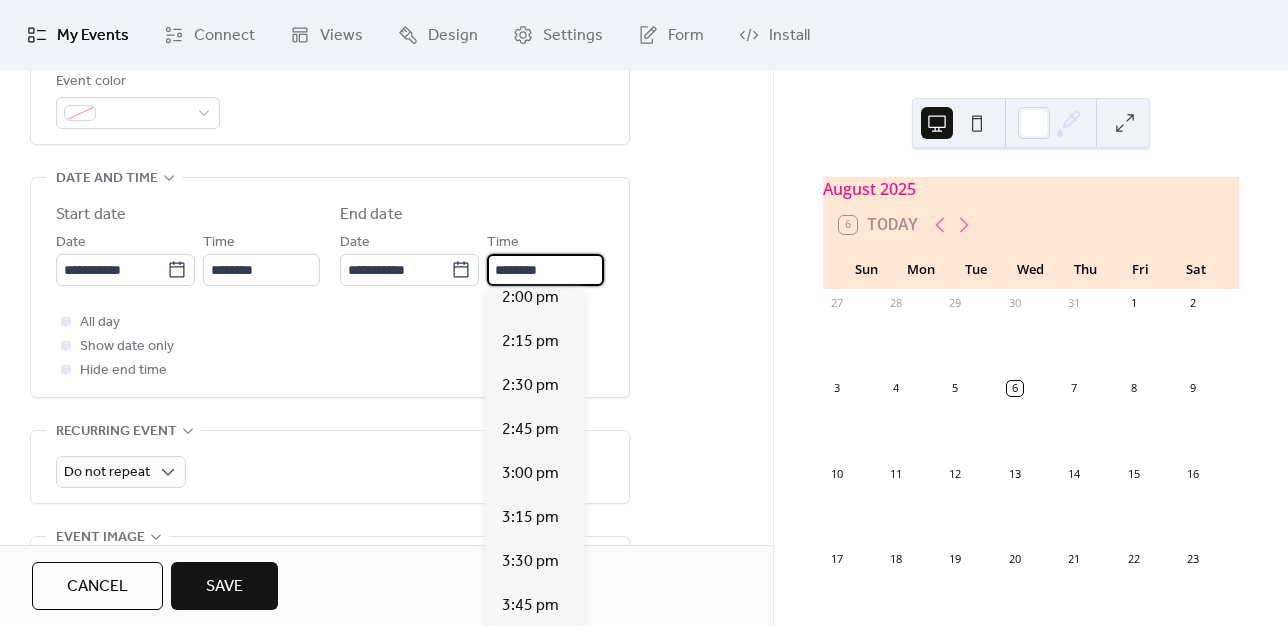 scroll, scrollTop: 2478, scrollLeft: 0, axis: vertical 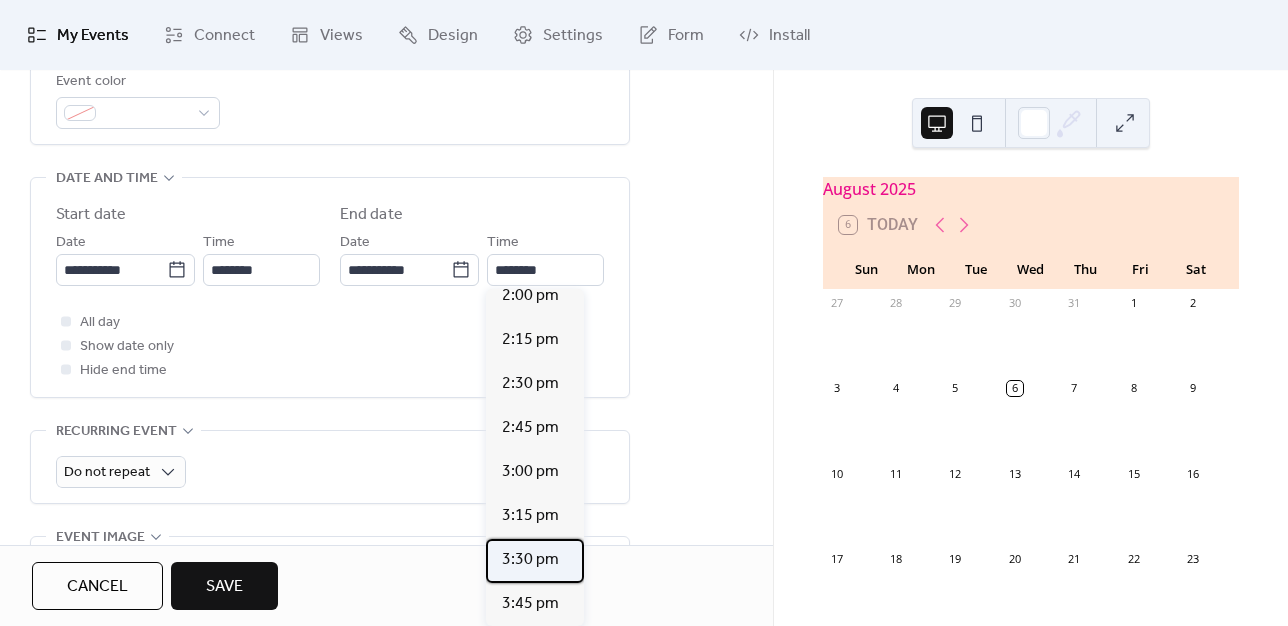 click on "3:30 pm" at bounding box center [535, 561] 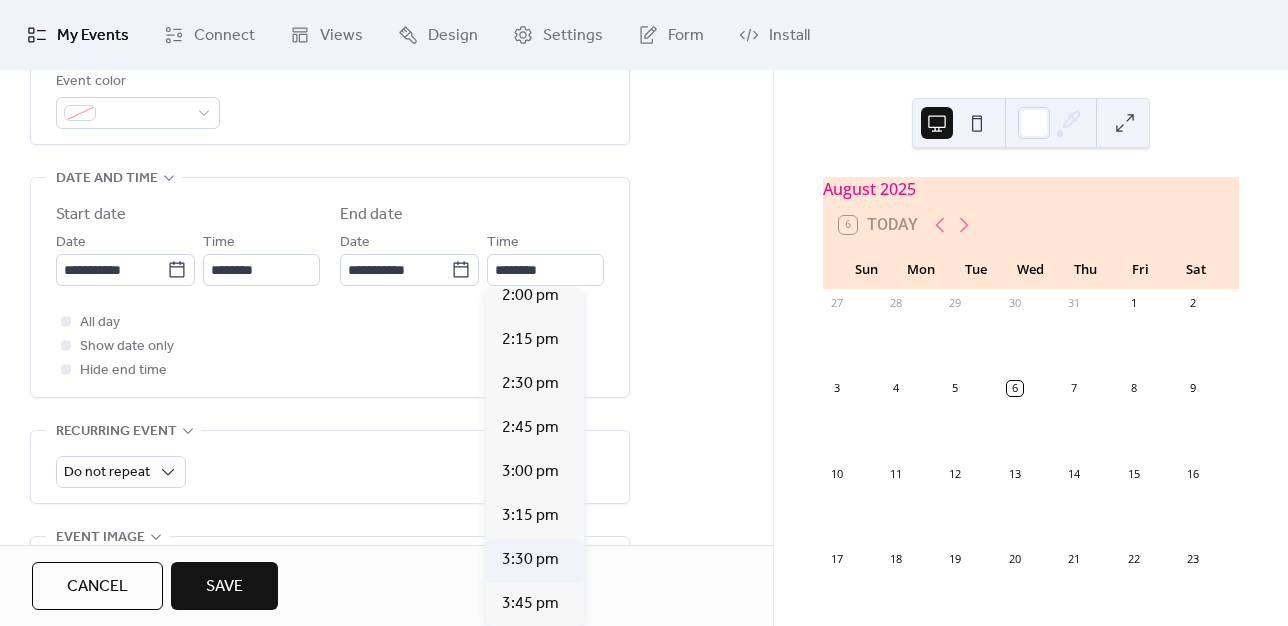 type on "*******" 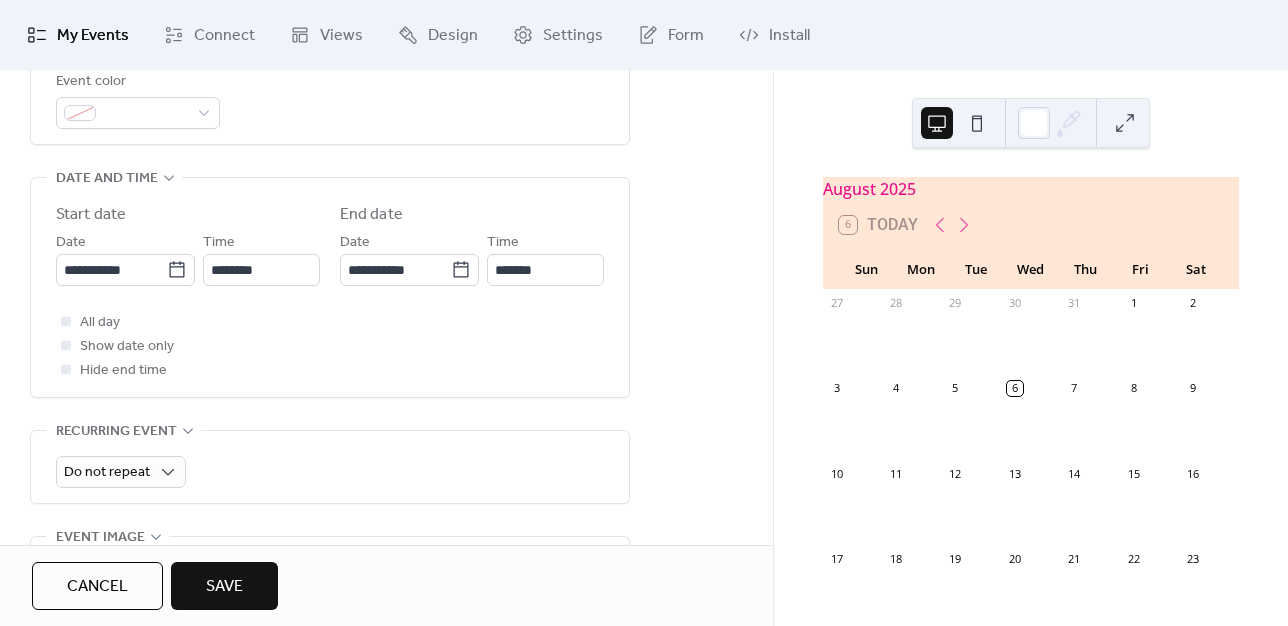 scroll, scrollTop: 683, scrollLeft: 0, axis: vertical 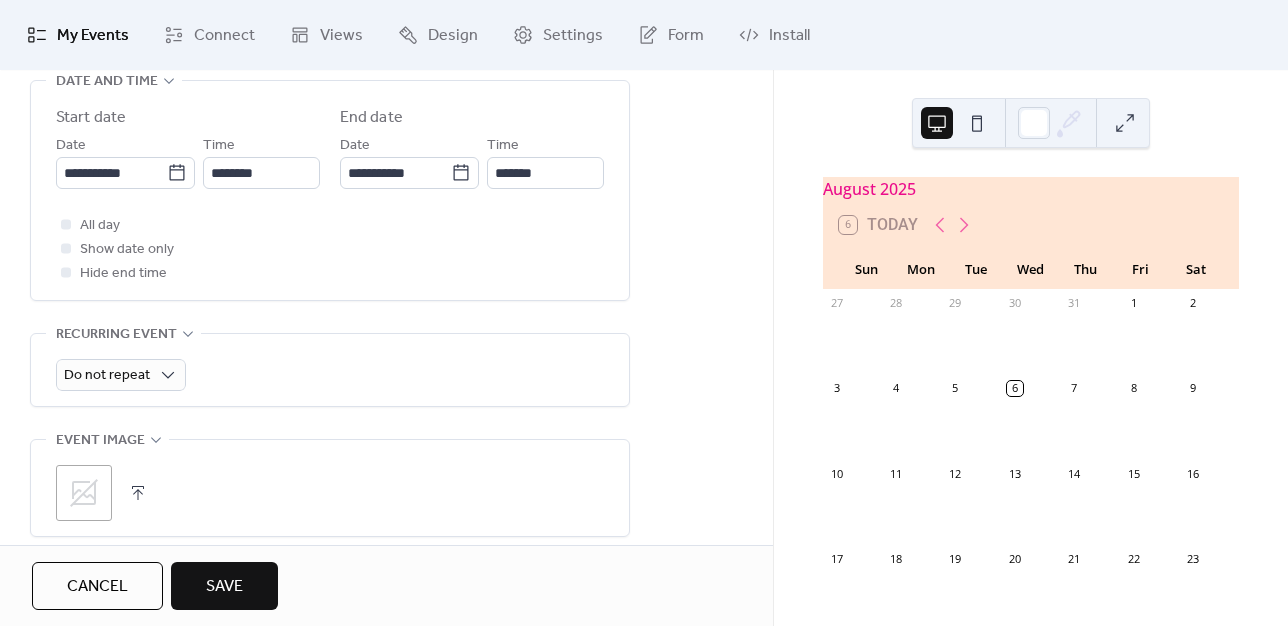 click at bounding box center (138, 493) 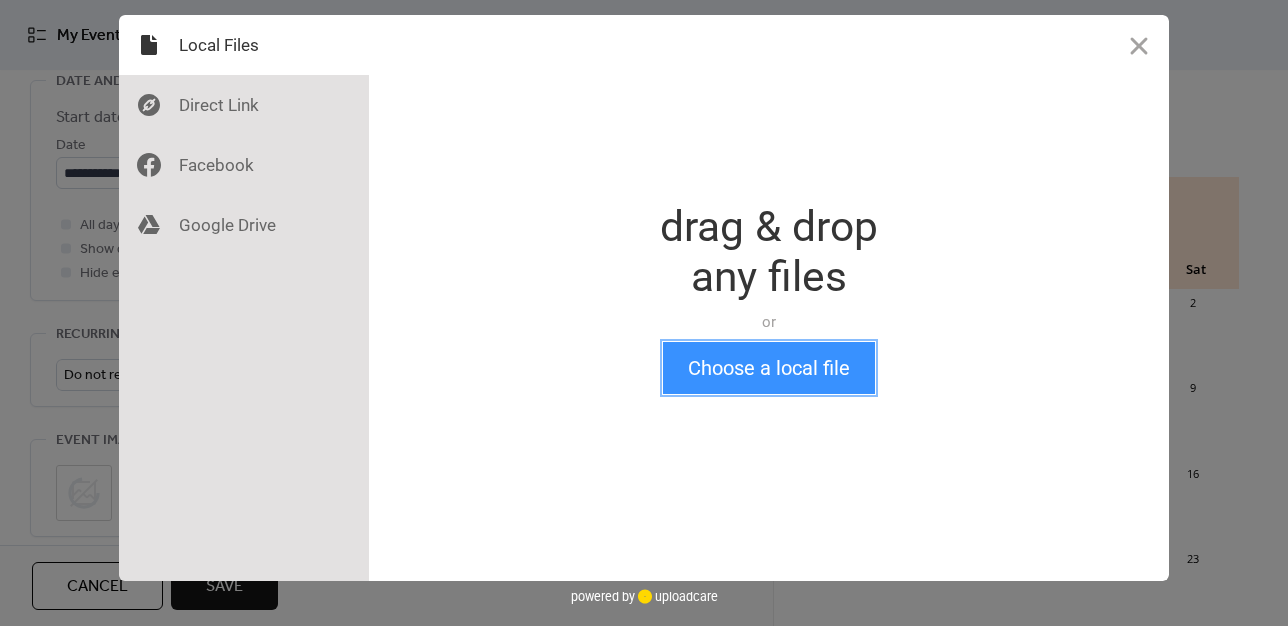 click on "Choose a local file" at bounding box center [769, 368] 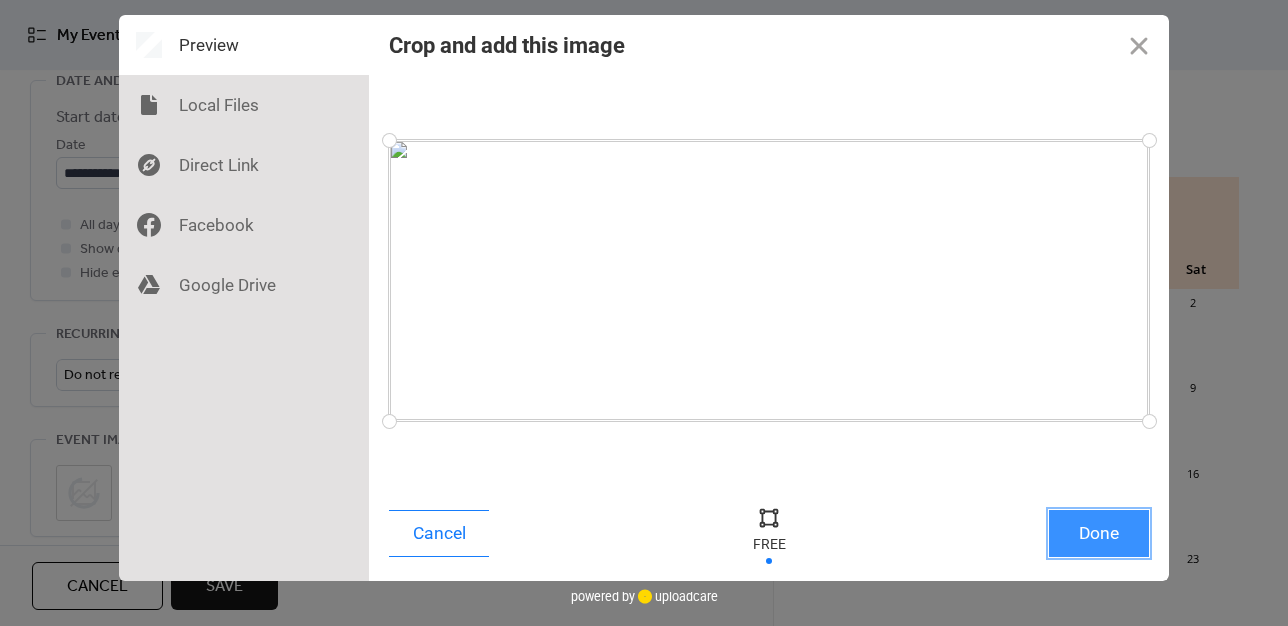 click on "Done" at bounding box center (1099, 533) 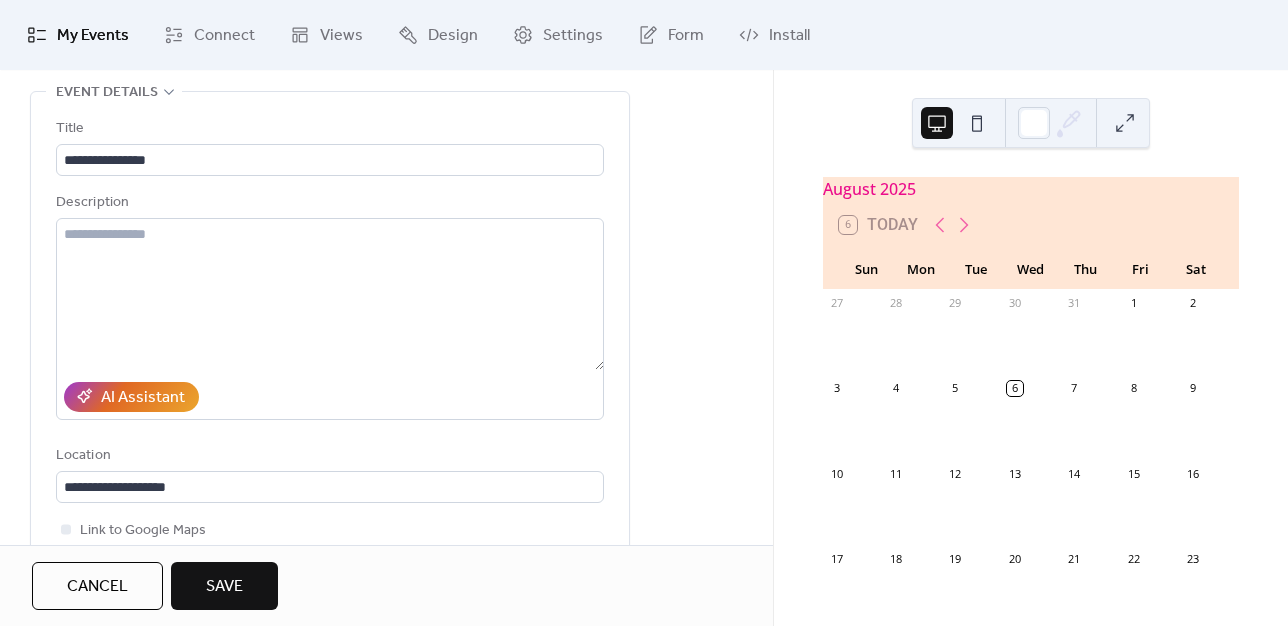 scroll, scrollTop: 0, scrollLeft: 0, axis: both 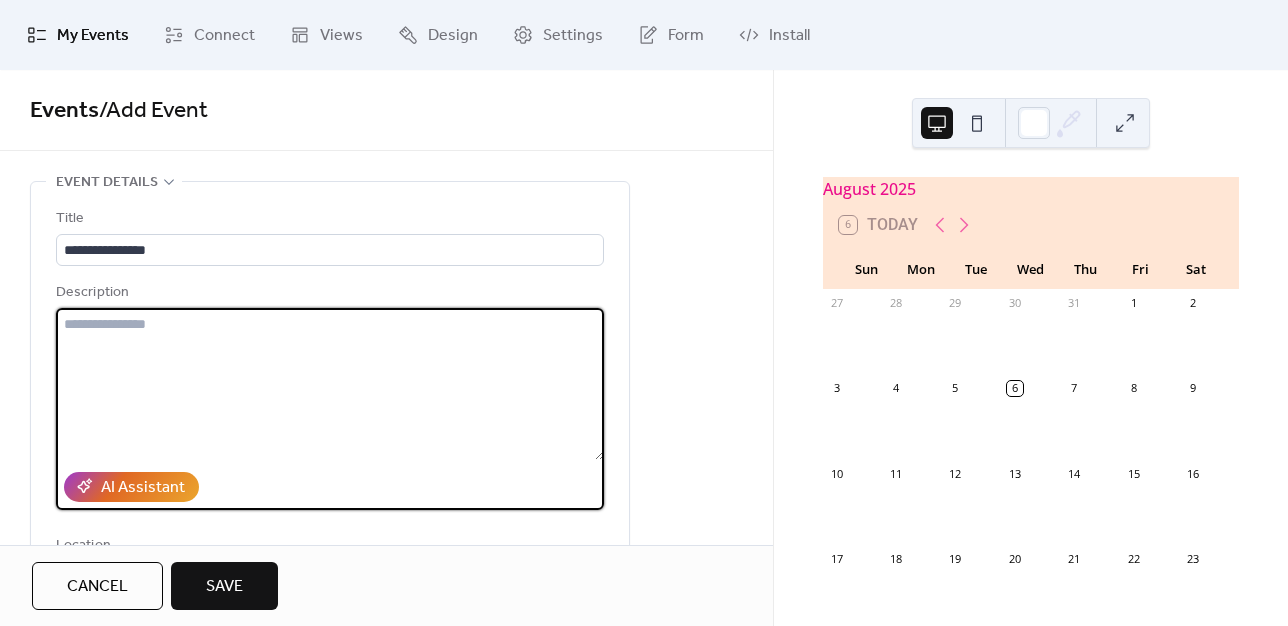 click at bounding box center (330, 384) 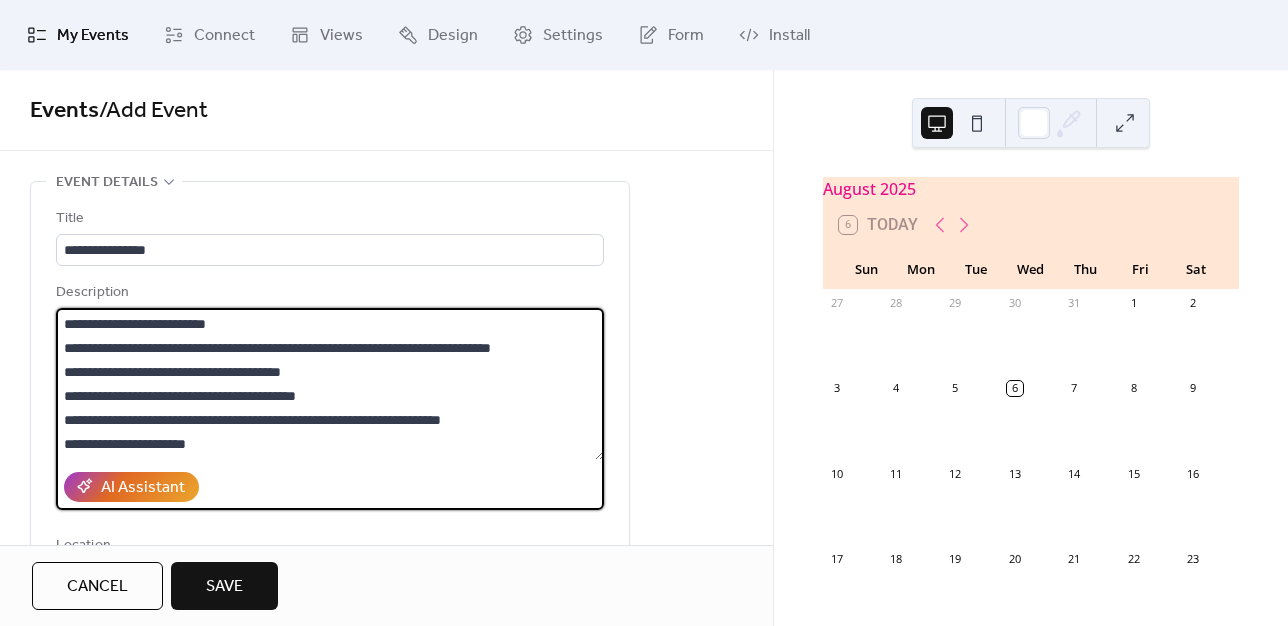 scroll, scrollTop: 165, scrollLeft: 0, axis: vertical 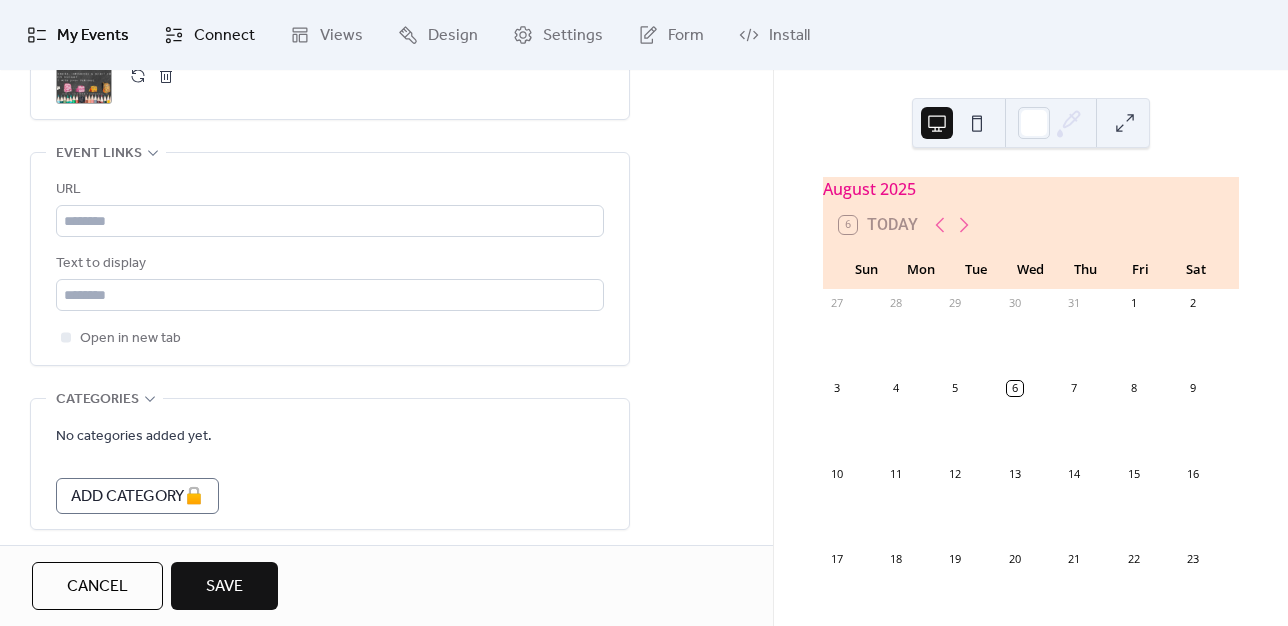 type on "**********" 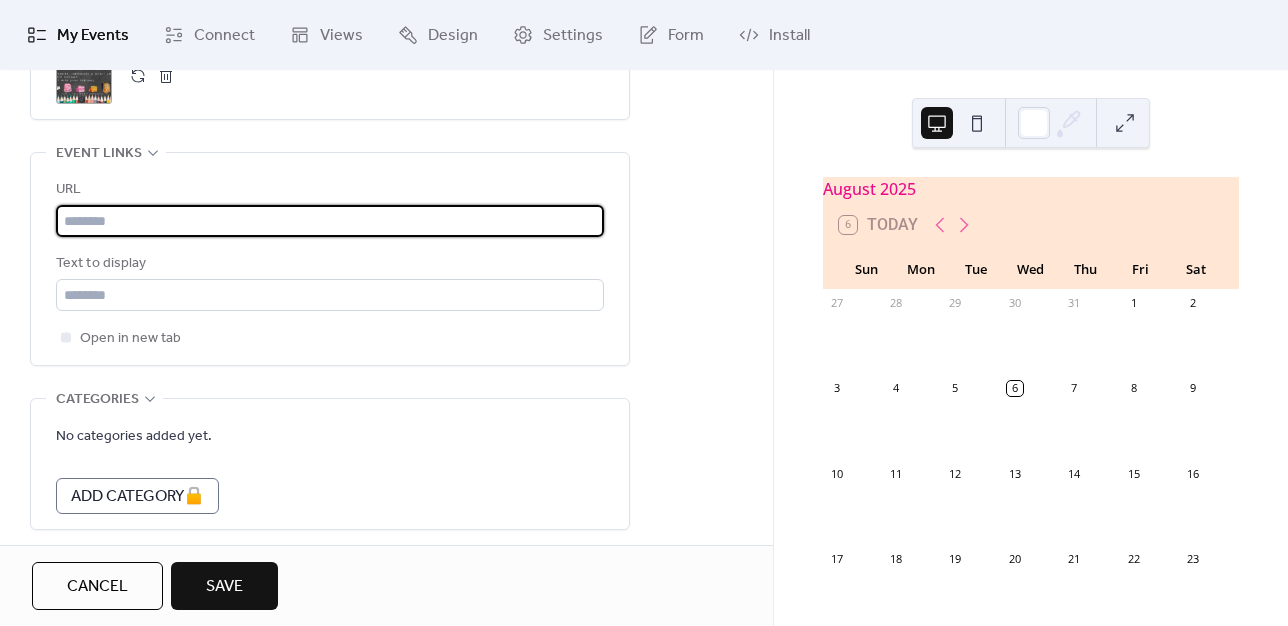 click at bounding box center (330, 221) 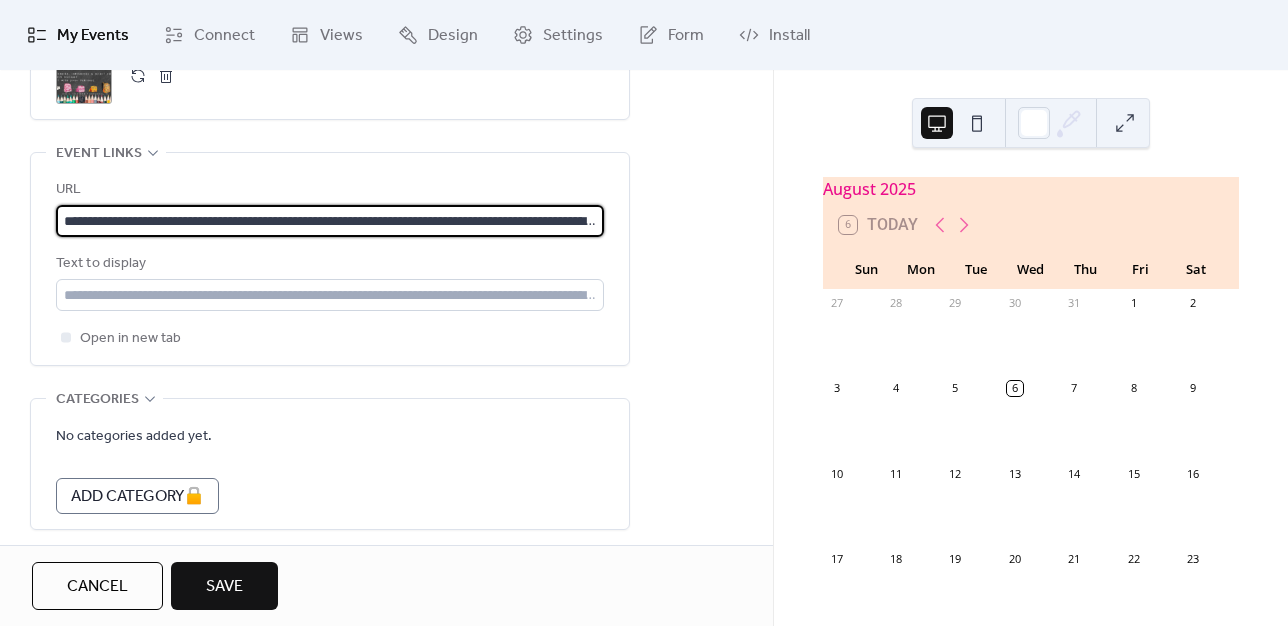 scroll, scrollTop: 0, scrollLeft: 987, axis: horizontal 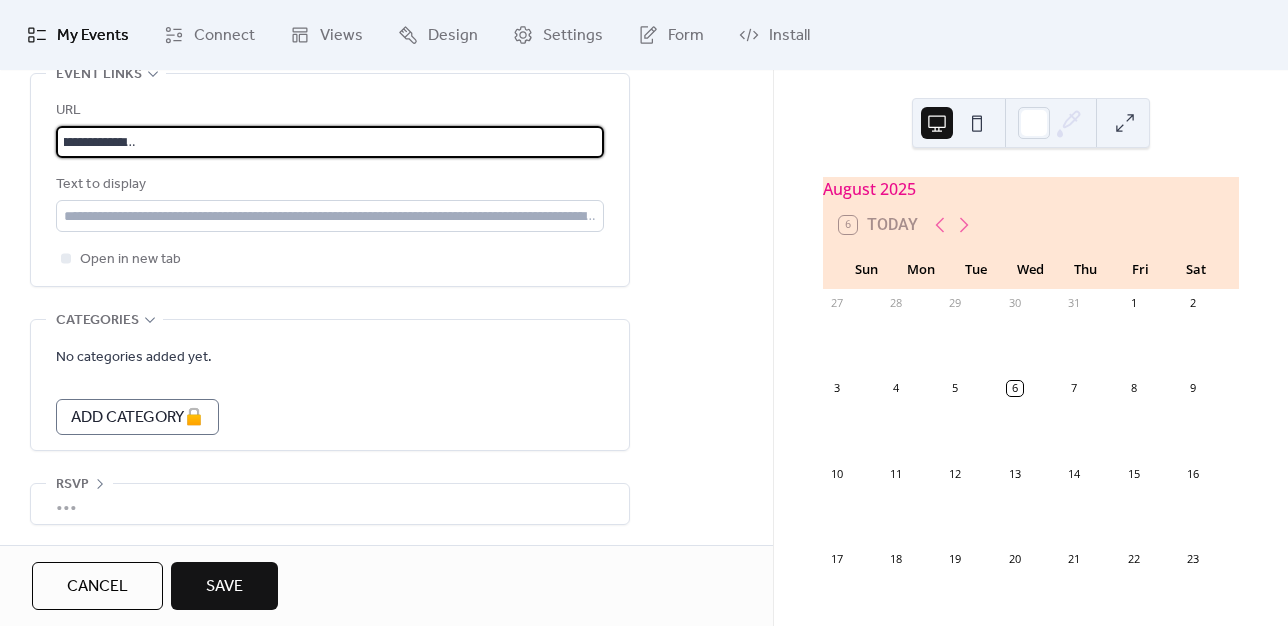 type on "**********" 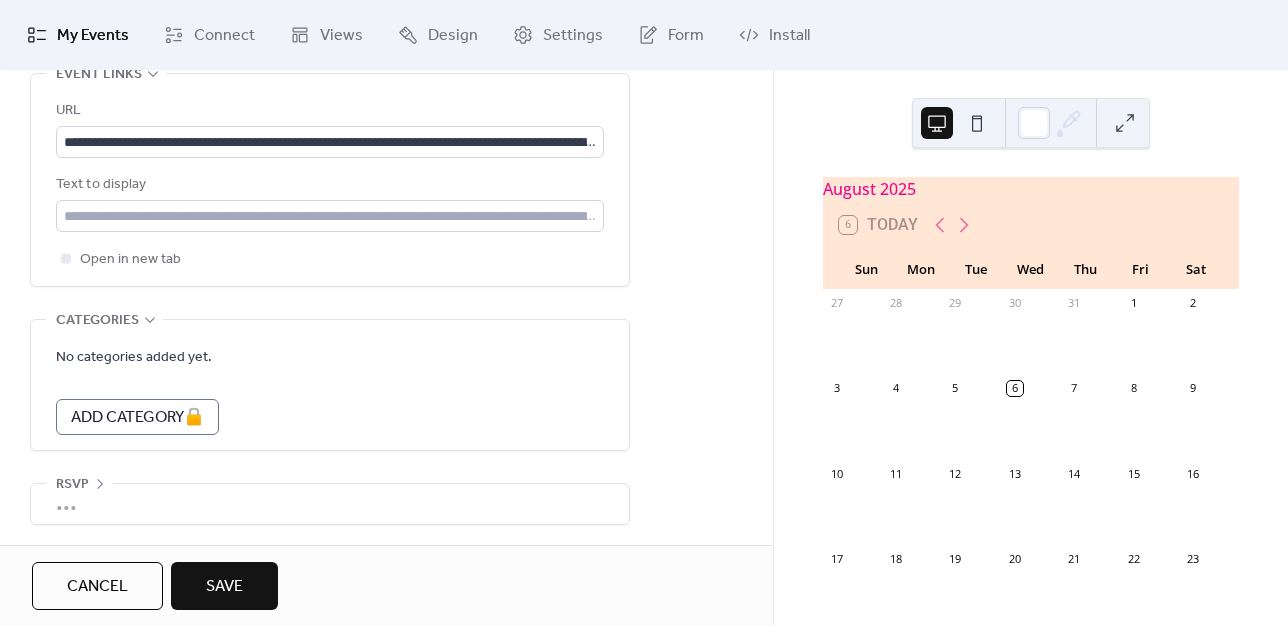 click on "•••" at bounding box center (330, 504) 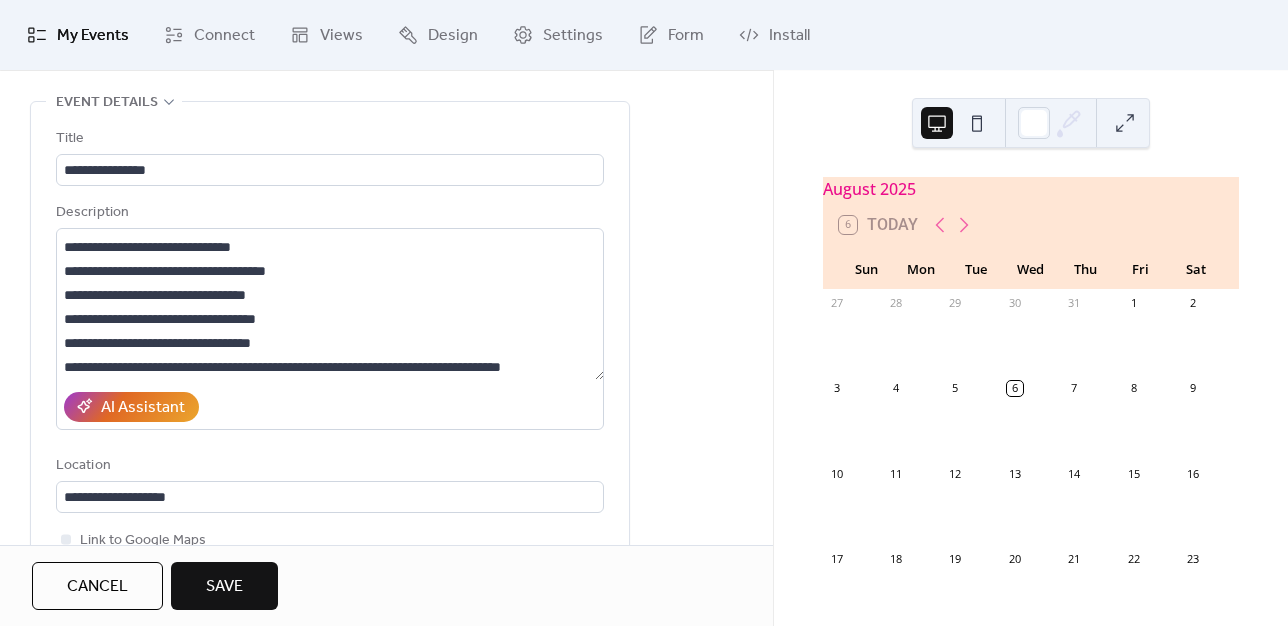 scroll, scrollTop: 0, scrollLeft: 0, axis: both 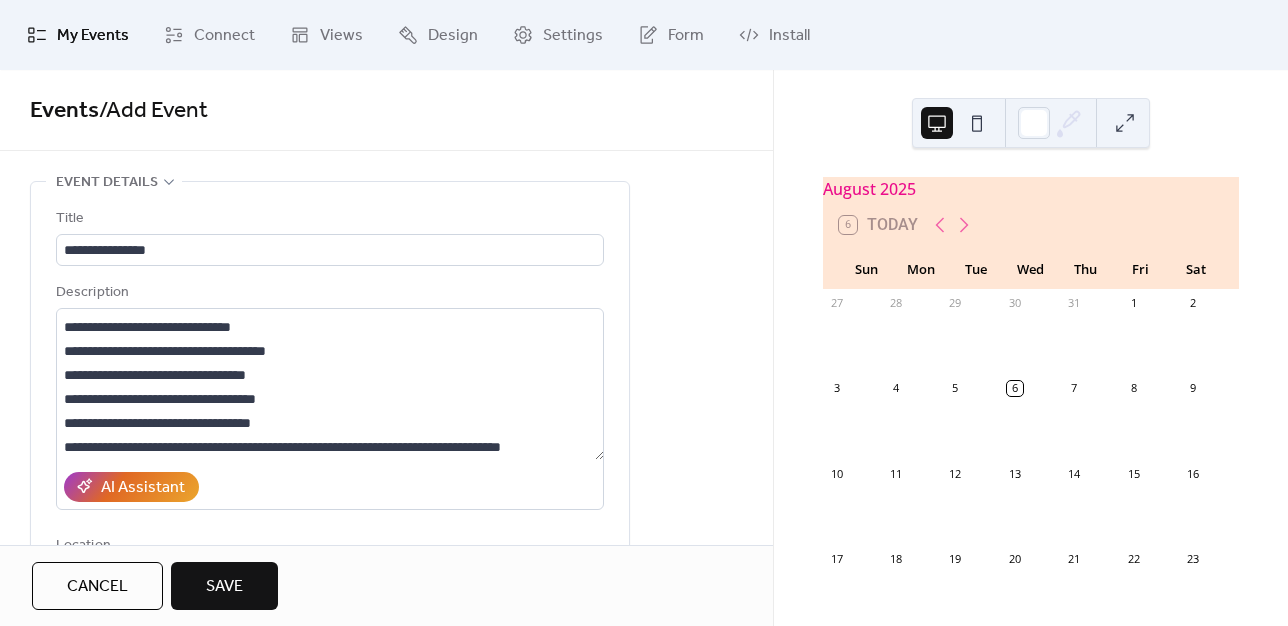 click on "Save" at bounding box center [224, 587] 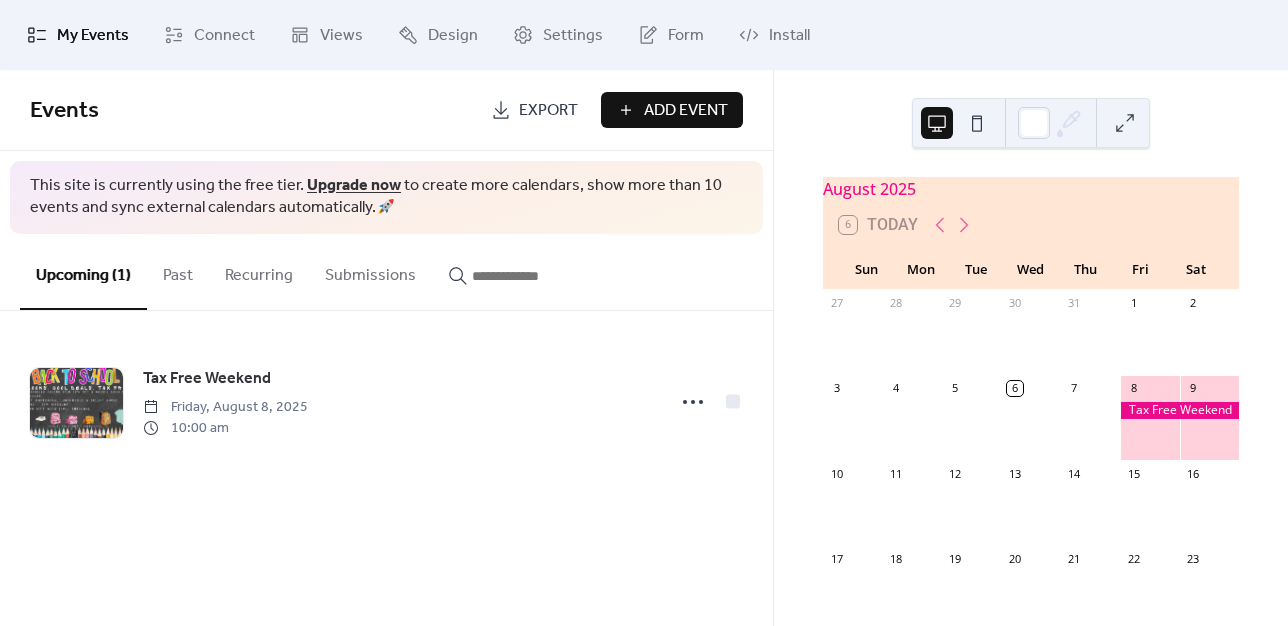 click on "Past" at bounding box center [178, 271] 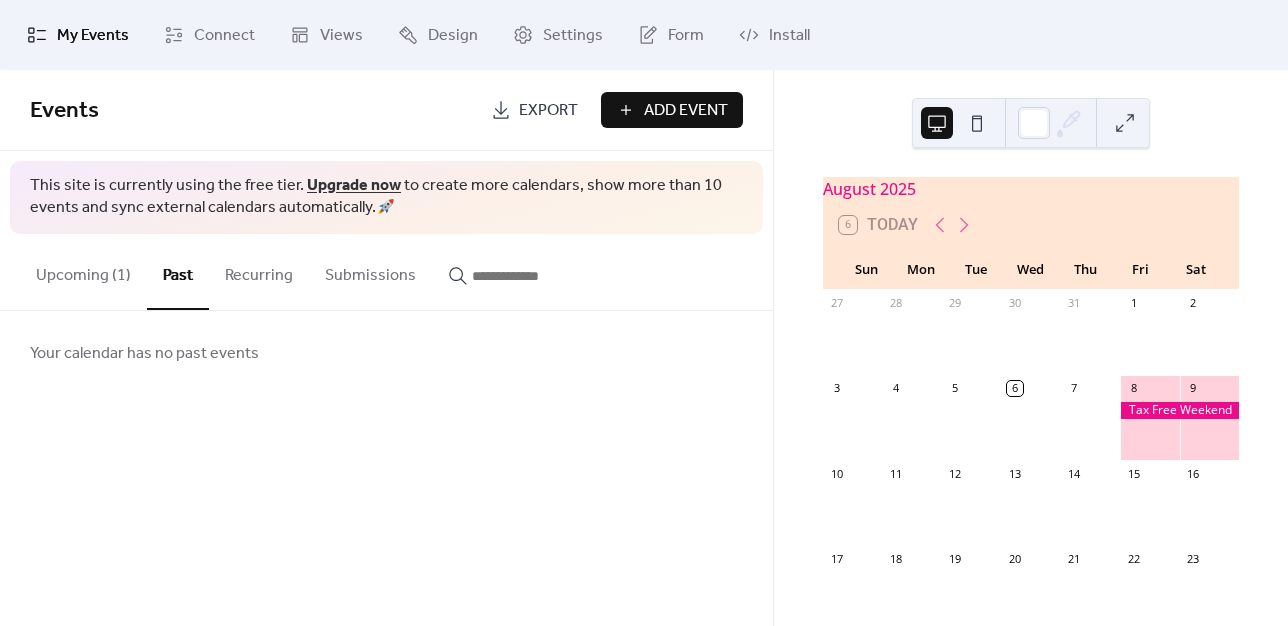 click on "Recurring" at bounding box center (259, 271) 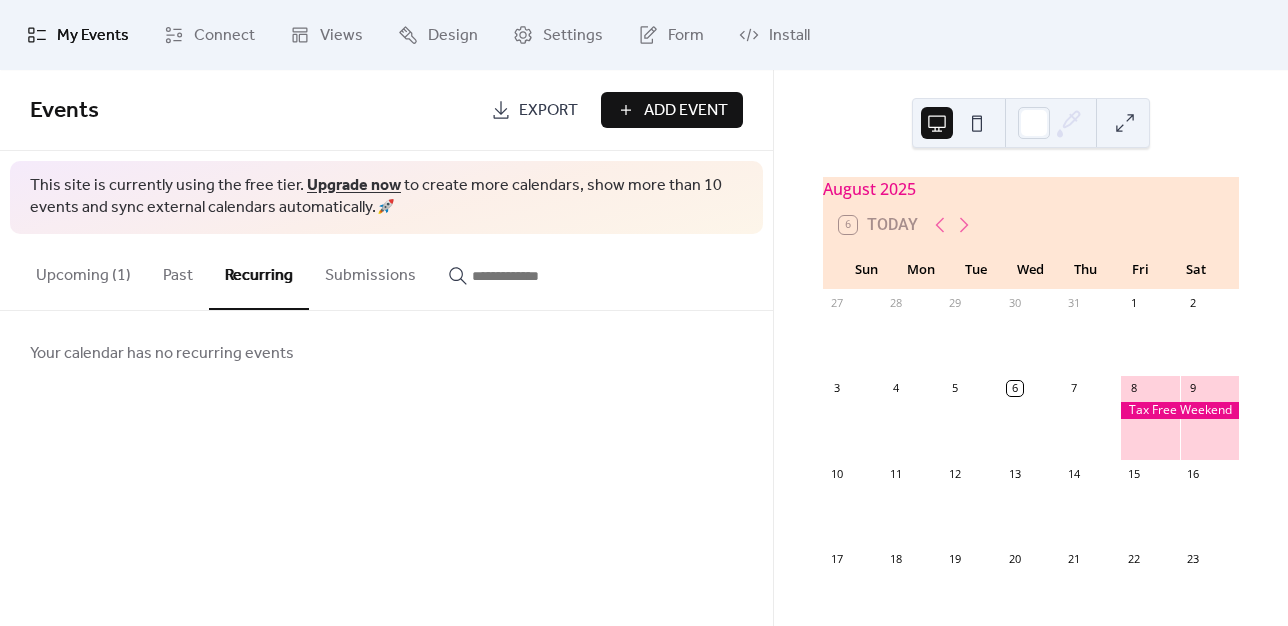 click on "Add Event" at bounding box center [686, 111] 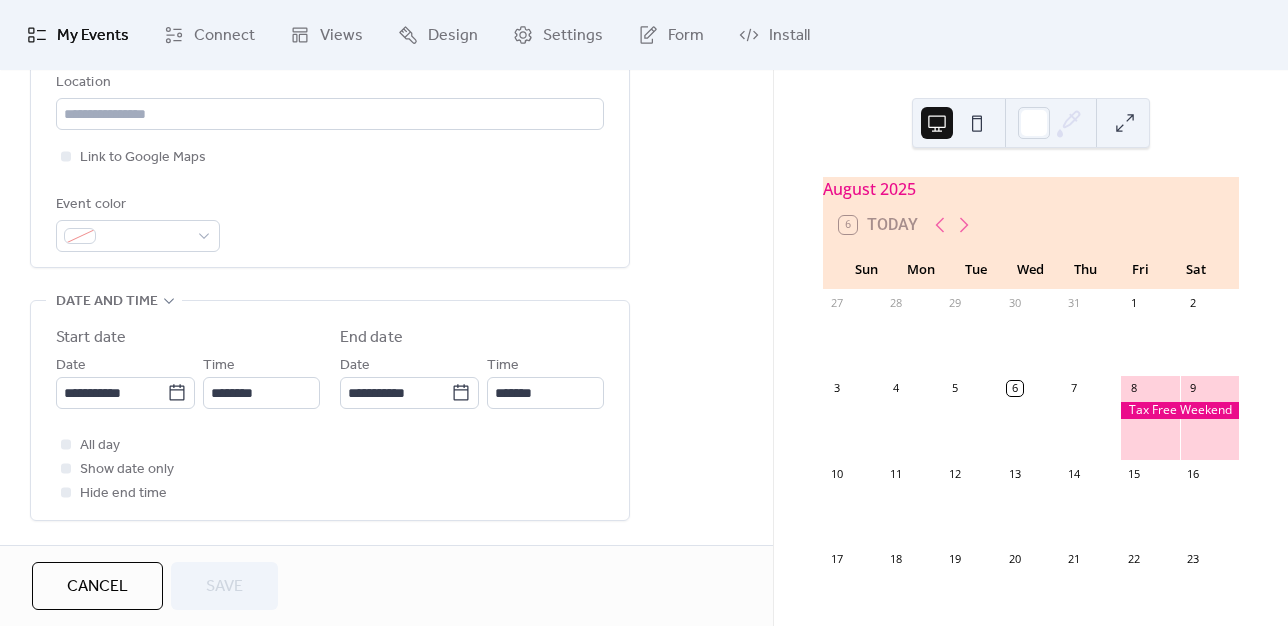 scroll, scrollTop: 464, scrollLeft: 0, axis: vertical 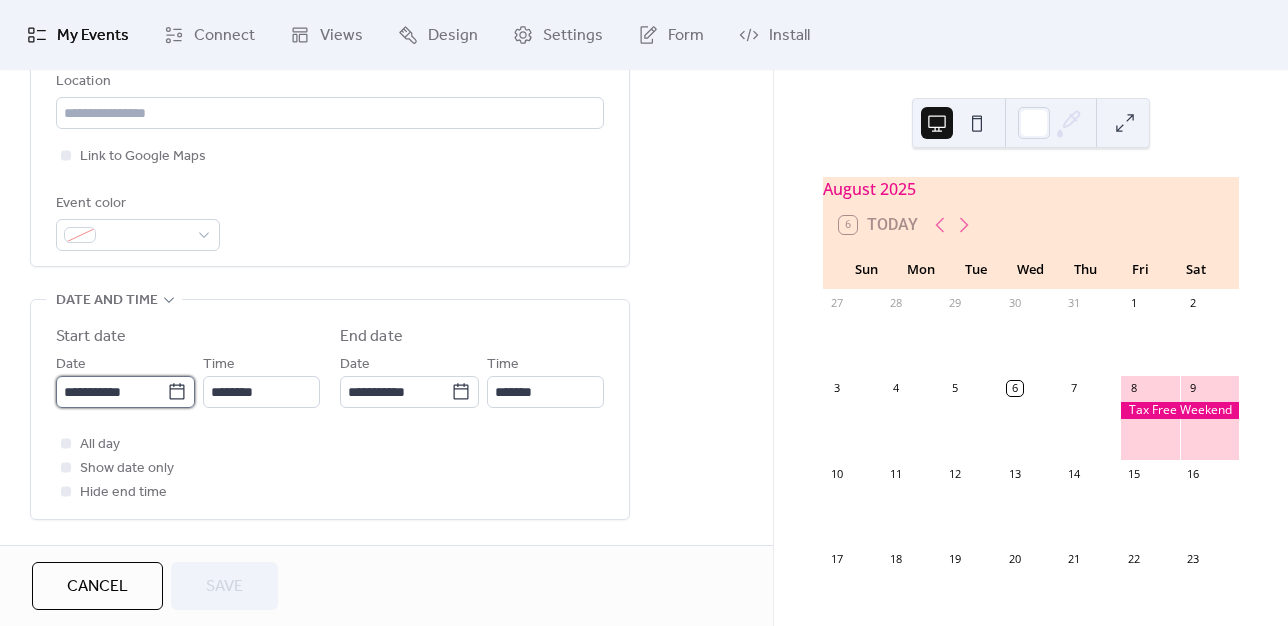click on "**********" at bounding box center (111, 392) 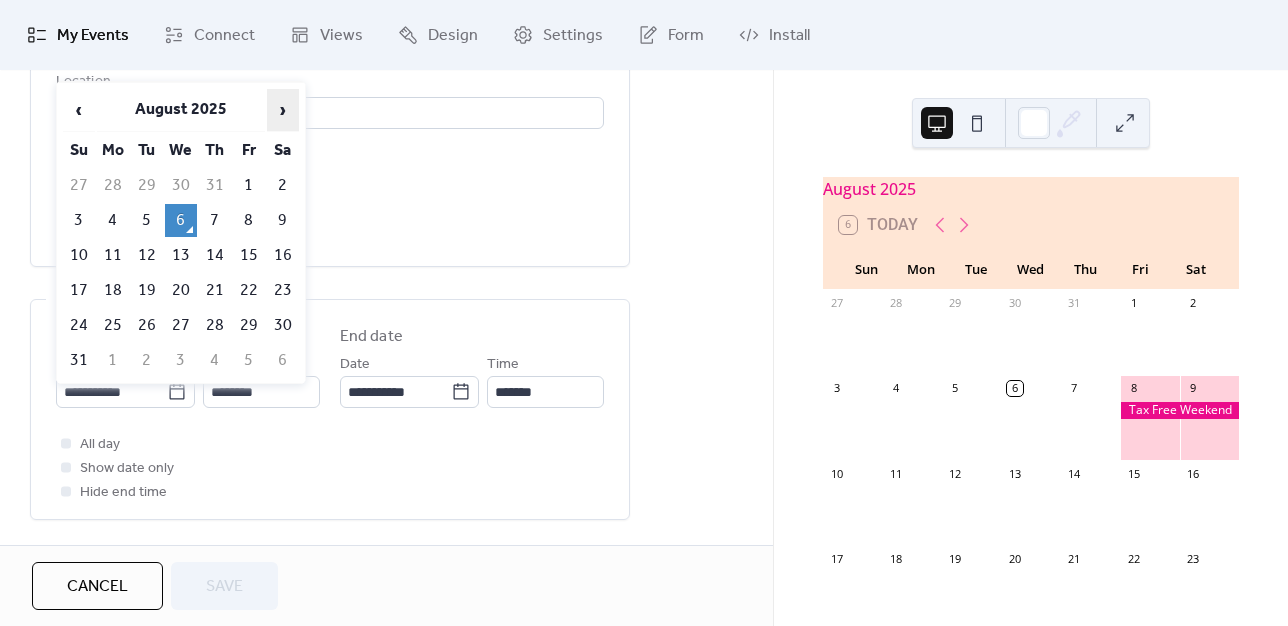 click on "›" at bounding box center [283, 110] 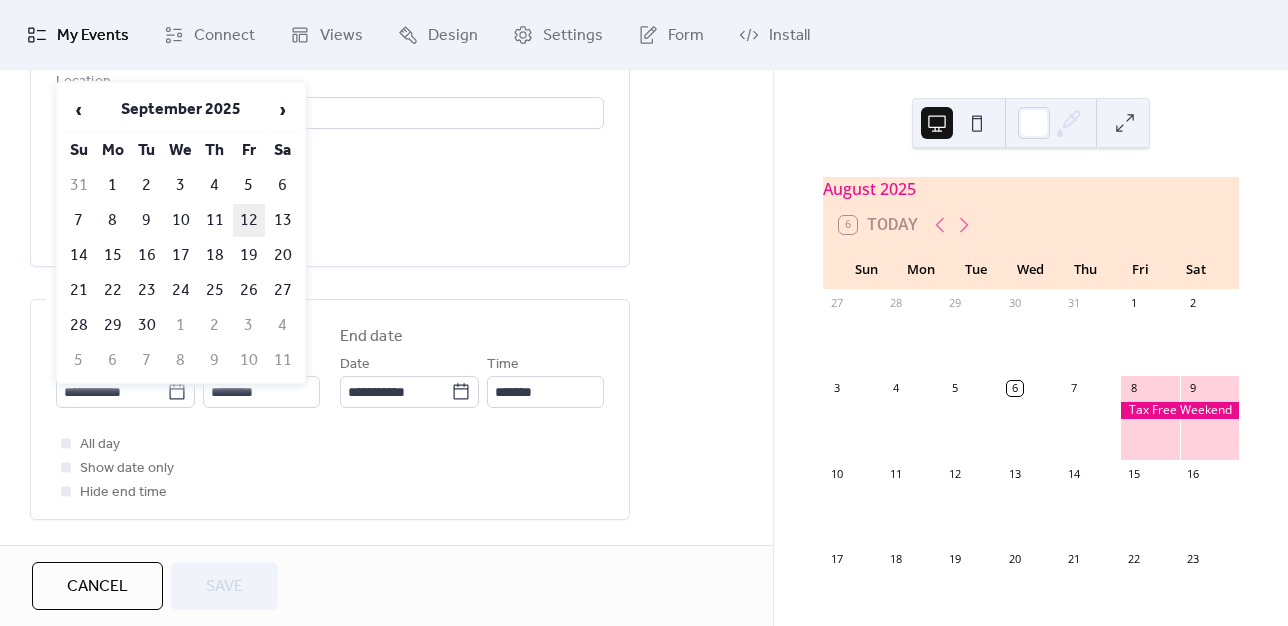 click on "12" at bounding box center (249, 220) 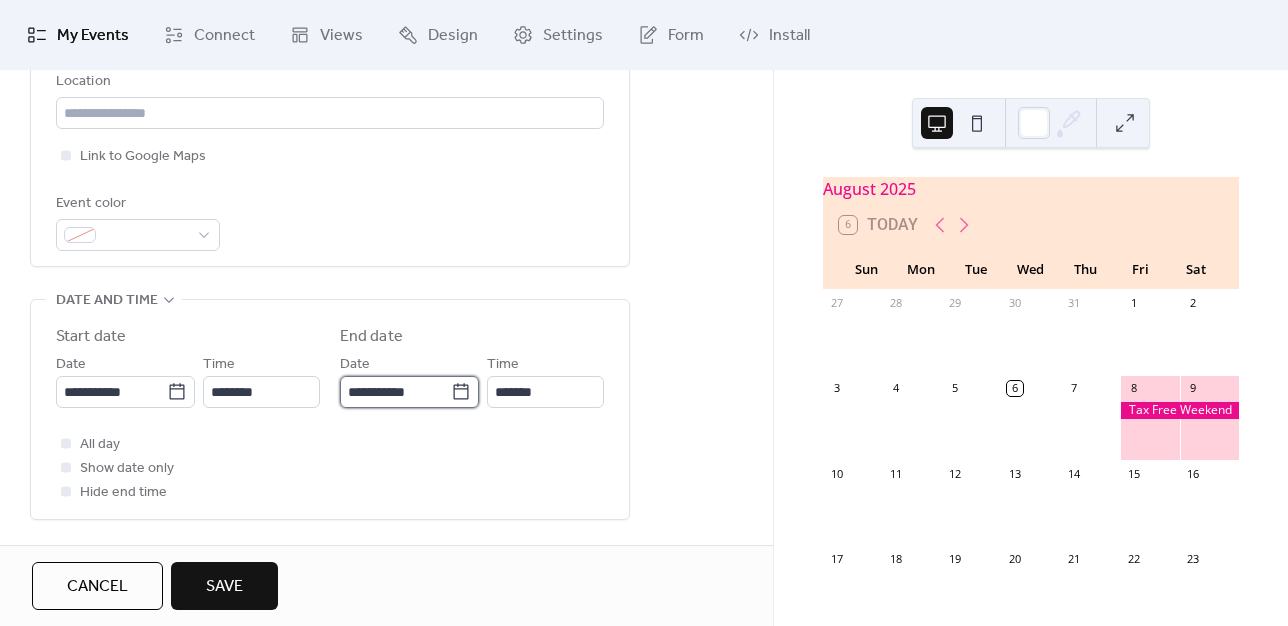 click on "**********" at bounding box center (395, 392) 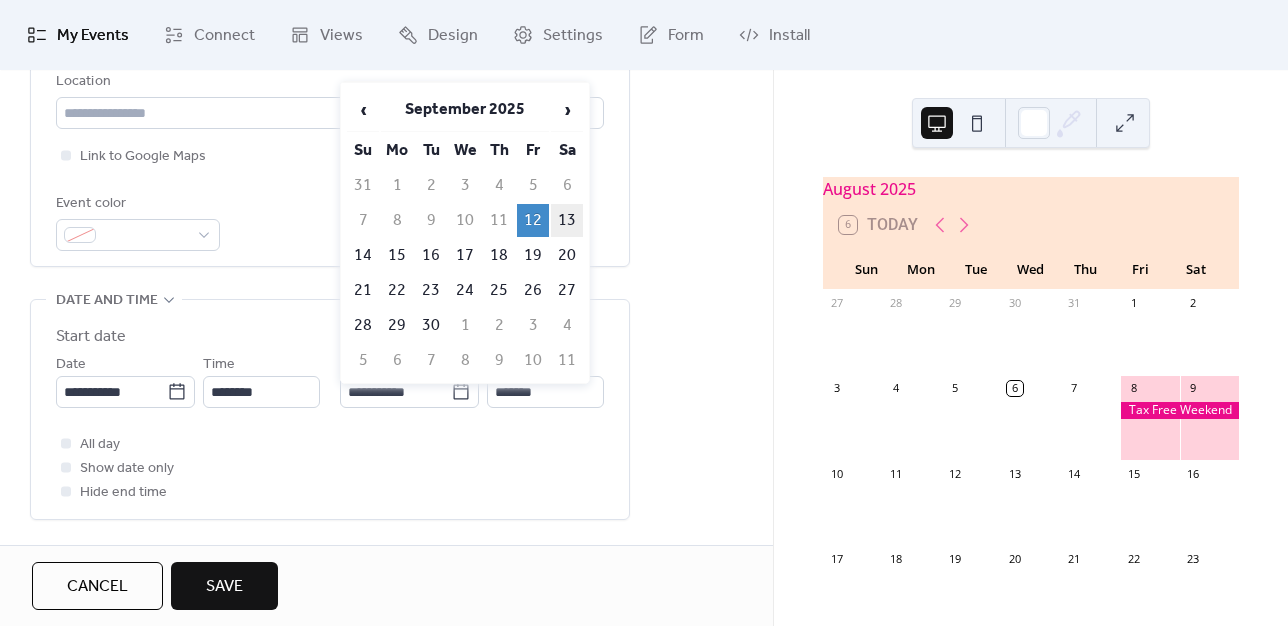click on "13" at bounding box center (567, 220) 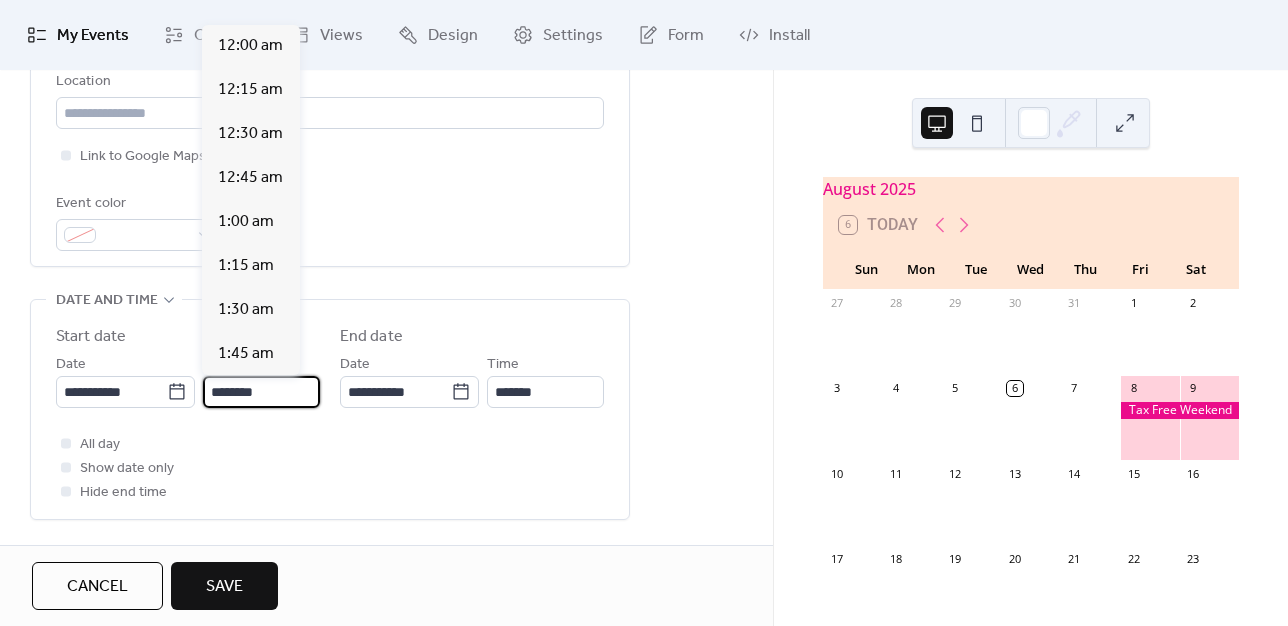 click on "********" at bounding box center [261, 392] 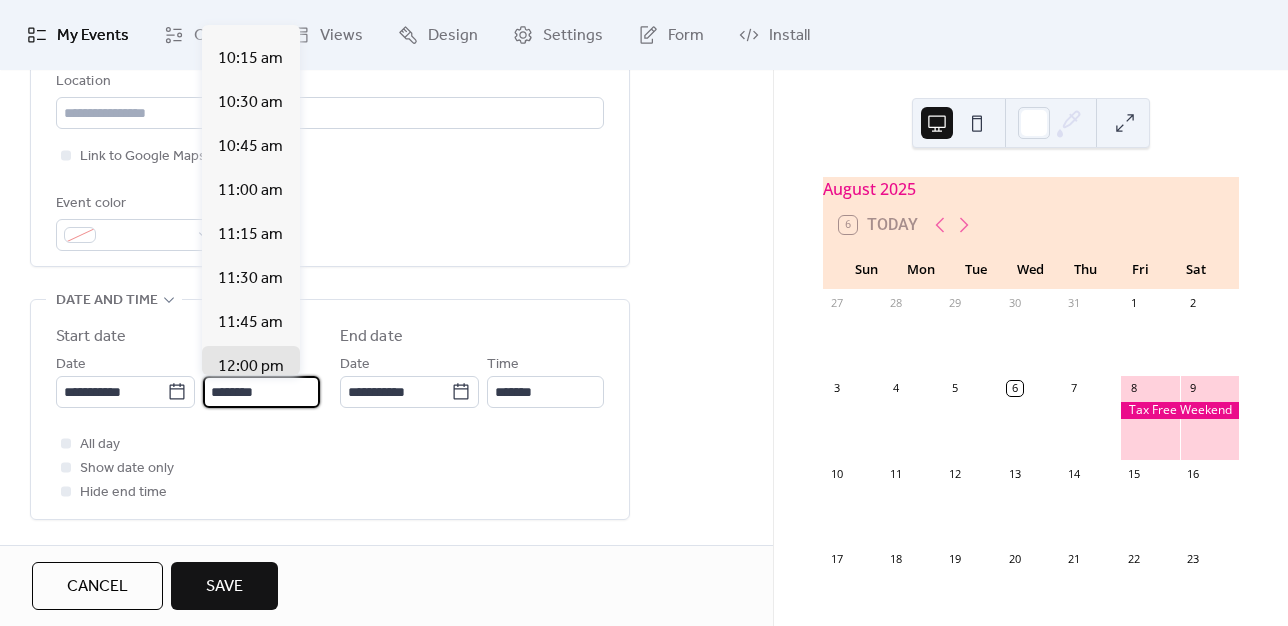 scroll, scrollTop: 1728, scrollLeft: 0, axis: vertical 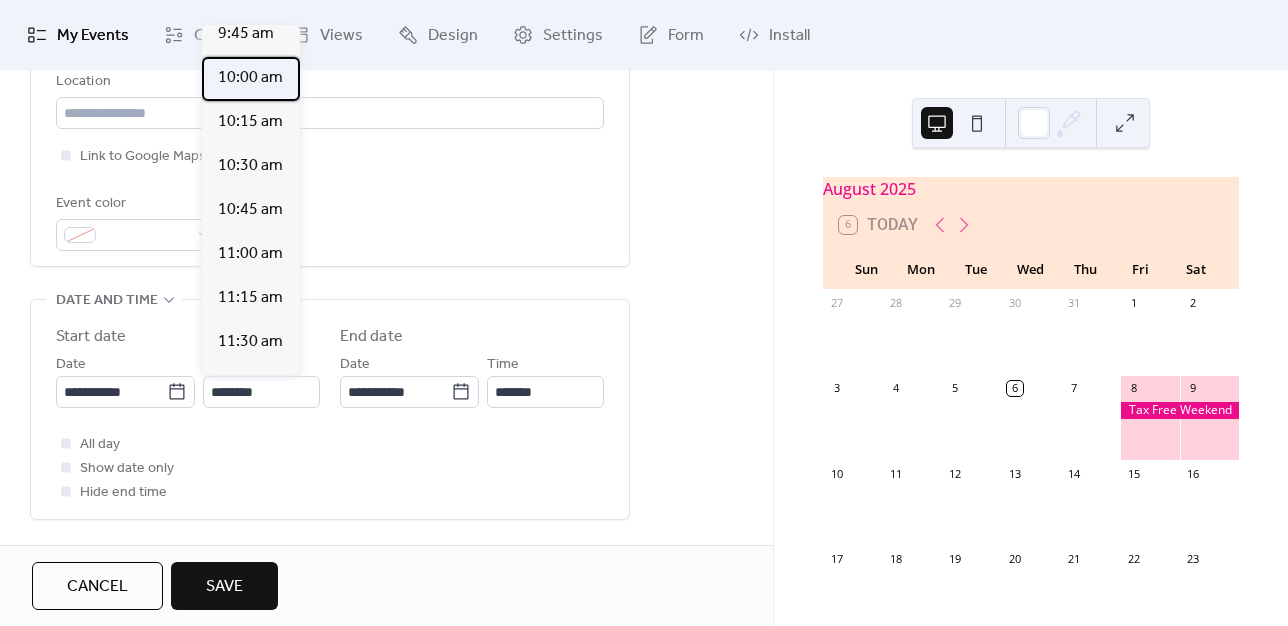 click on "10:00 am" at bounding box center (250, 78) 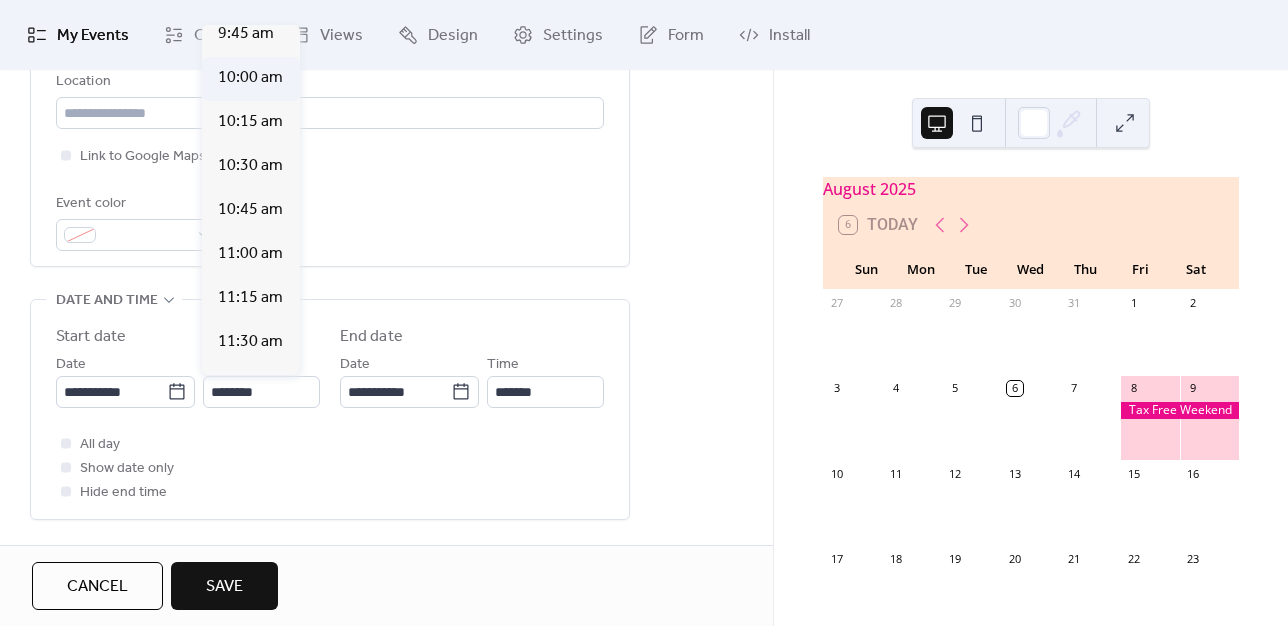 type on "********" 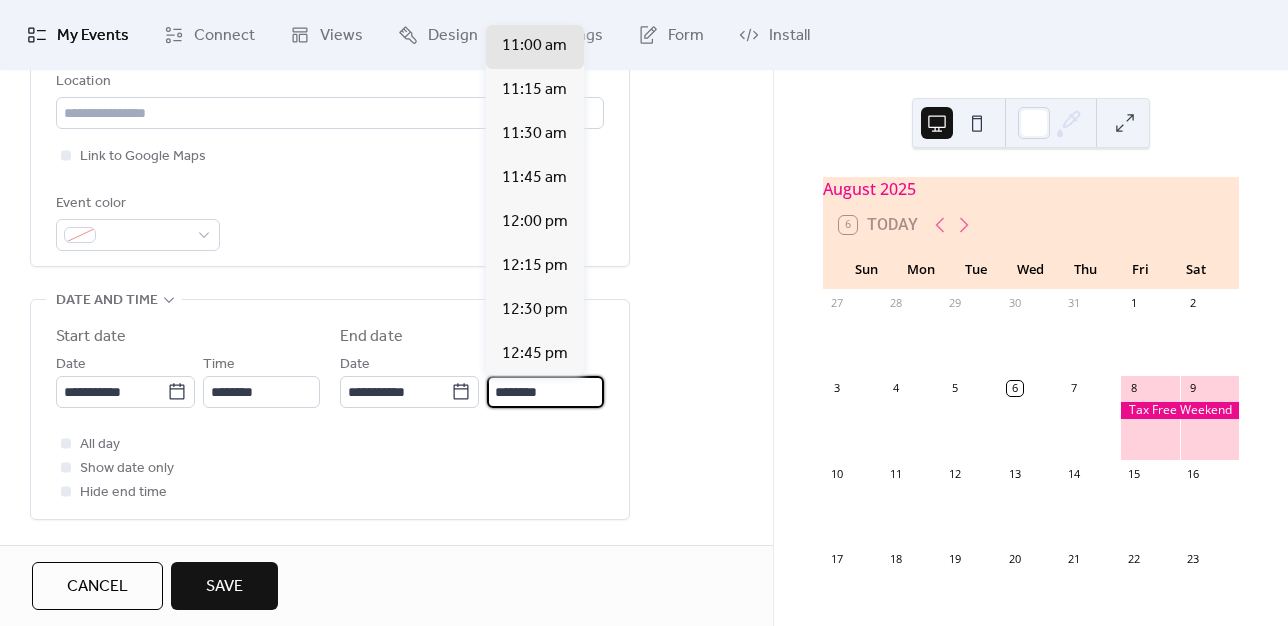 click on "********" at bounding box center [545, 392] 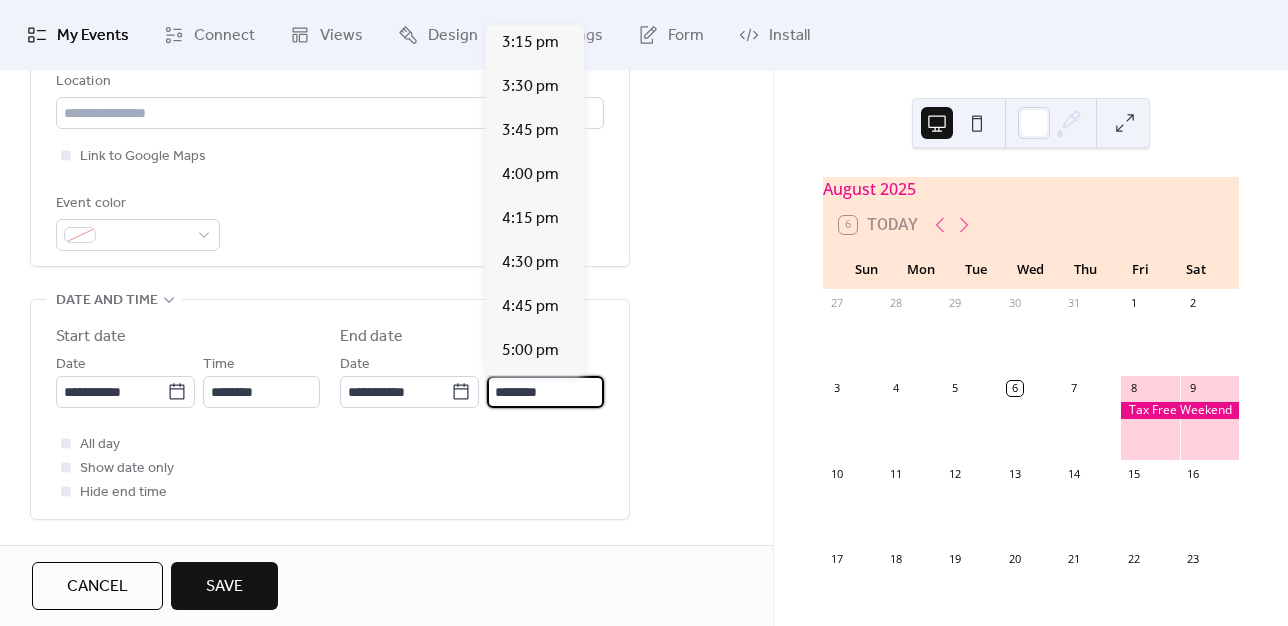 scroll, scrollTop: 2539, scrollLeft: 0, axis: vertical 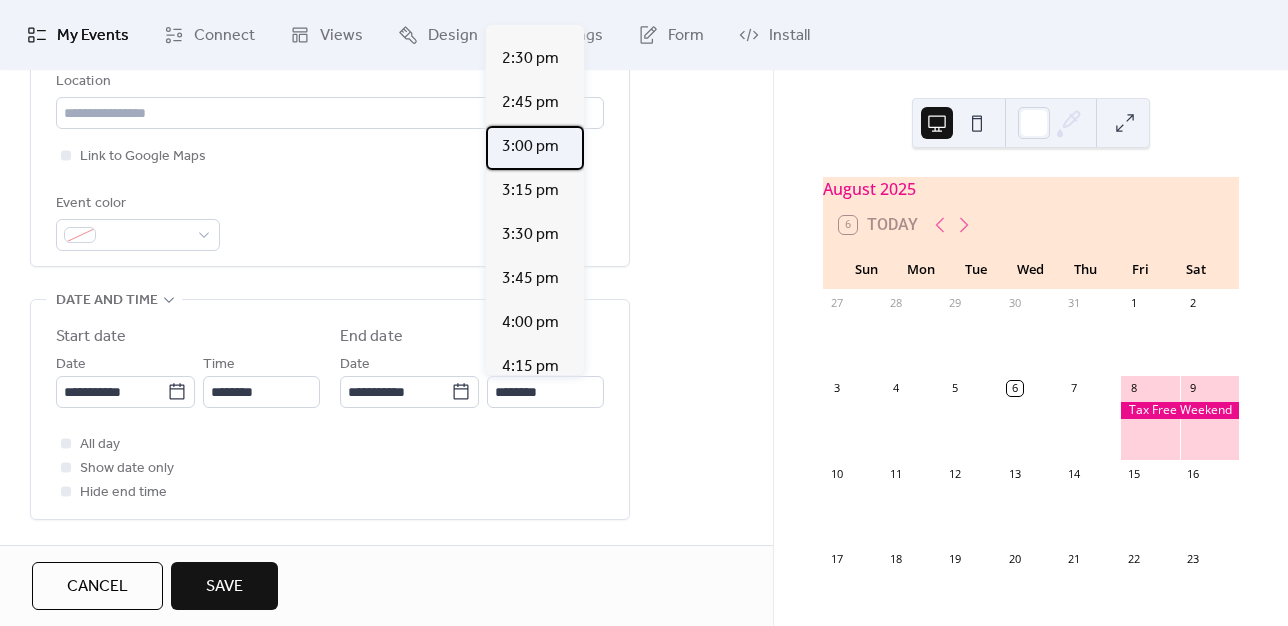click on "3:00 pm" at bounding box center [530, 147] 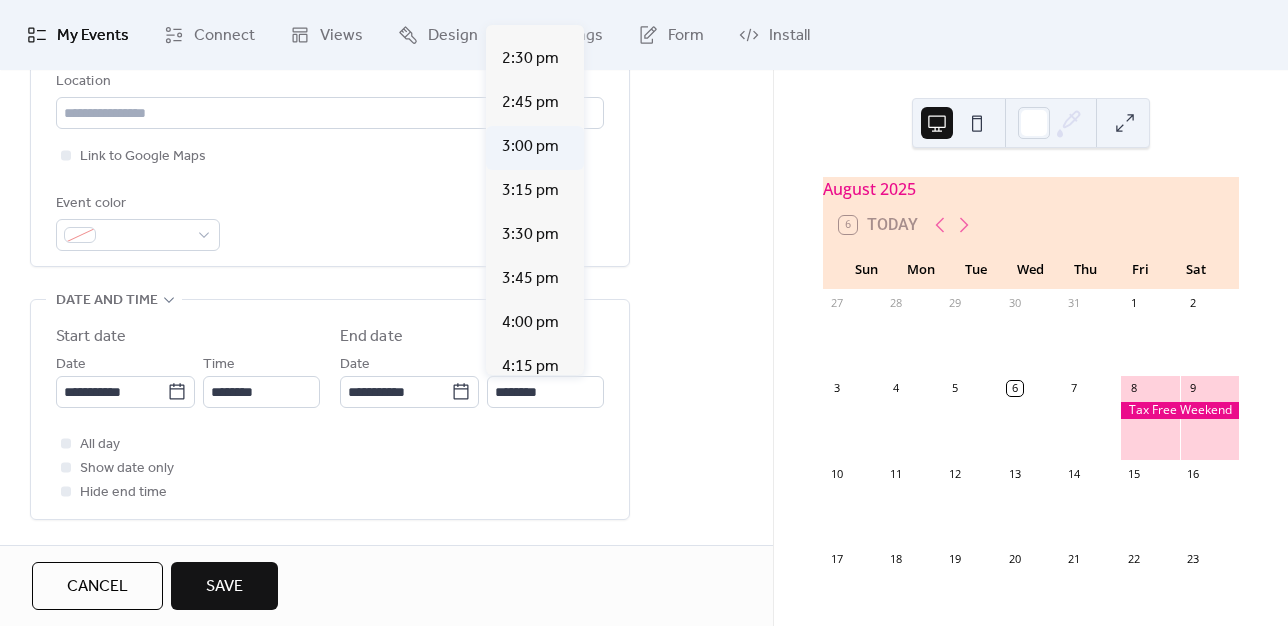 type on "*******" 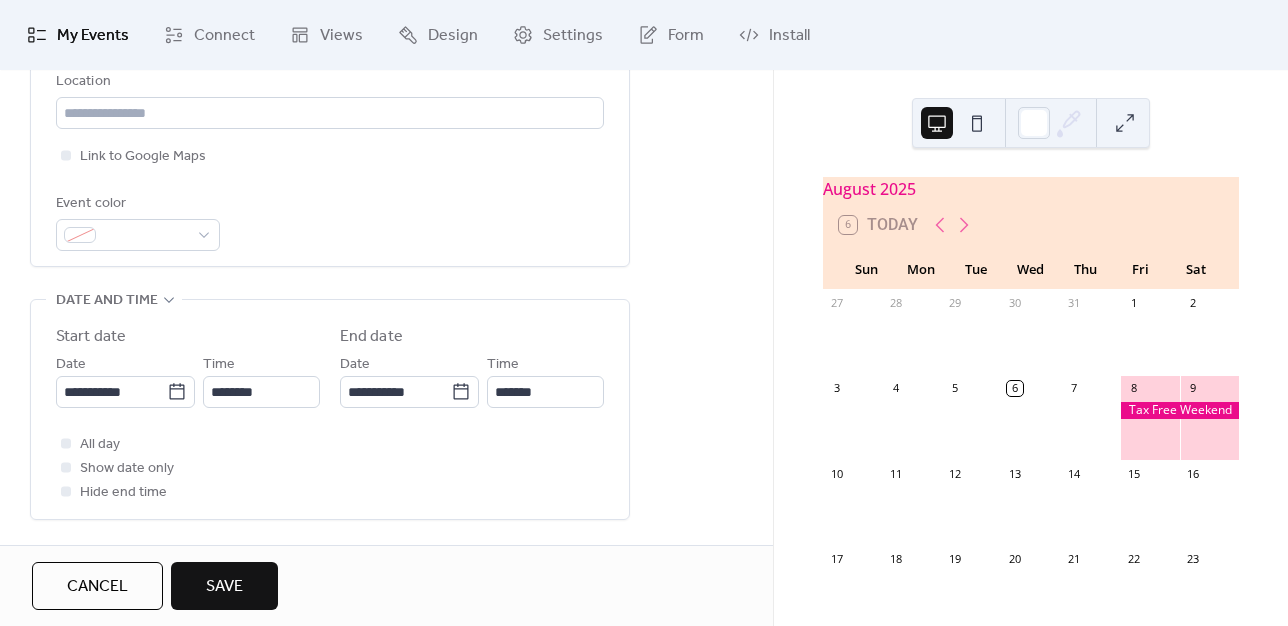 scroll, scrollTop: 0, scrollLeft: 0, axis: both 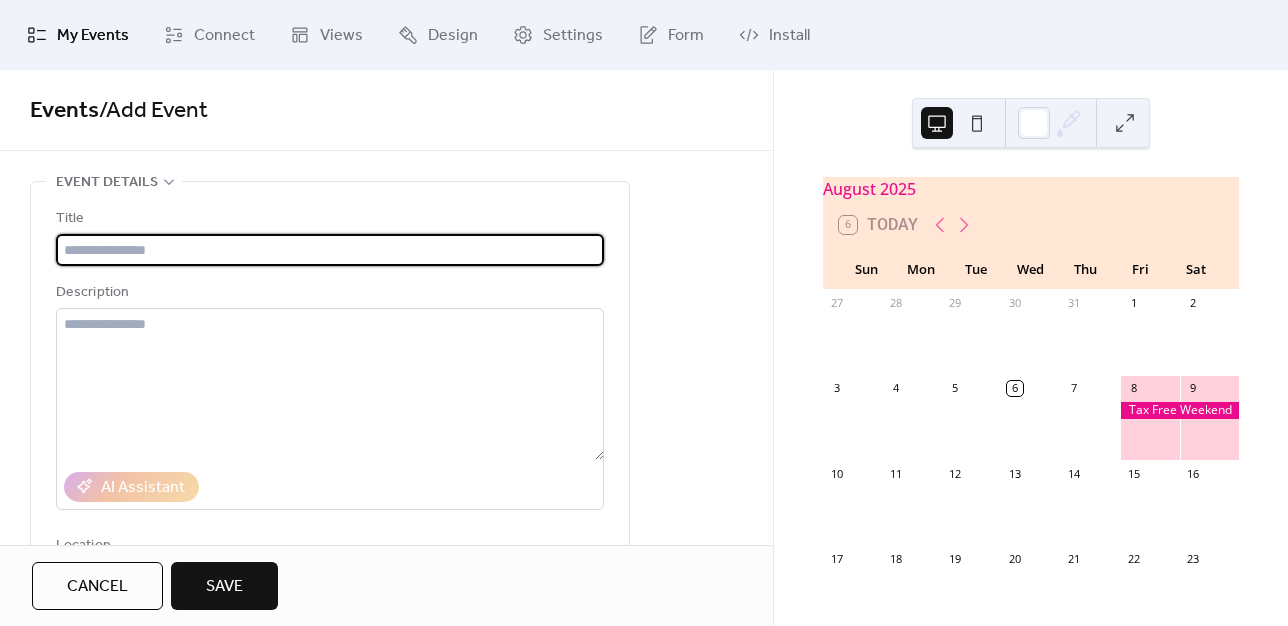 click at bounding box center [330, 250] 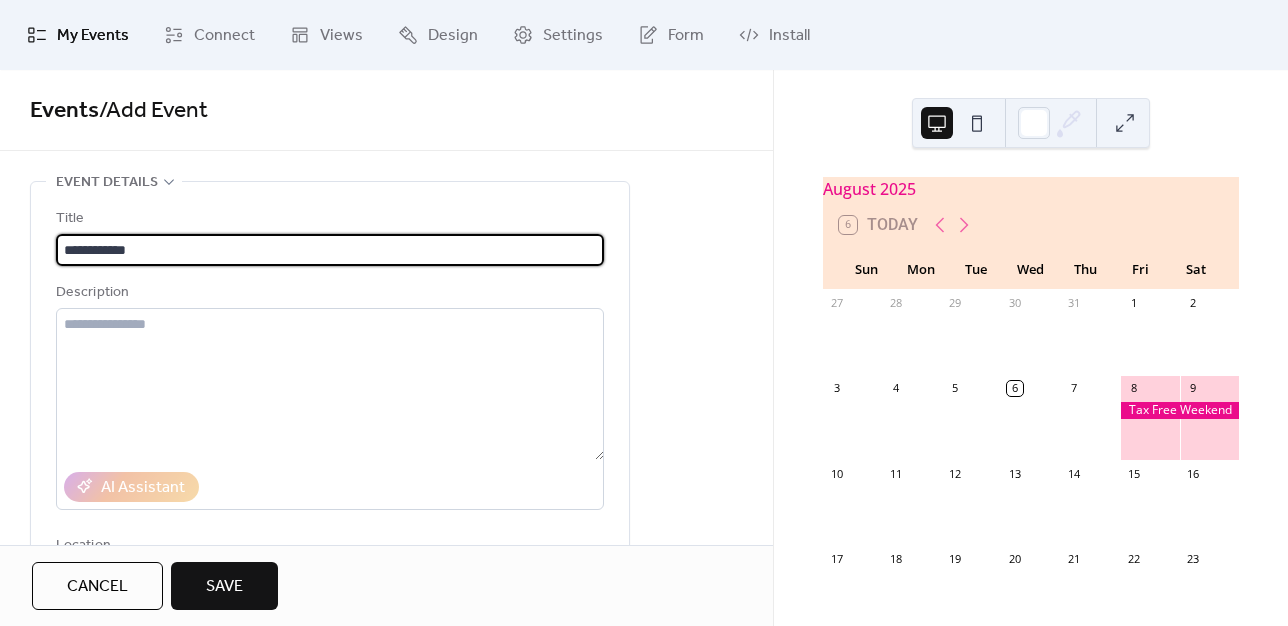scroll, scrollTop: 0, scrollLeft: 0, axis: both 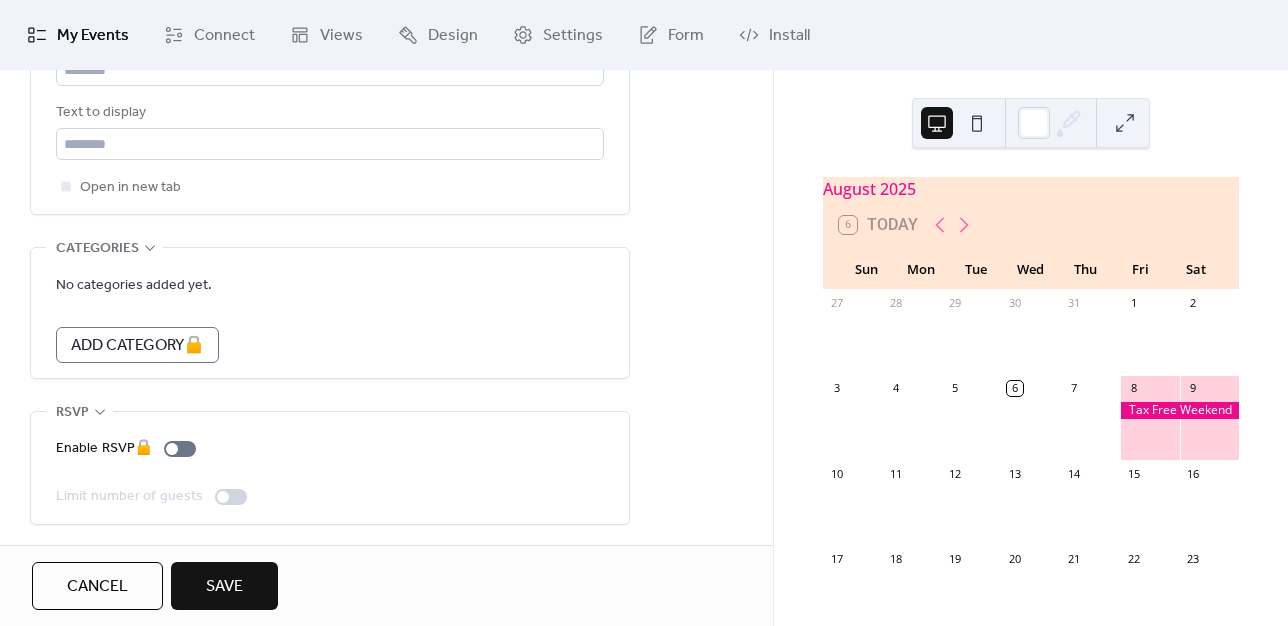 type on "**********" 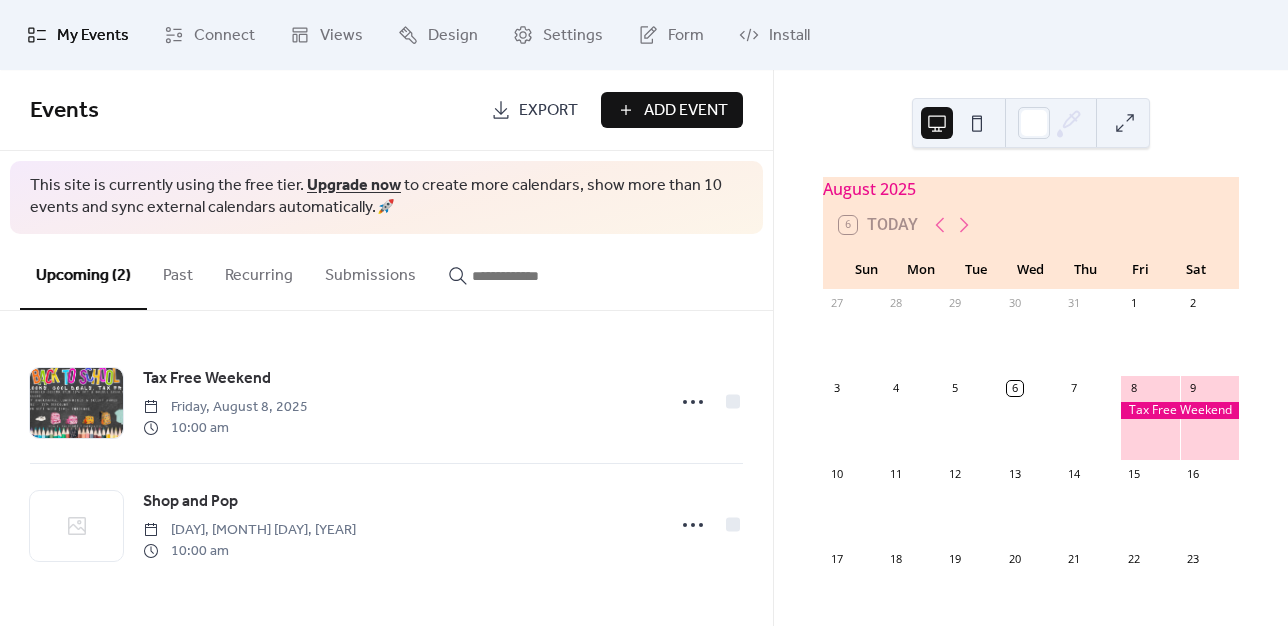 click on "Add Event" at bounding box center [686, 111] 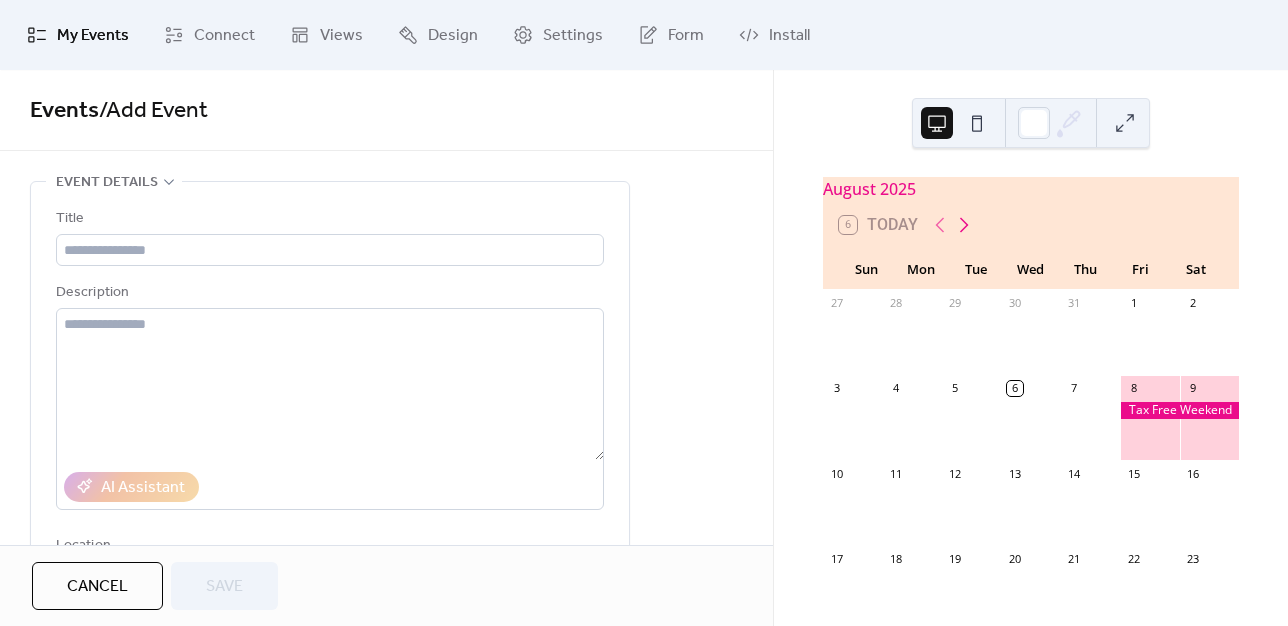 click 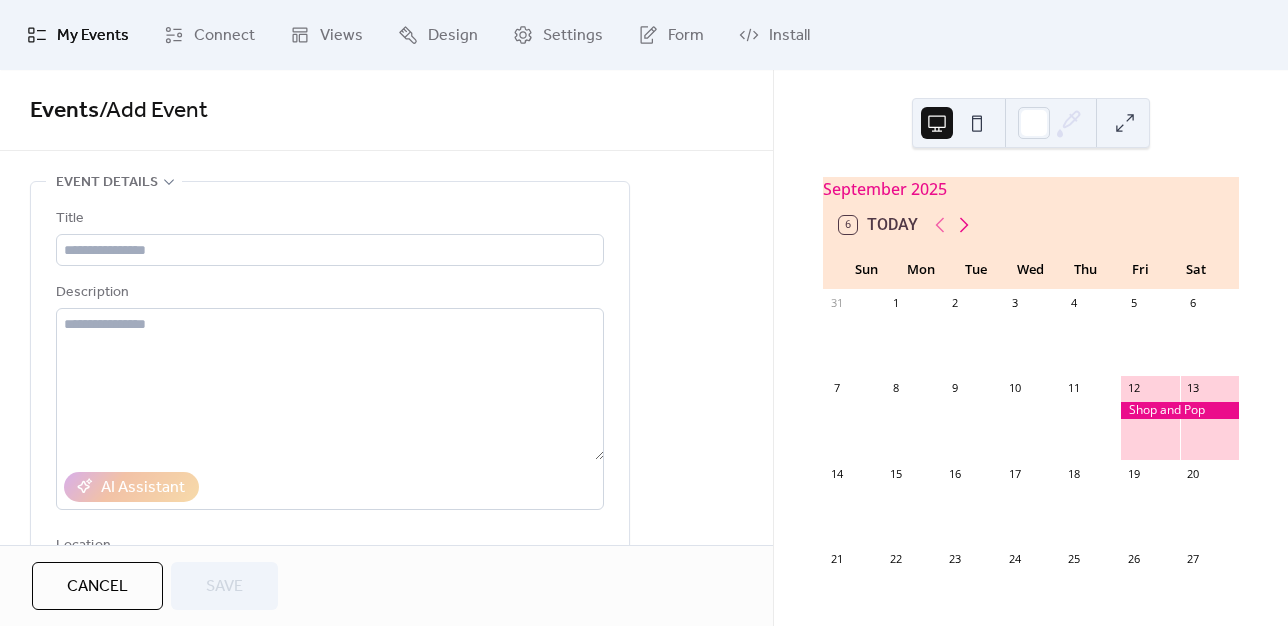click 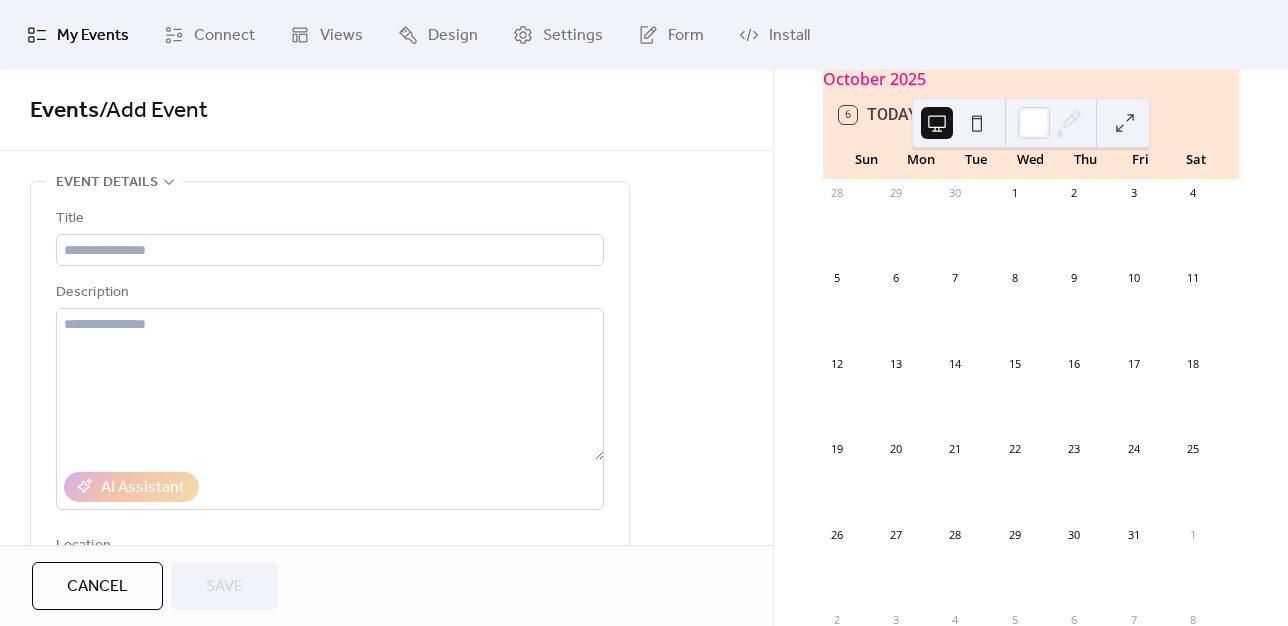 scroll, scrollTop: 142, scrollLeft: 0, axis: vertical 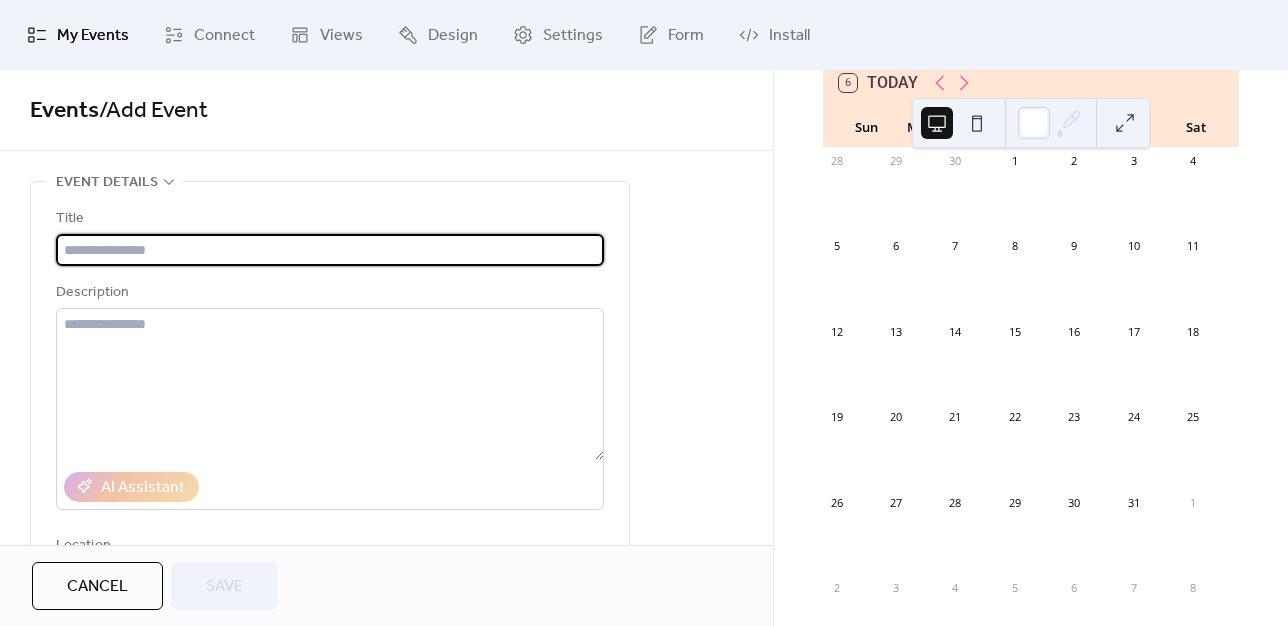 click at bounding box center [330, 250] 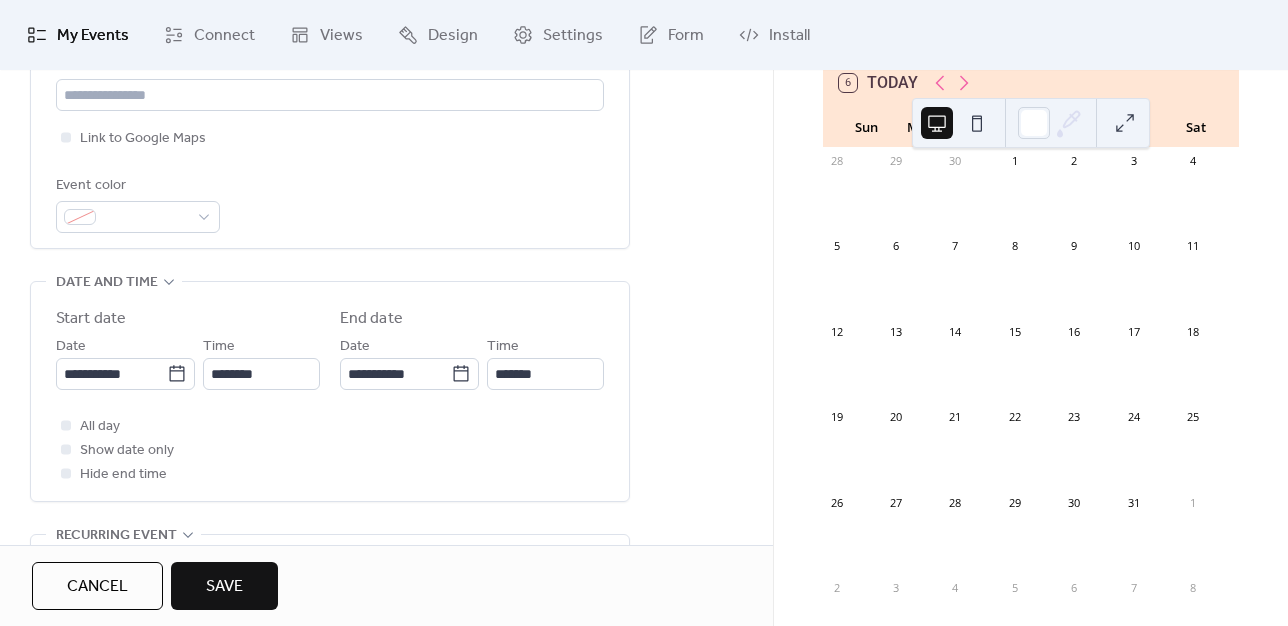 scroll, scrollTop: 484, scrollLeft: 0, axis: vertical 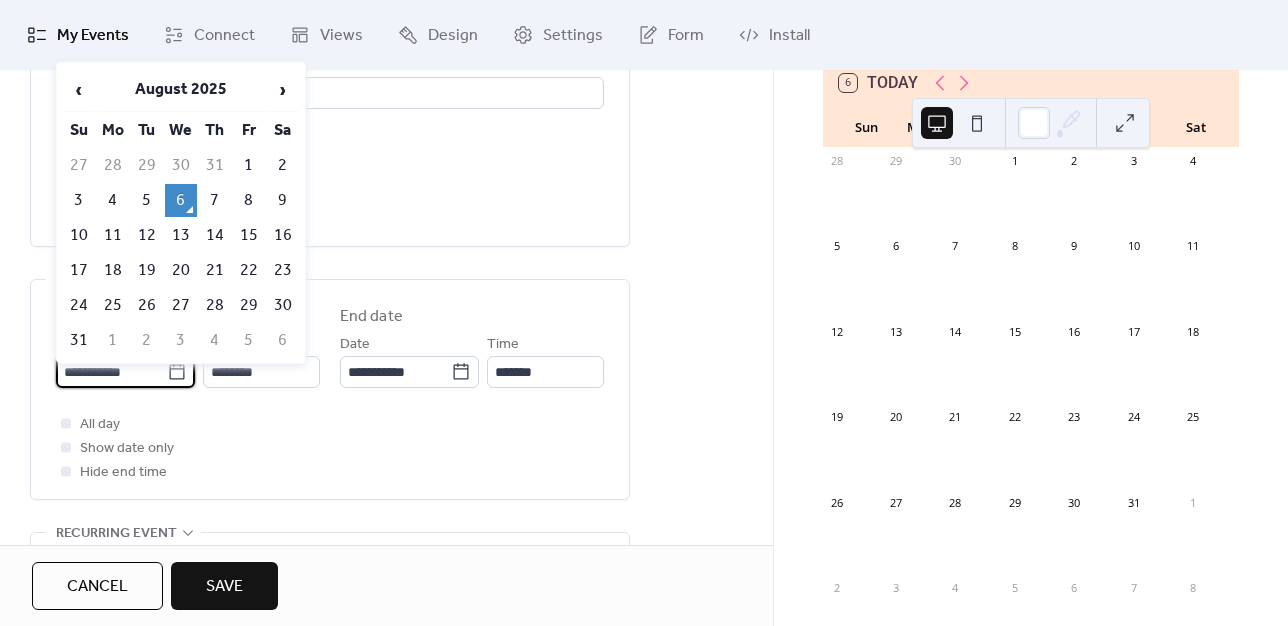 click on "**********" at bounding box center (111, 372) 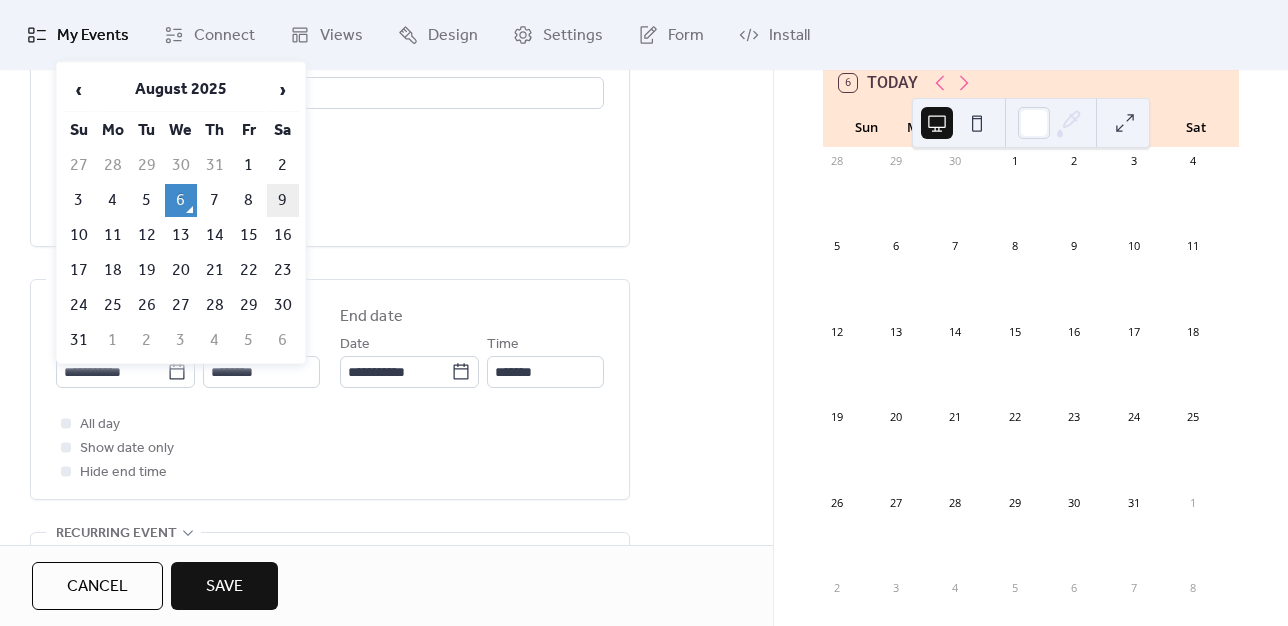 click on "9" at bounding box center [283, 200] 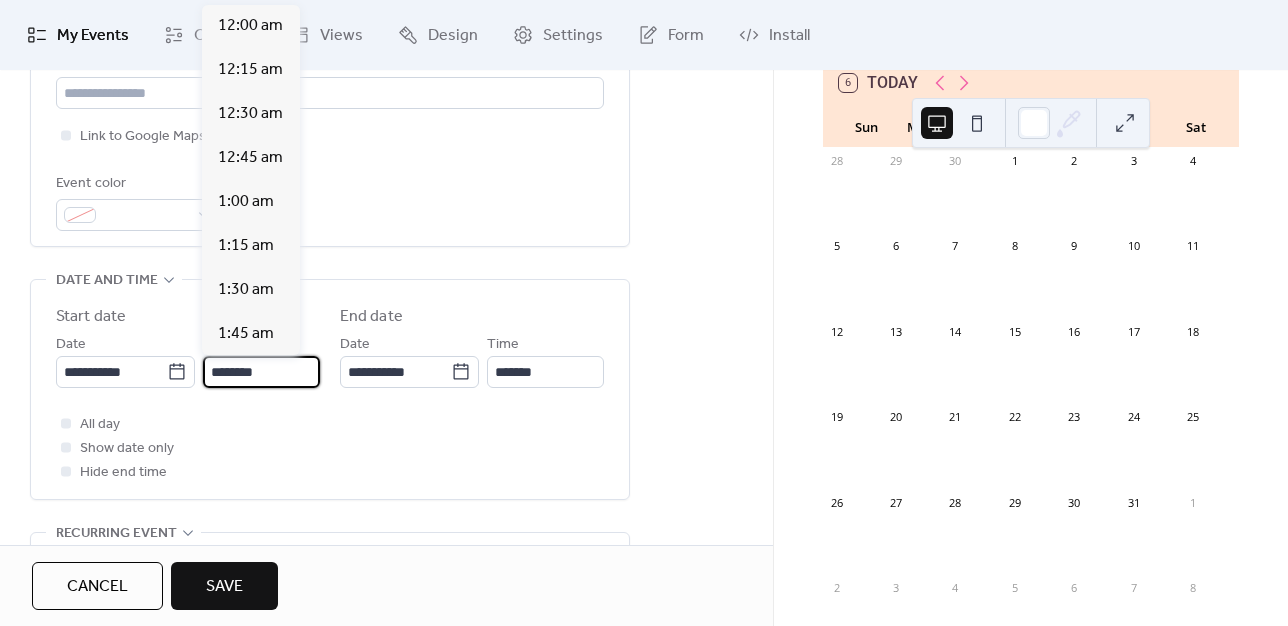 scroll, scrollTop: 2112, scrollLeft: 0, axis: vertical 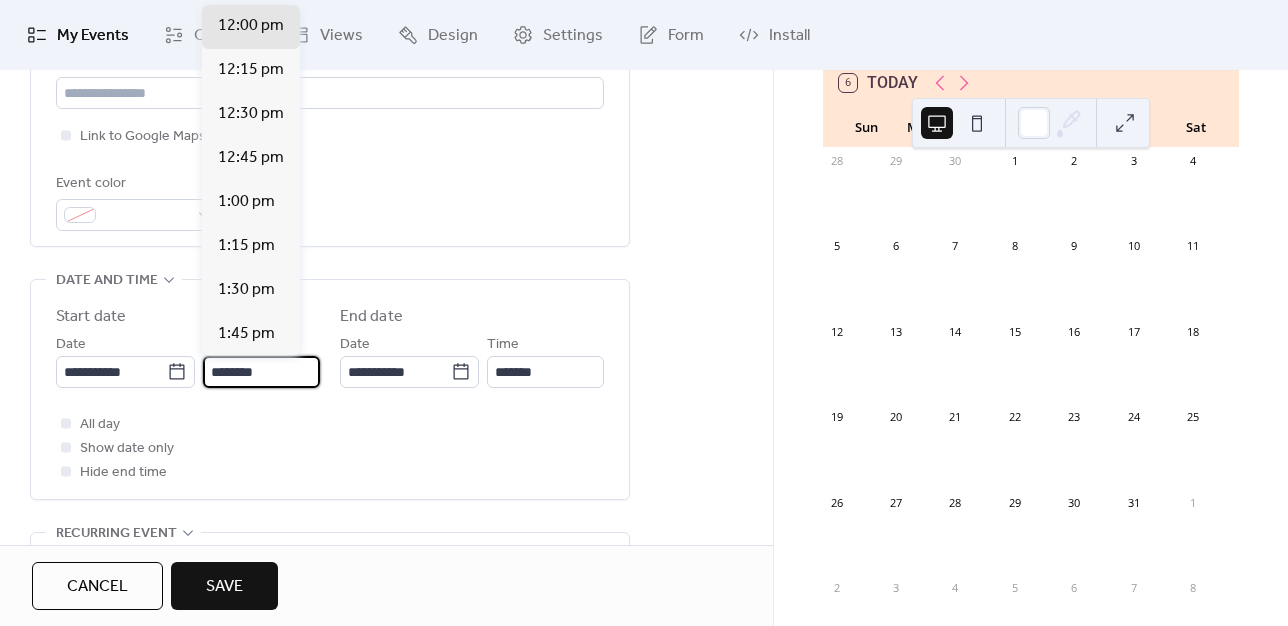 click on "********" at bounding box center [261, 372] 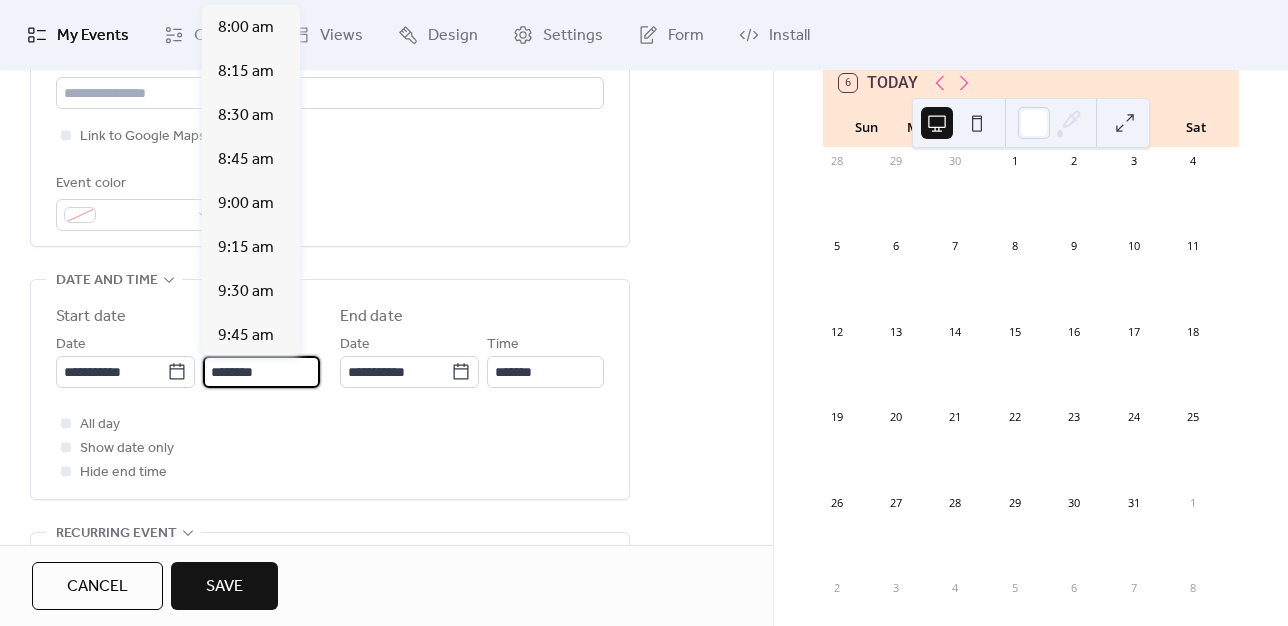 scroll, scrollTop: 1420, scrollLeft: 0, axis: vertical 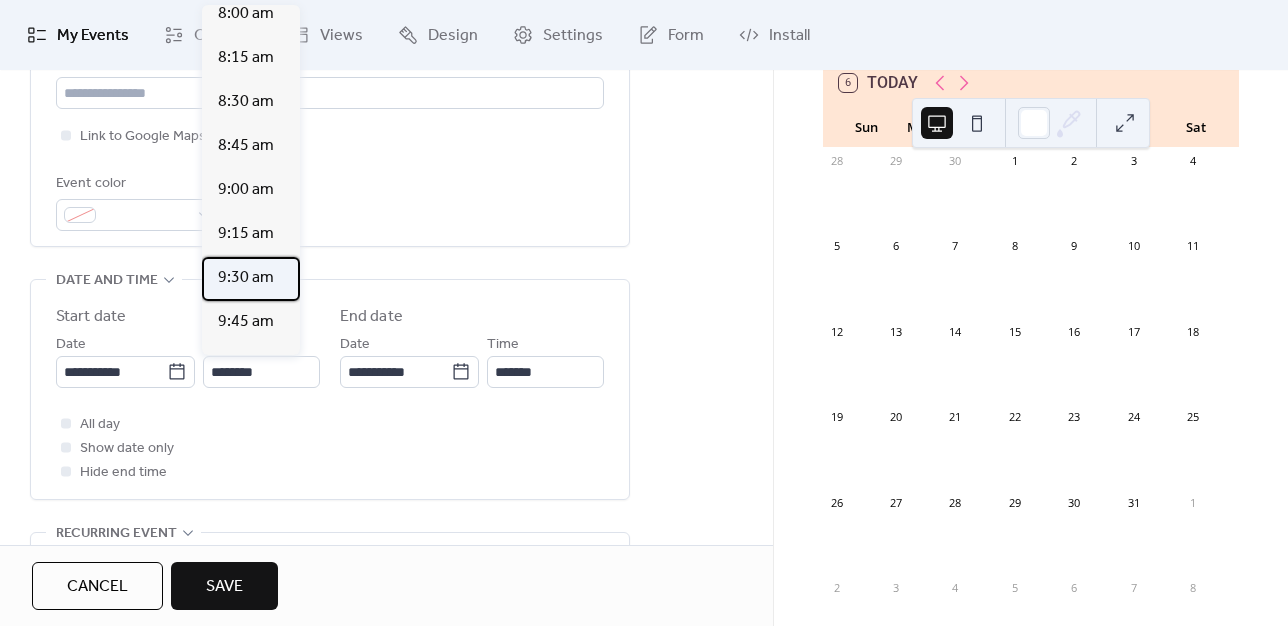 click on "9:30 am" at bounding box center (246, 278) 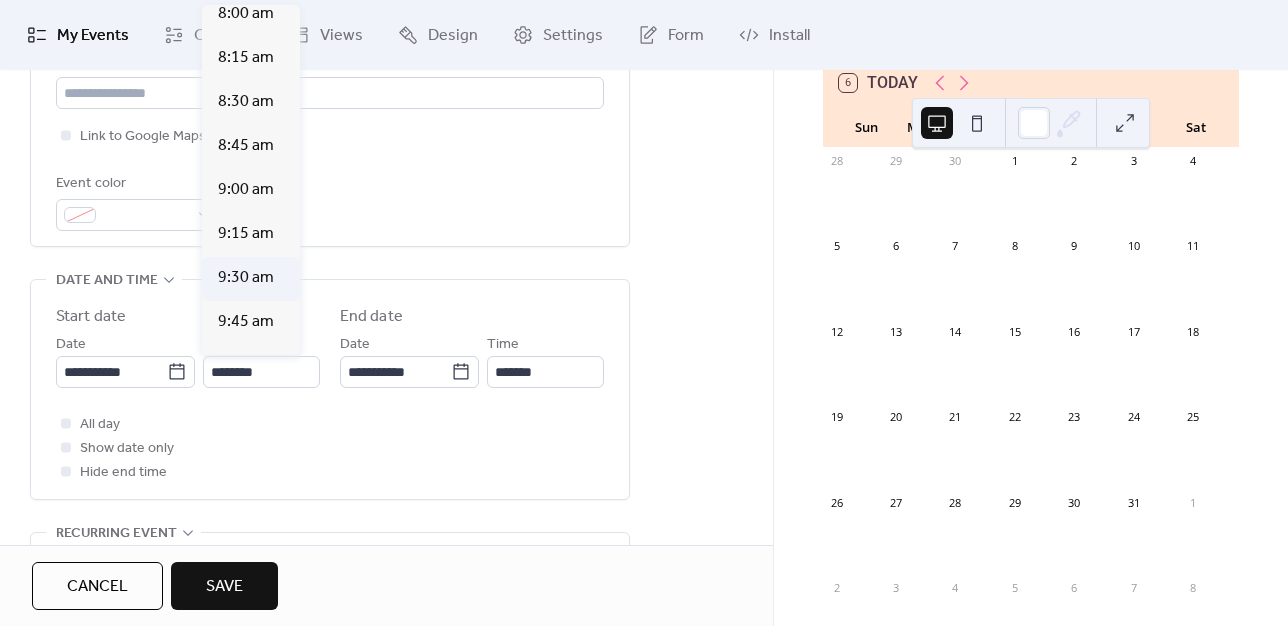 type on "*******" 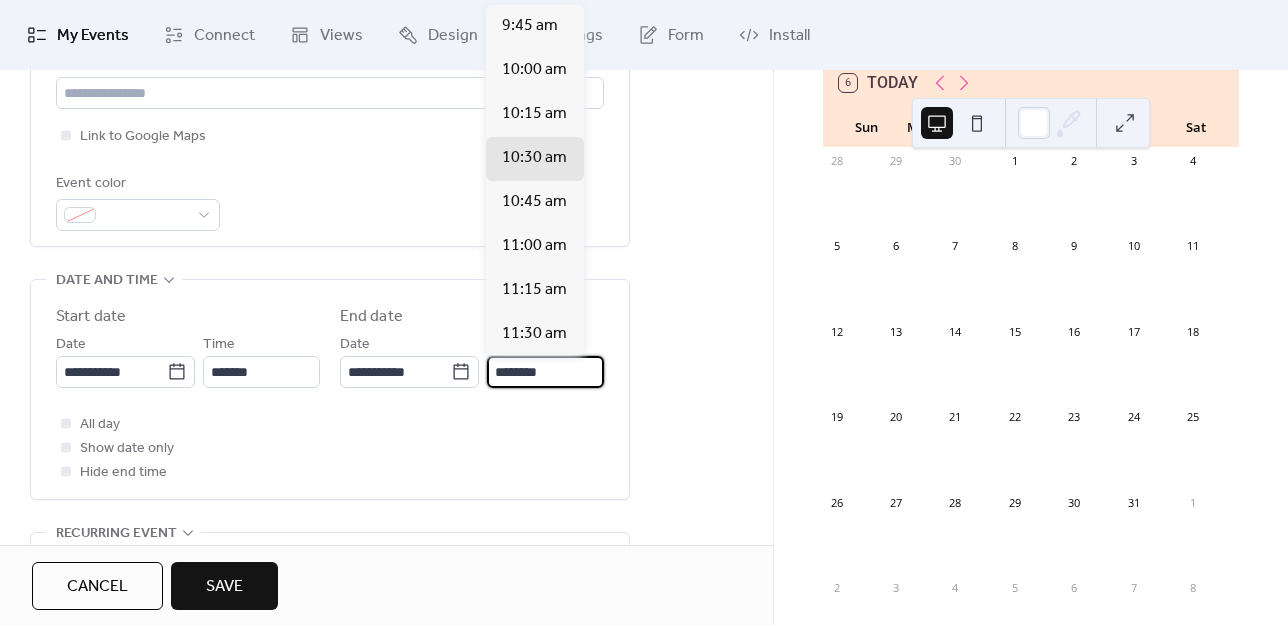 click on "********" at bounding box center (545, 372) 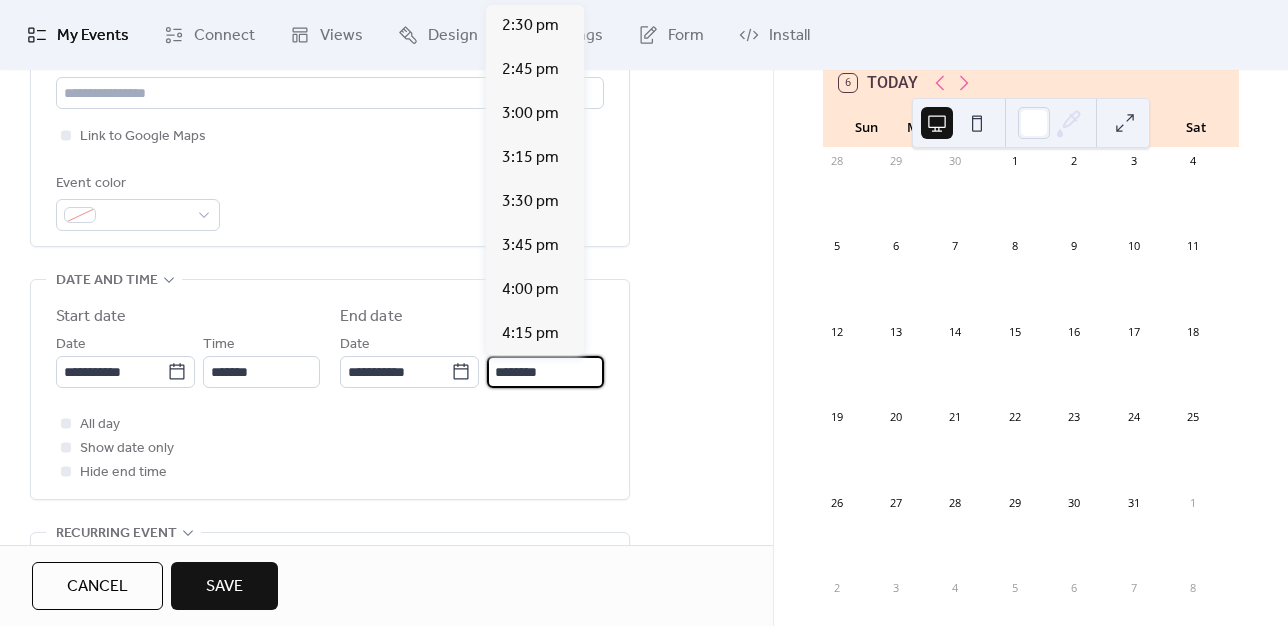 scroll, scrollTop: 854, scrollLeft: 0, axis: vertical 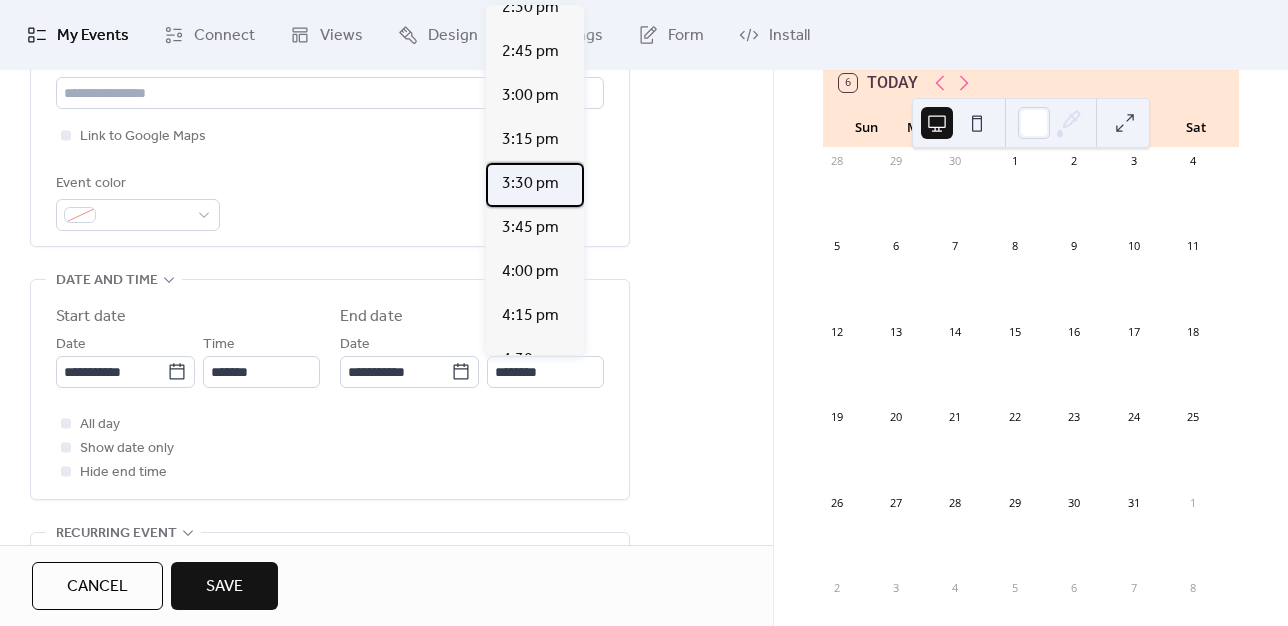 click on "3:30 pm" at bounding box center (530, 184) 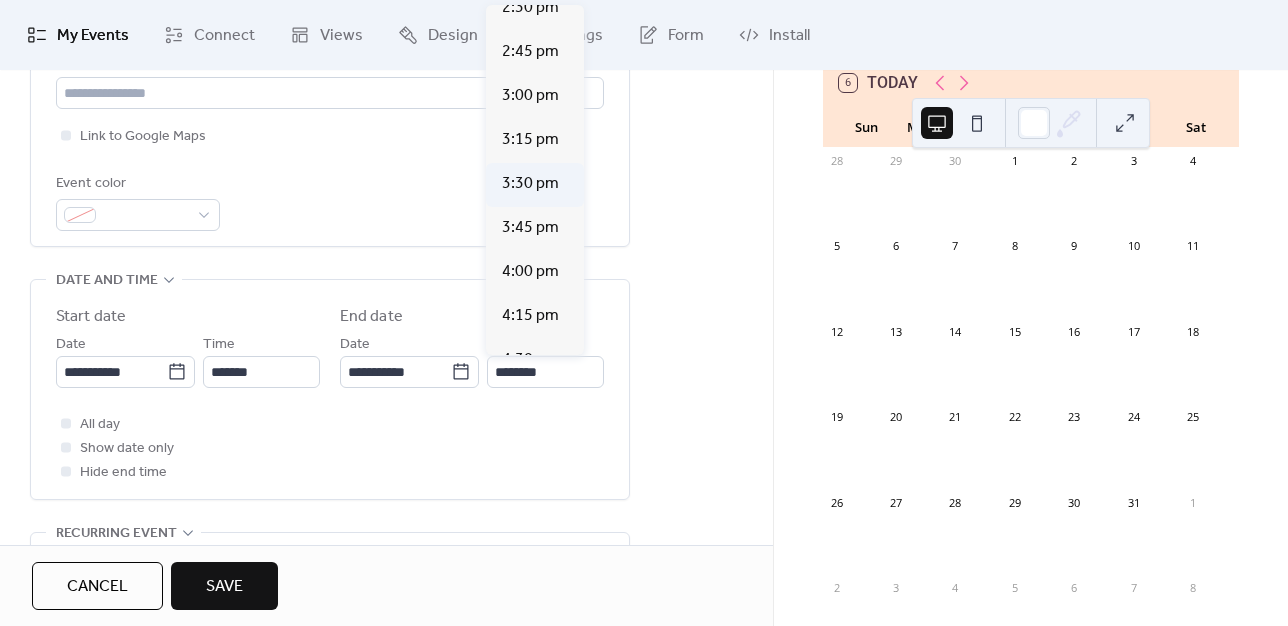 type on "*******" 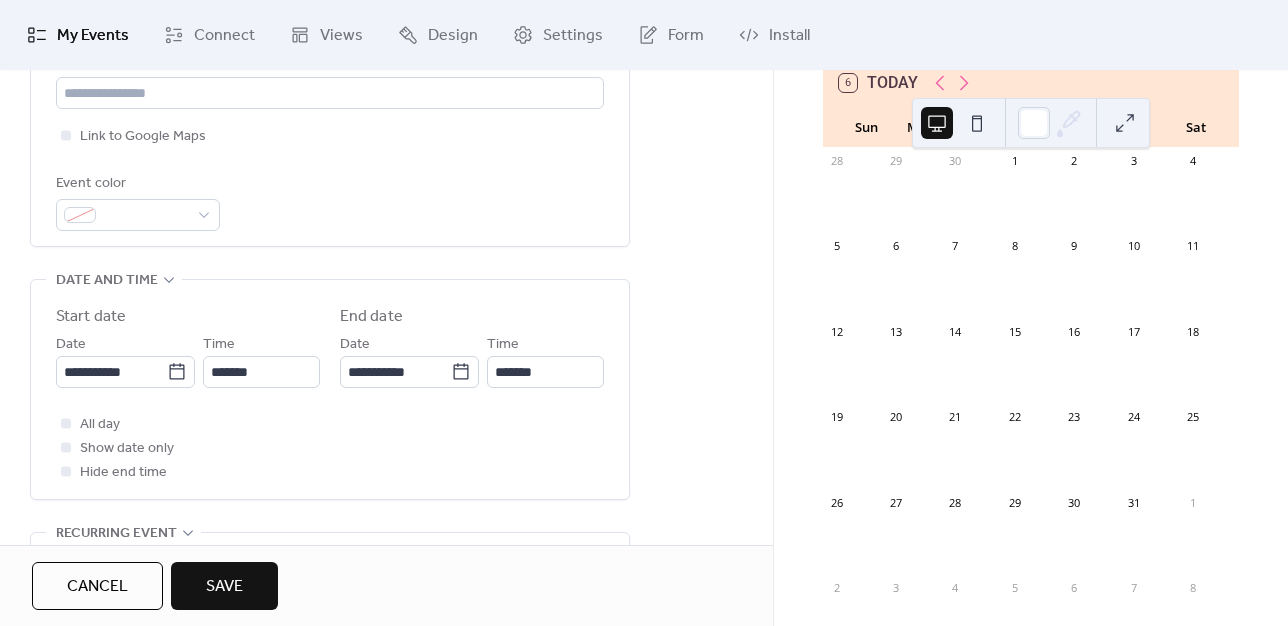 click on "Save" at bounding box center [224, 586] 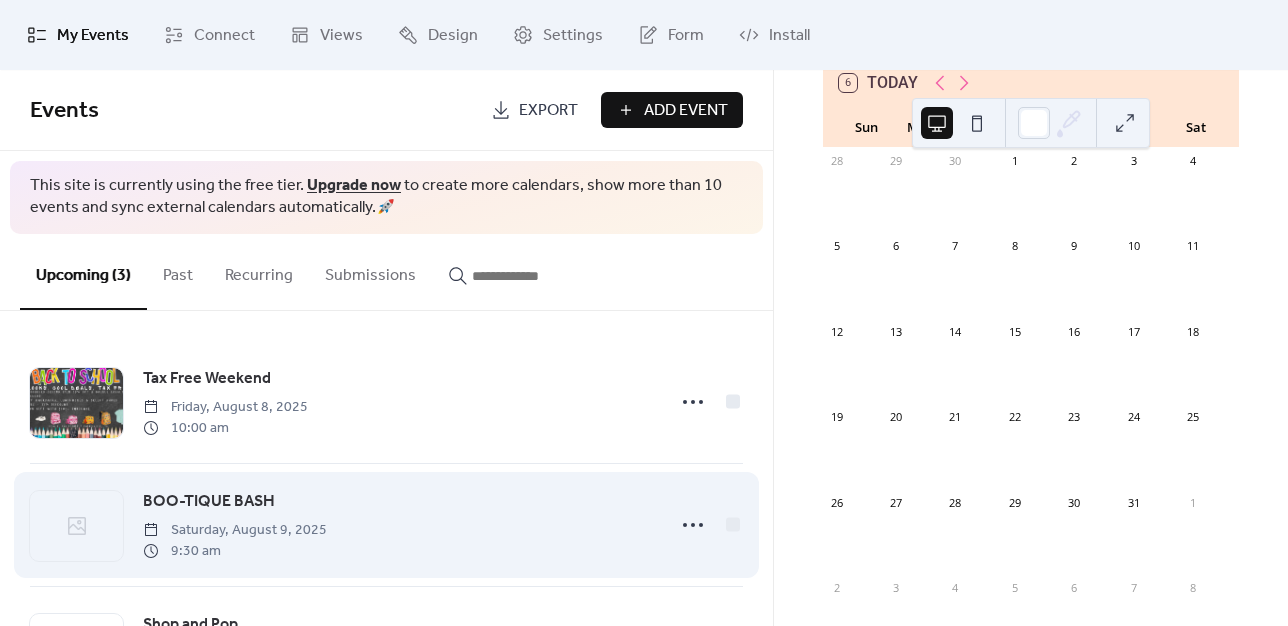 scroll, scrollTop: 112, scrollLeft: 0, axis: vertical 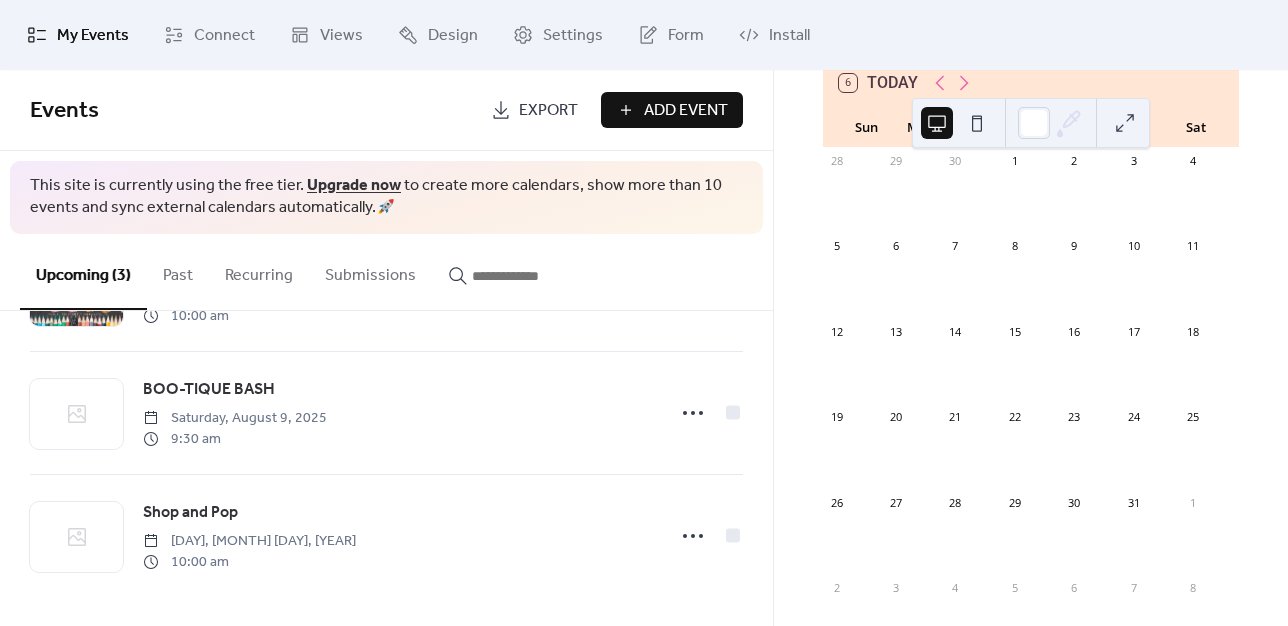 click on "Add Event" at bounding box center [672, 110] 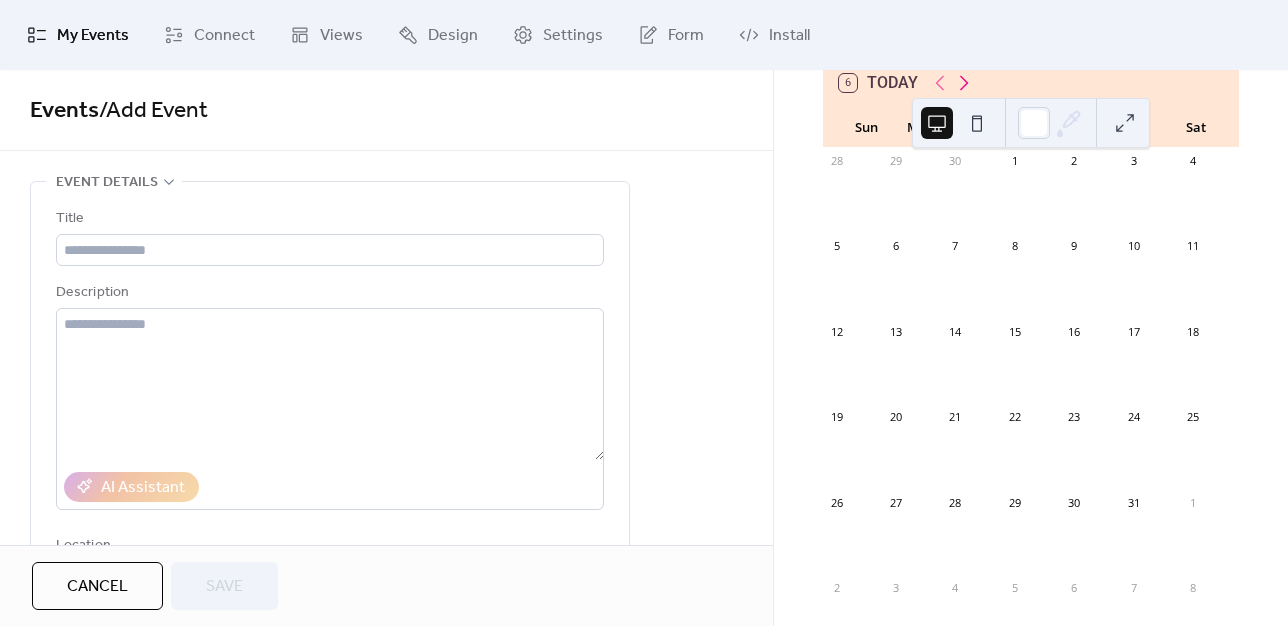 click 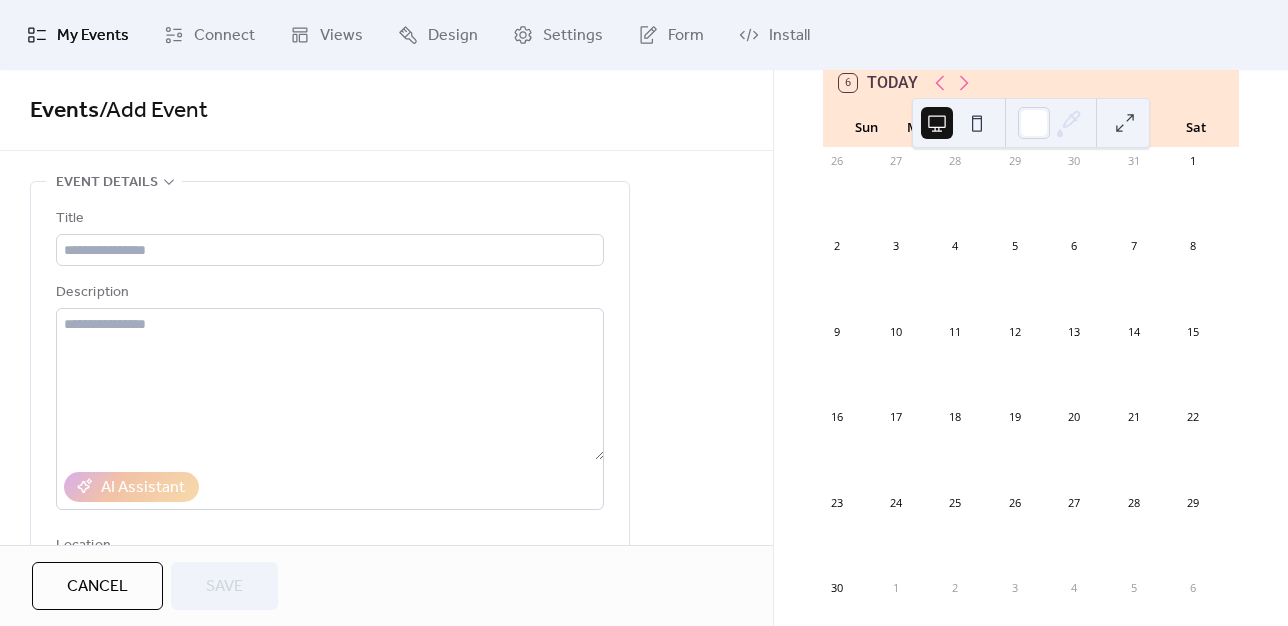 click on "My Events Connect Views Design Settings Form Install" at bounding box center (644, 35) 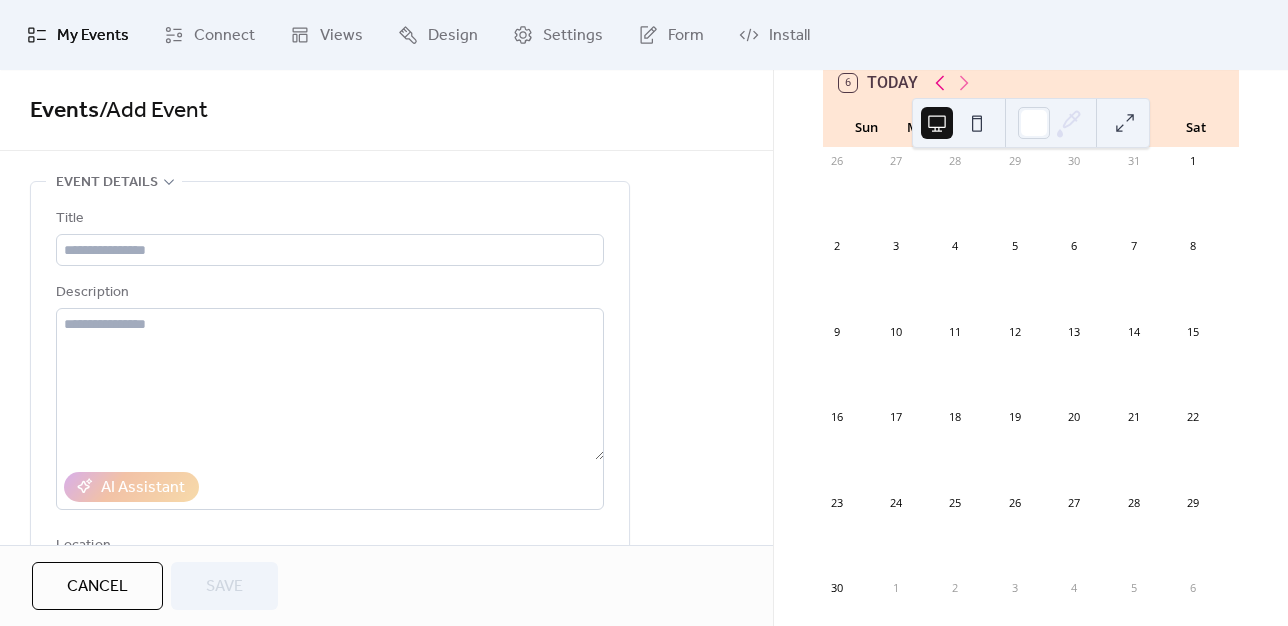 click 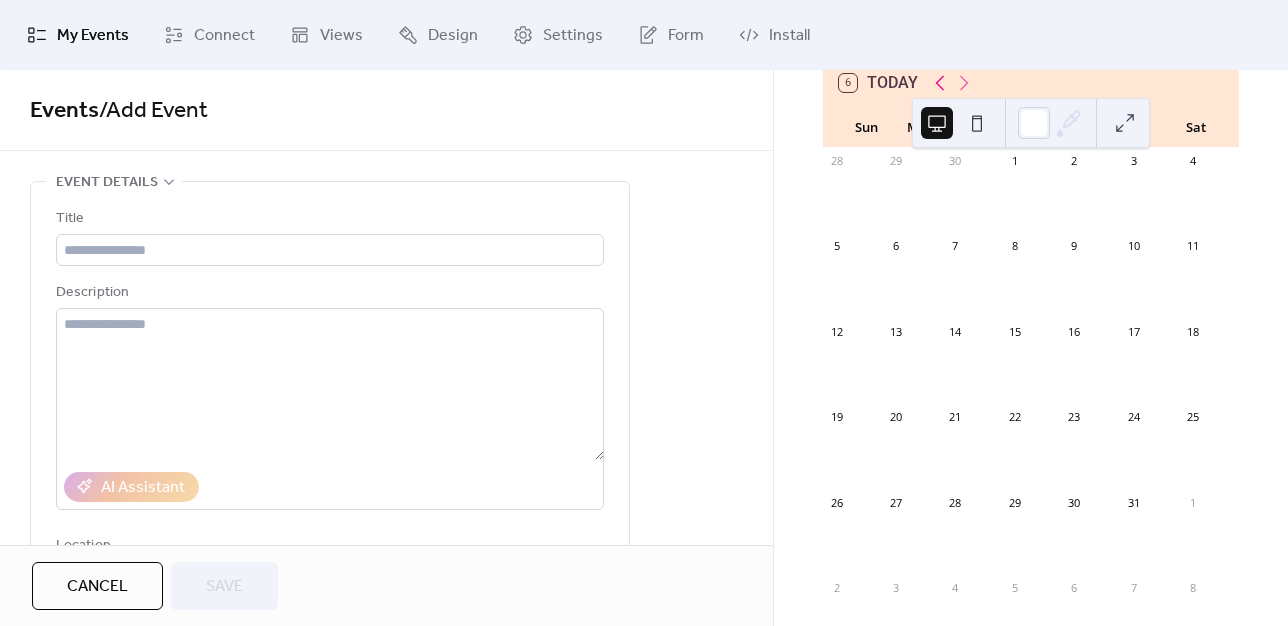 click 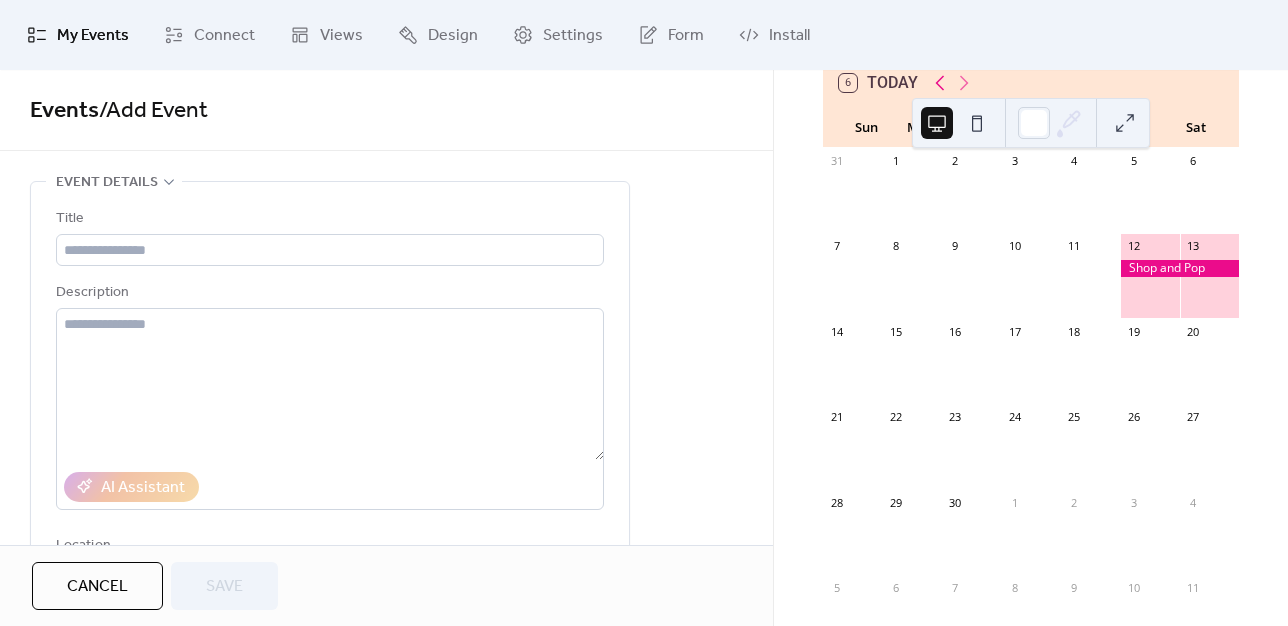 click 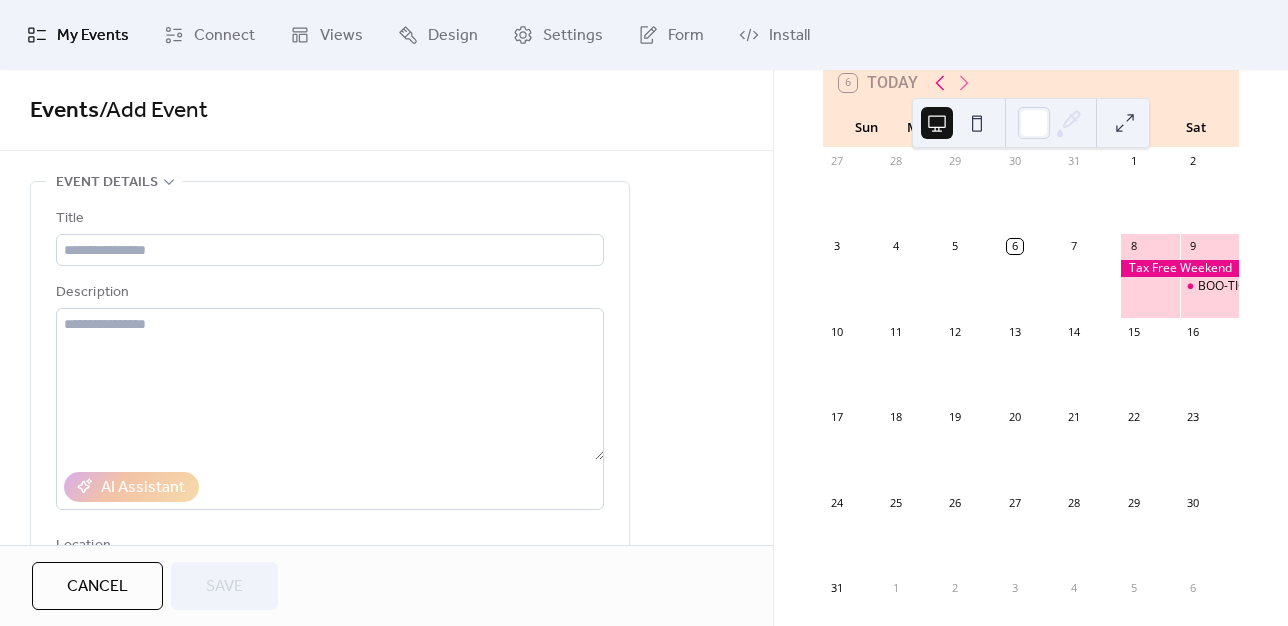 click 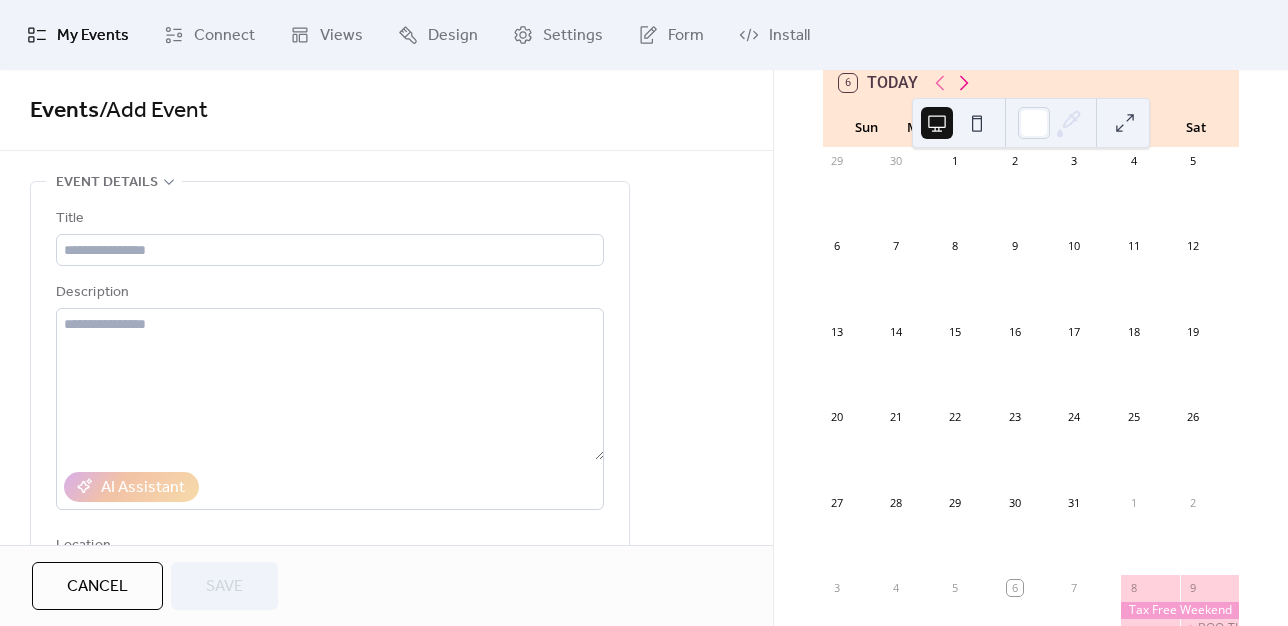 click 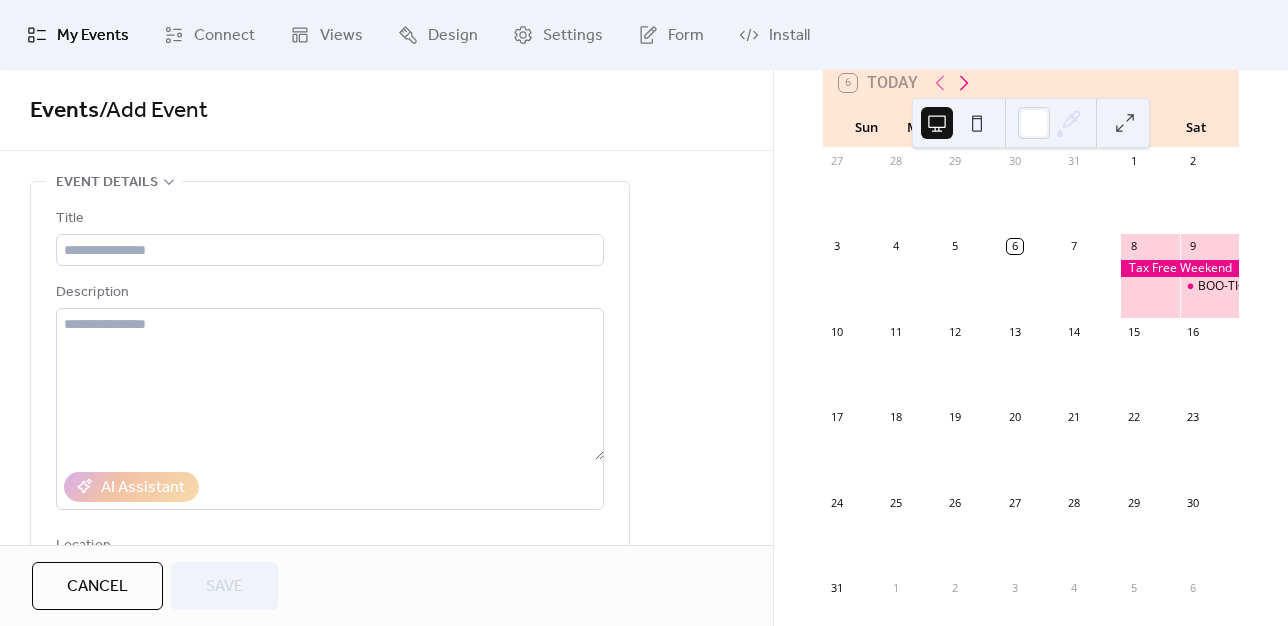 click 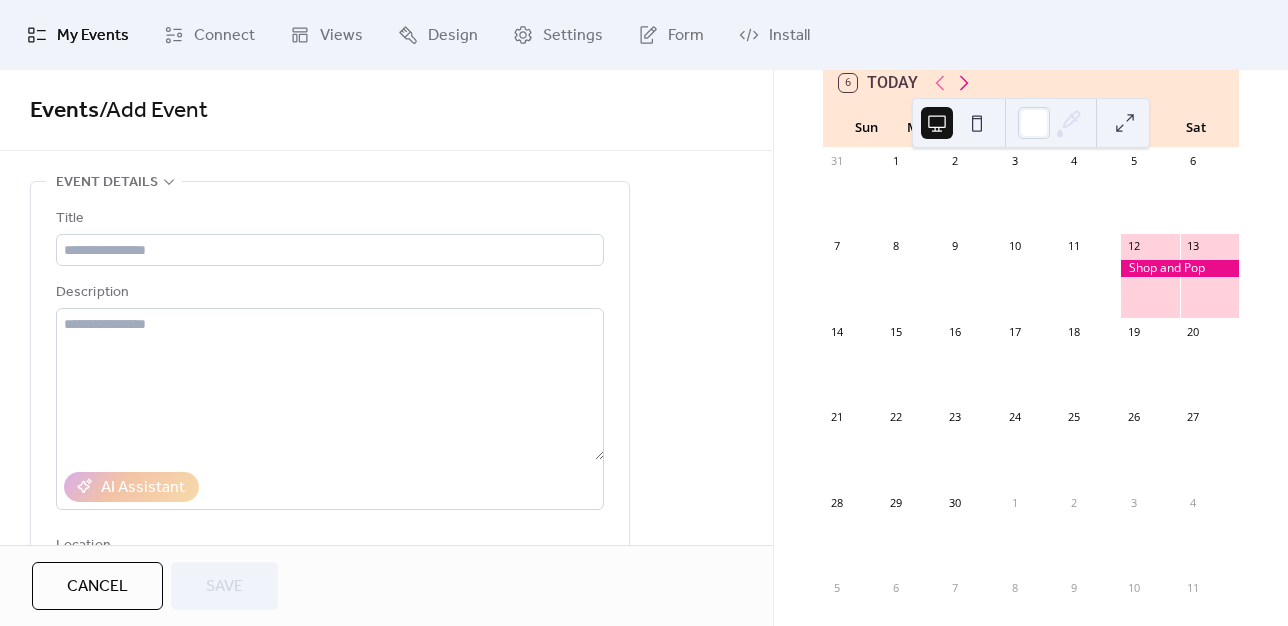 click 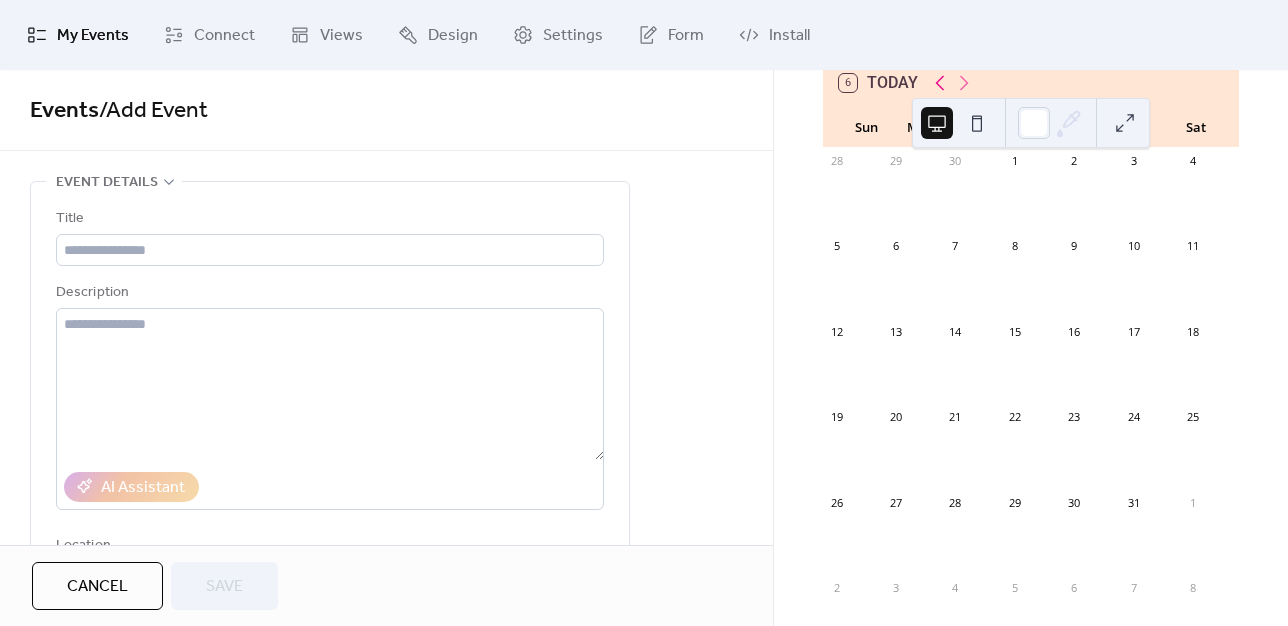 click 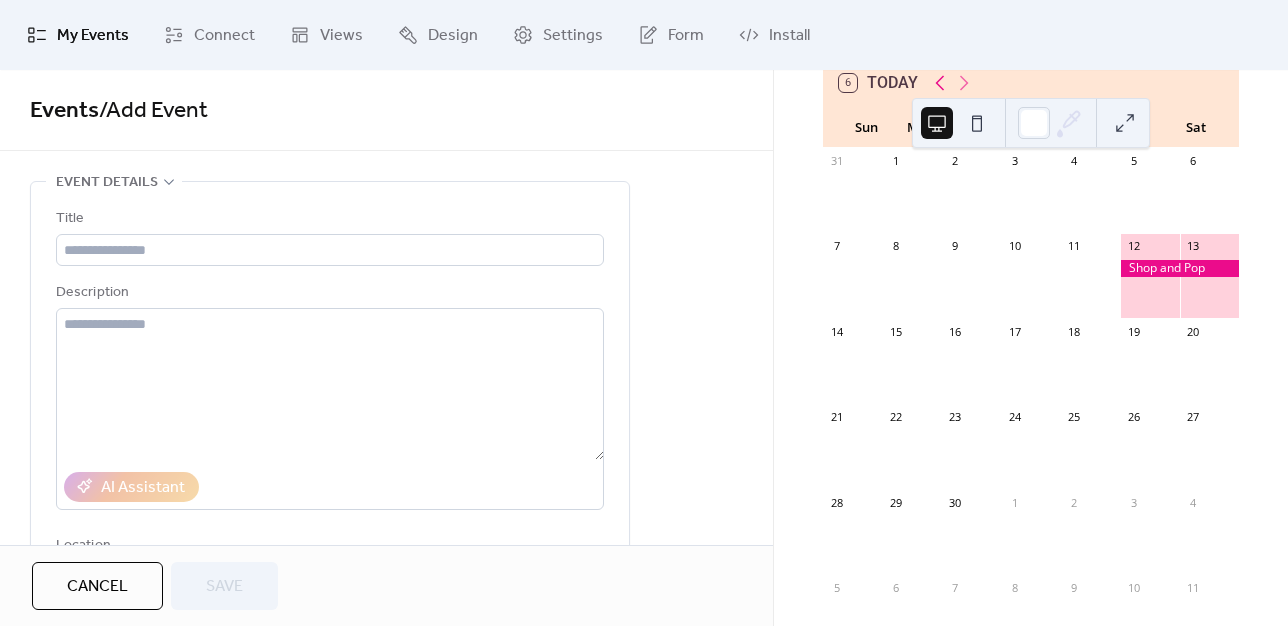 click 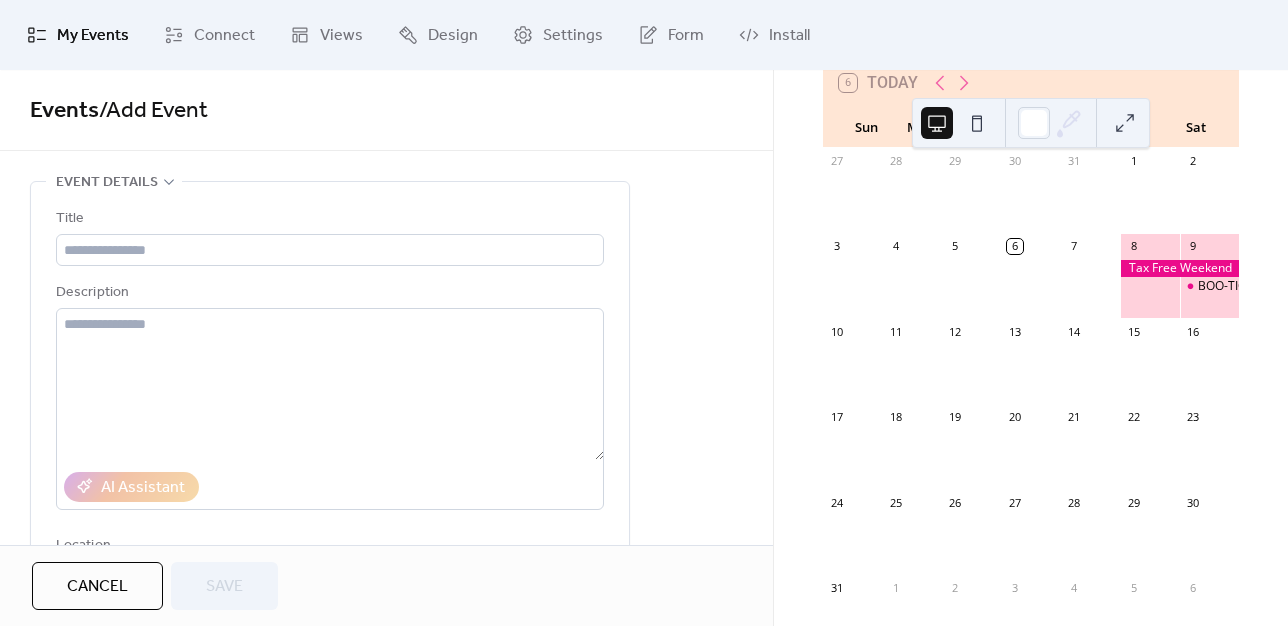 click on "My Events" at bounding box center (93, 36) 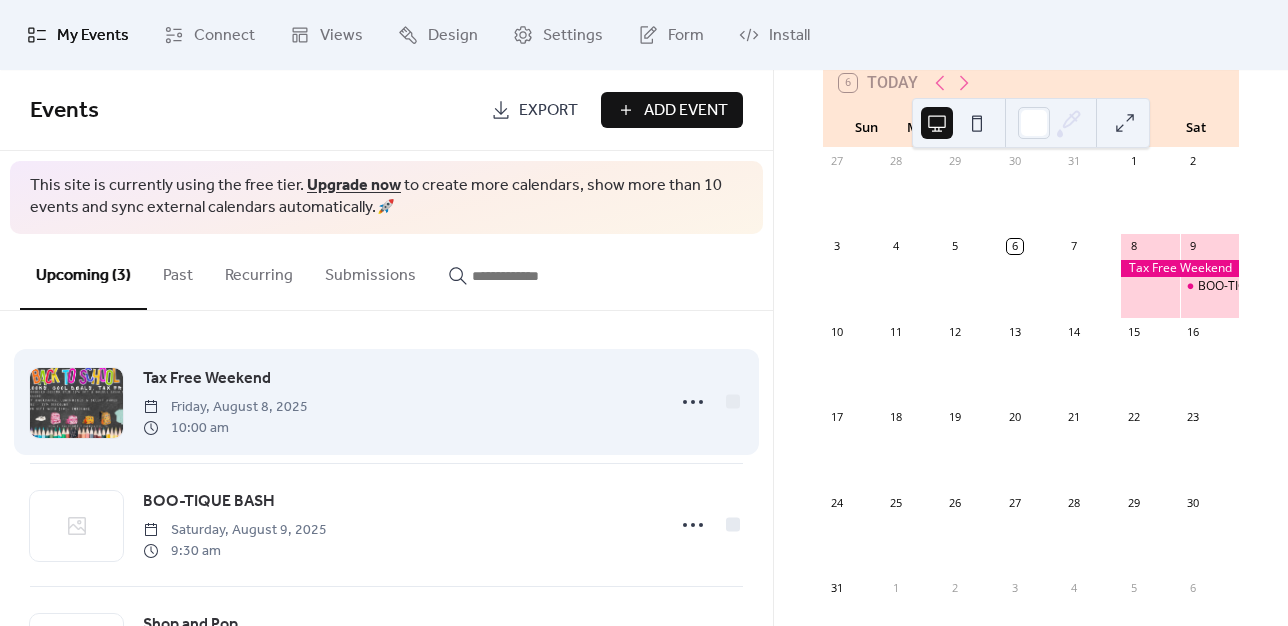scroll, scrollTop: 112, scrollLeft: 0, axis: vertical 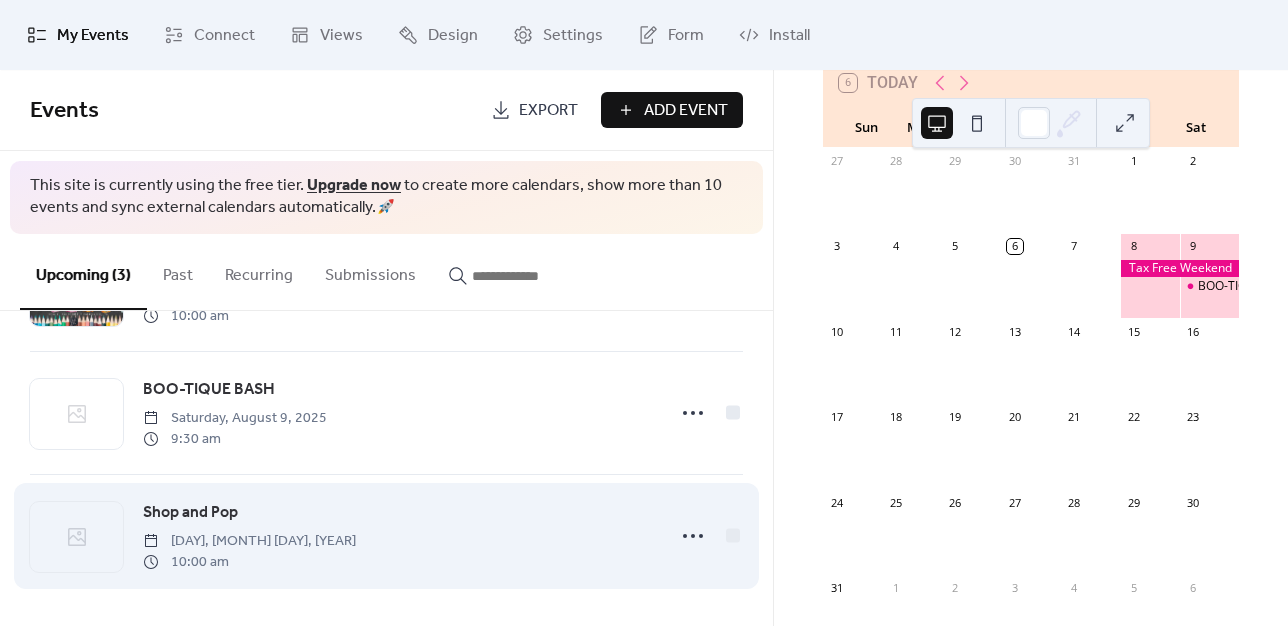 click on "Shop and Pop Friday, [MONTH] [DAY], [YEAR] [HOUR] [AM/PM]" at bounding box center (397, 536) 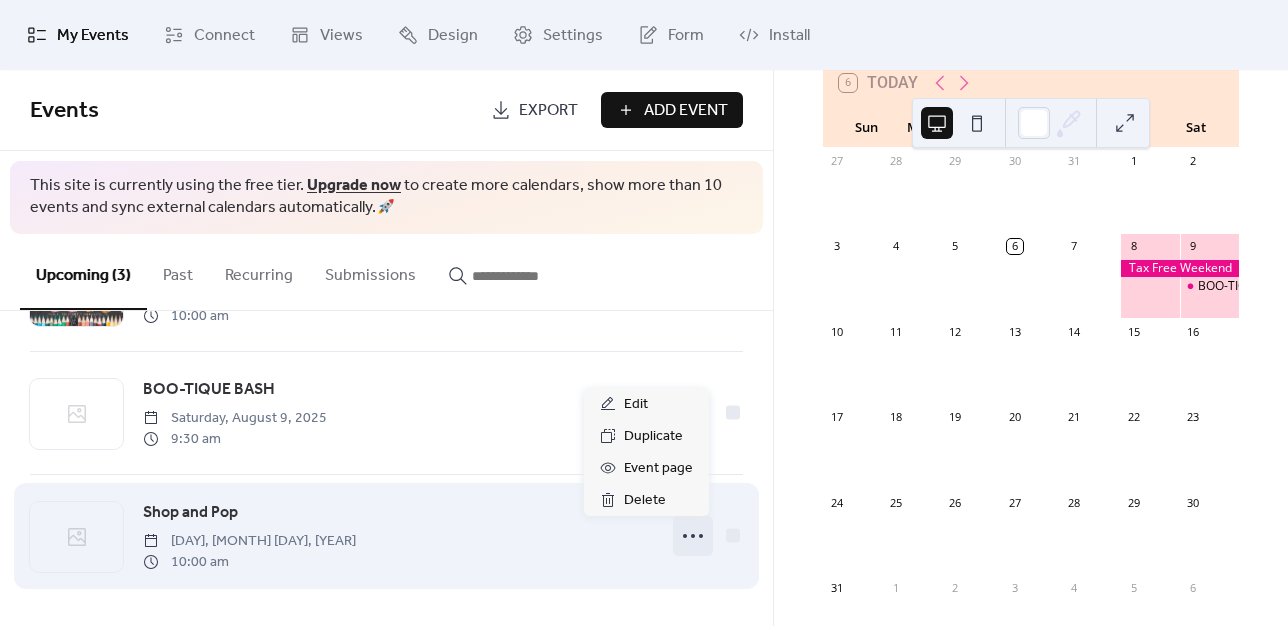 click 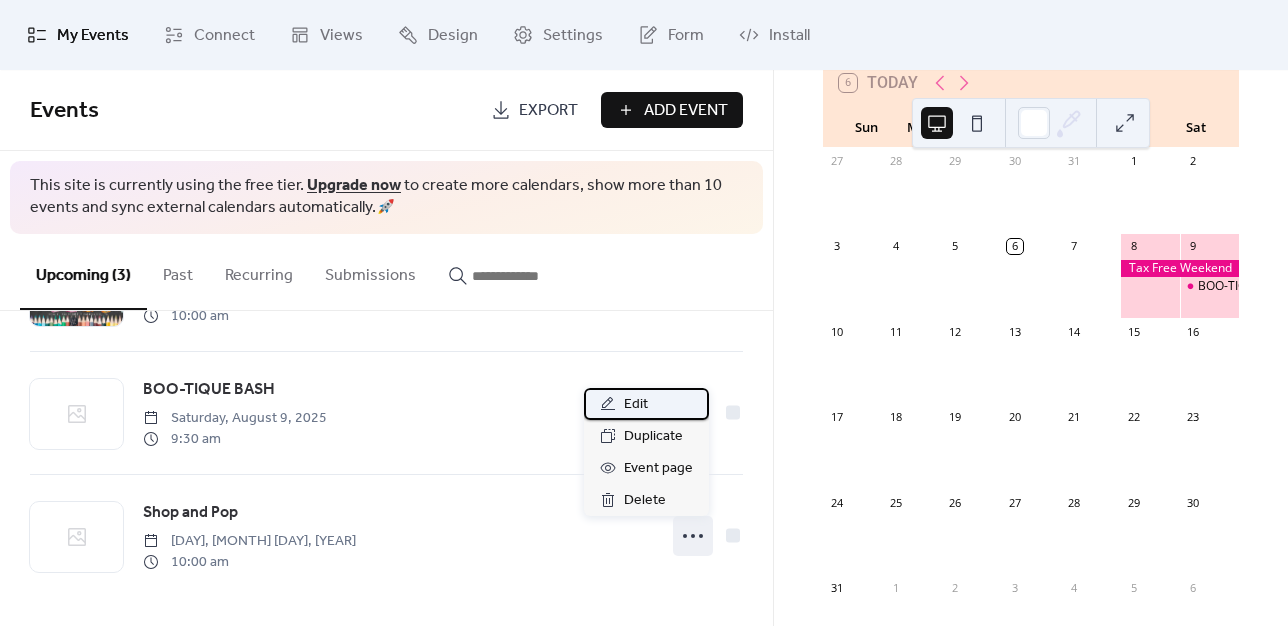 click on "Edit" at bounding box center (636, 405) 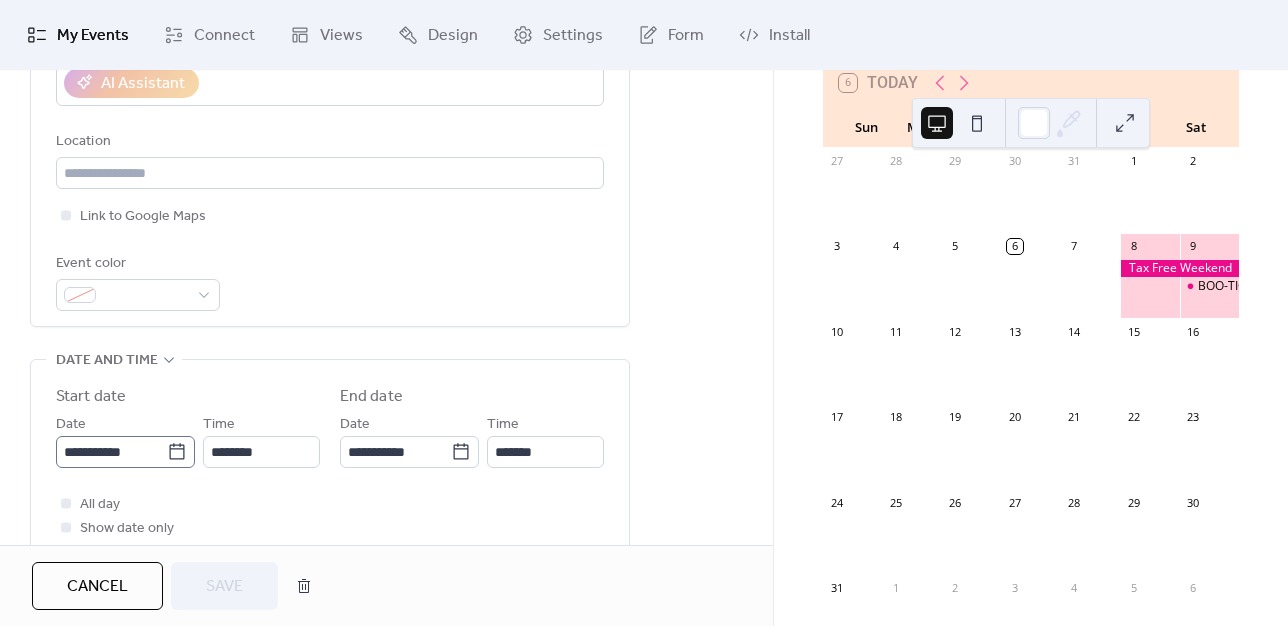 scroll, scrollTop: 404, scrollLeft: 0, axis: vertical 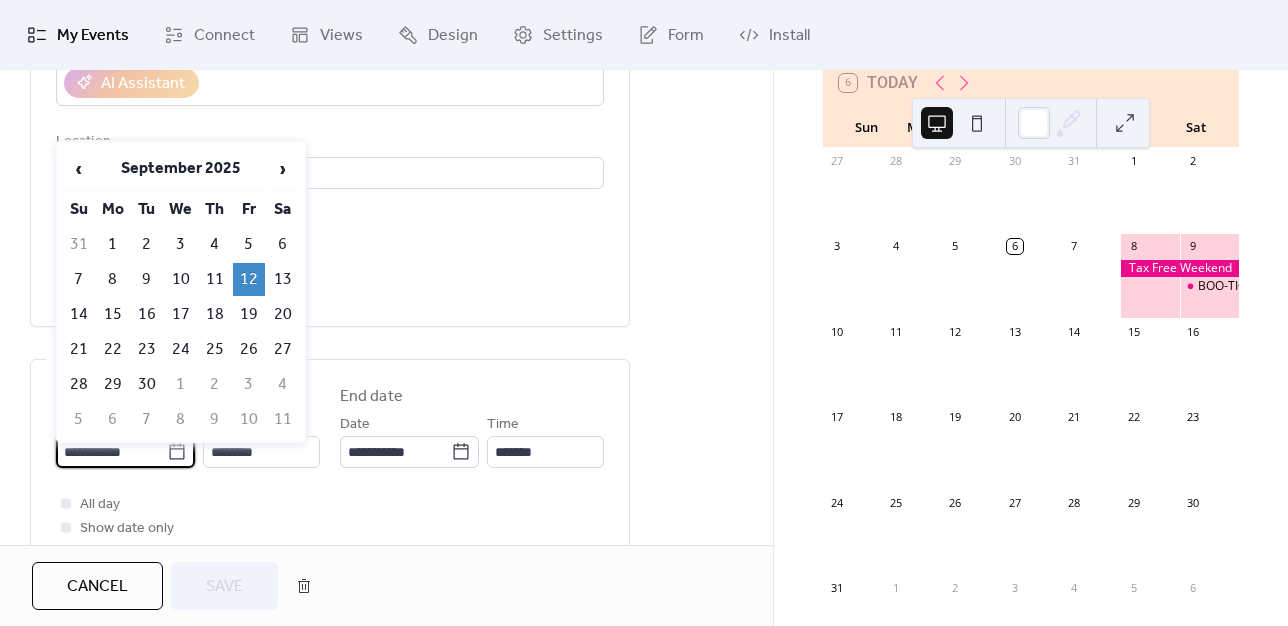 click on "**********" at bounding box center [111, 452] 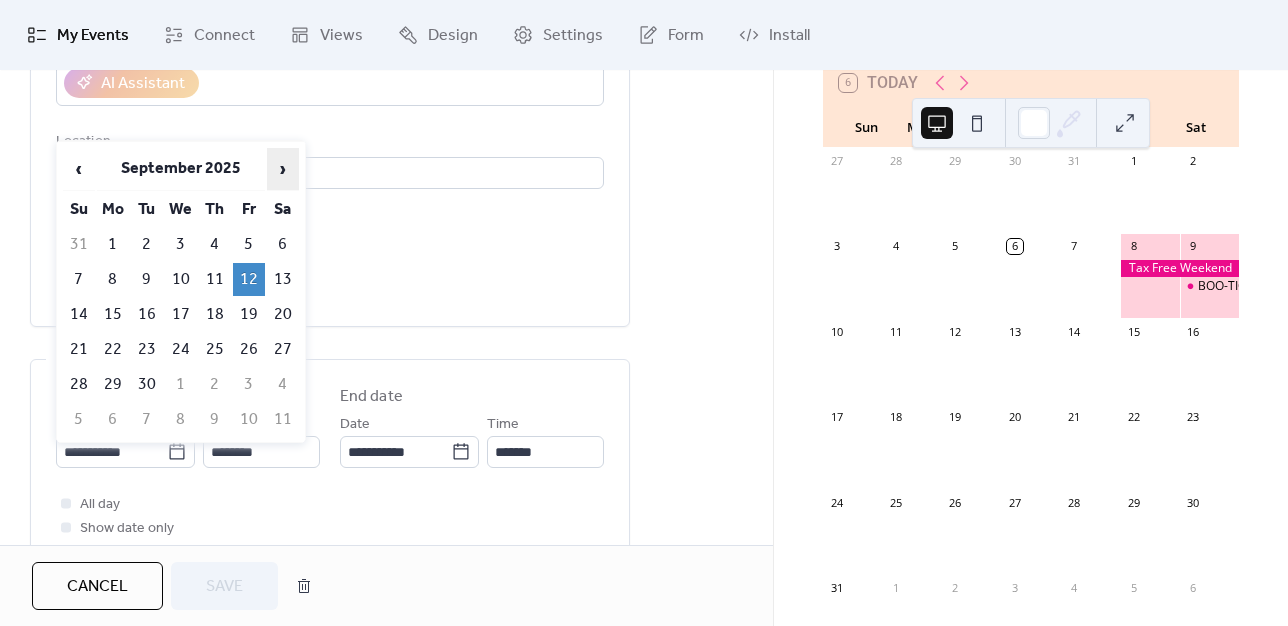 click on "›" at bounding box center [283, 169] 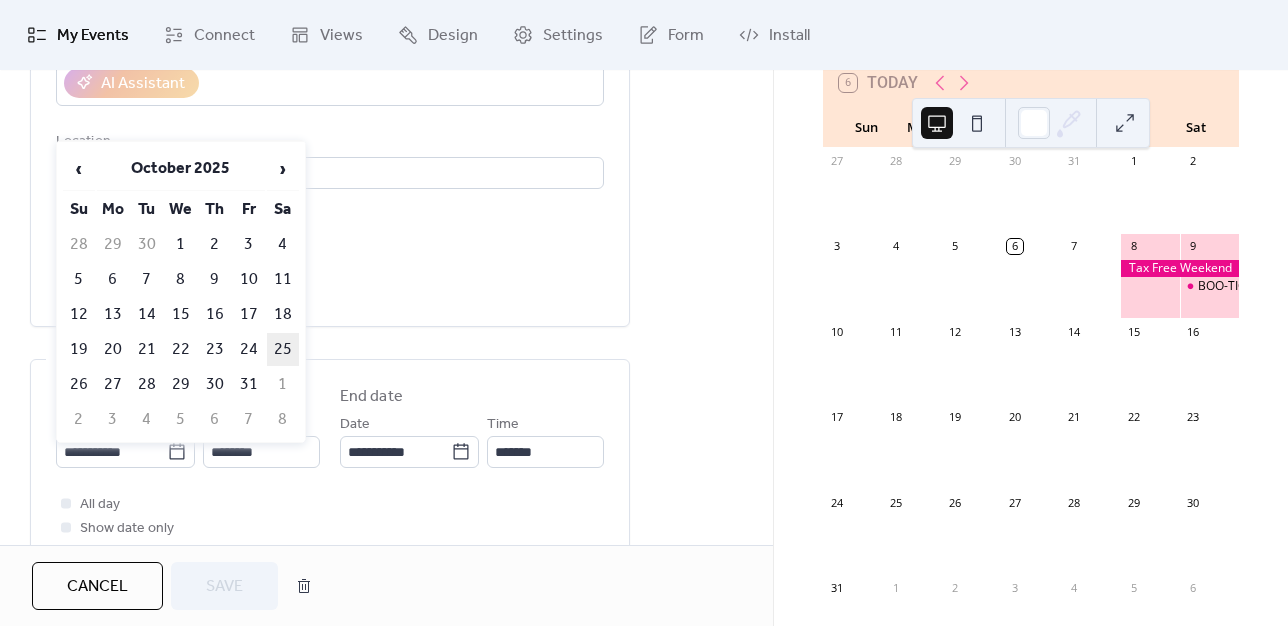 click on "25" at bounding box center (283, 349) 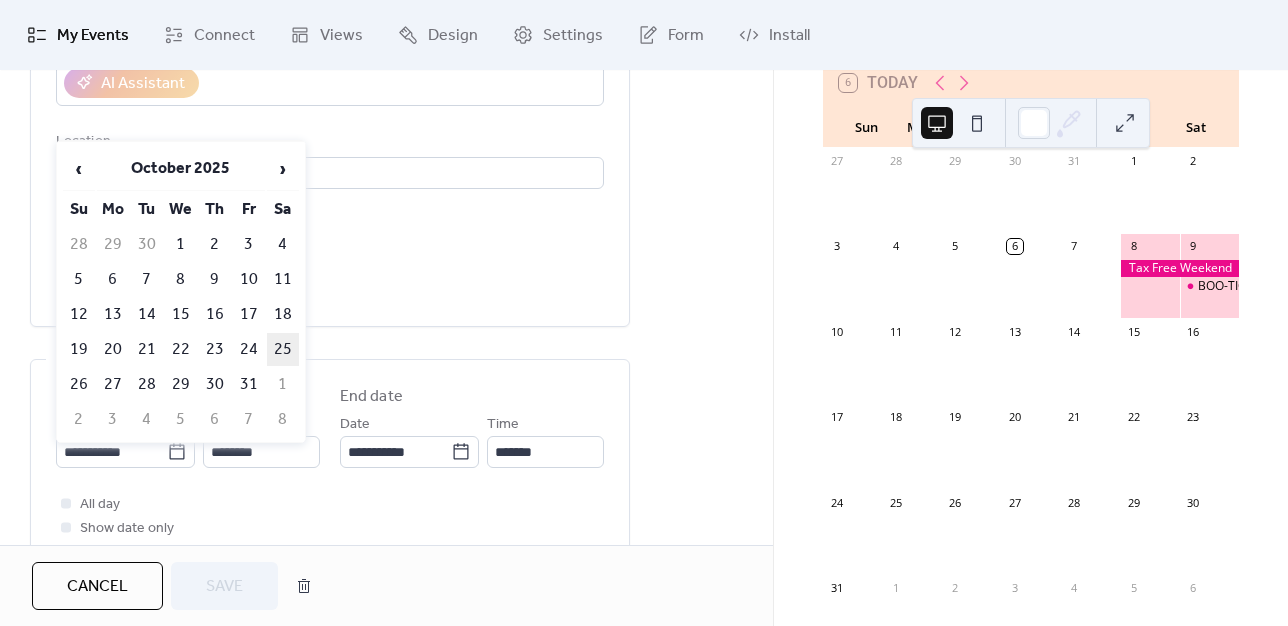 type on "**********" 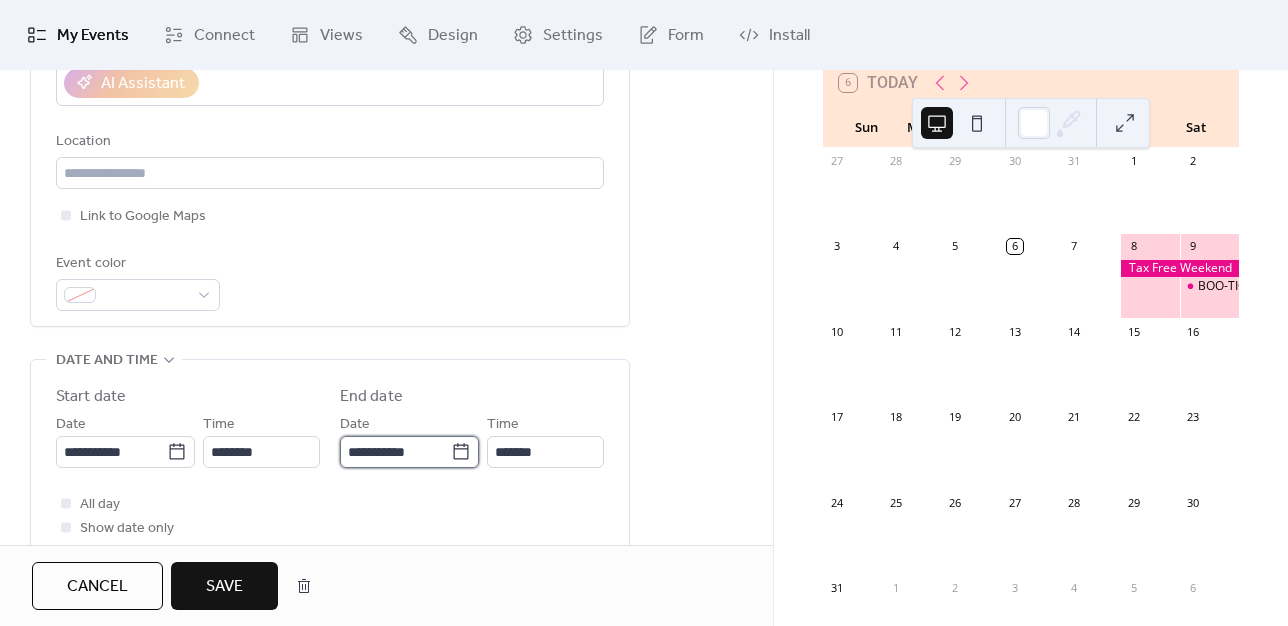 click on "**********" at bounding box center [395, 452] 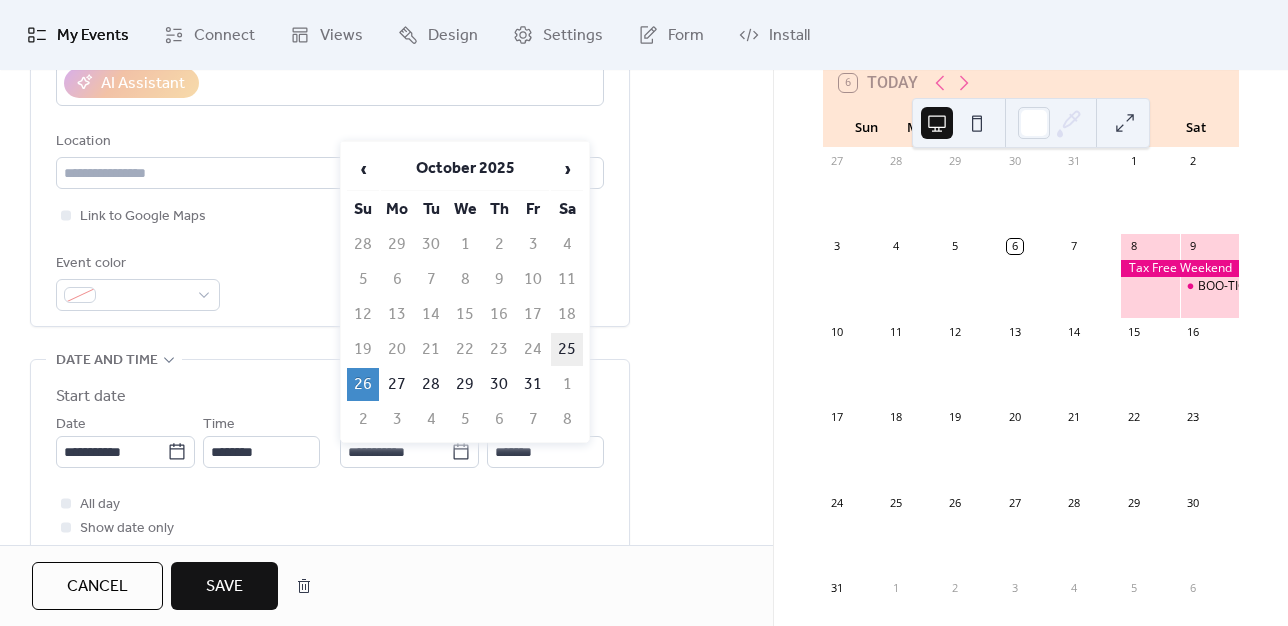 click on "25" at bounding box center (567, 349) 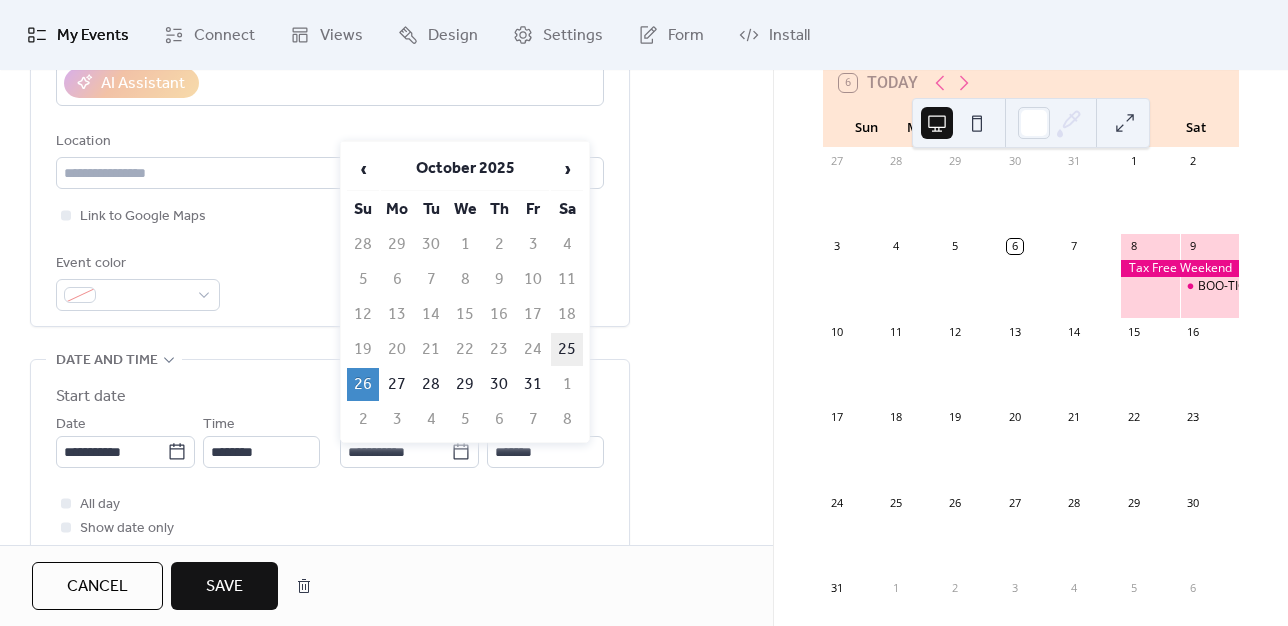 type on "**********" 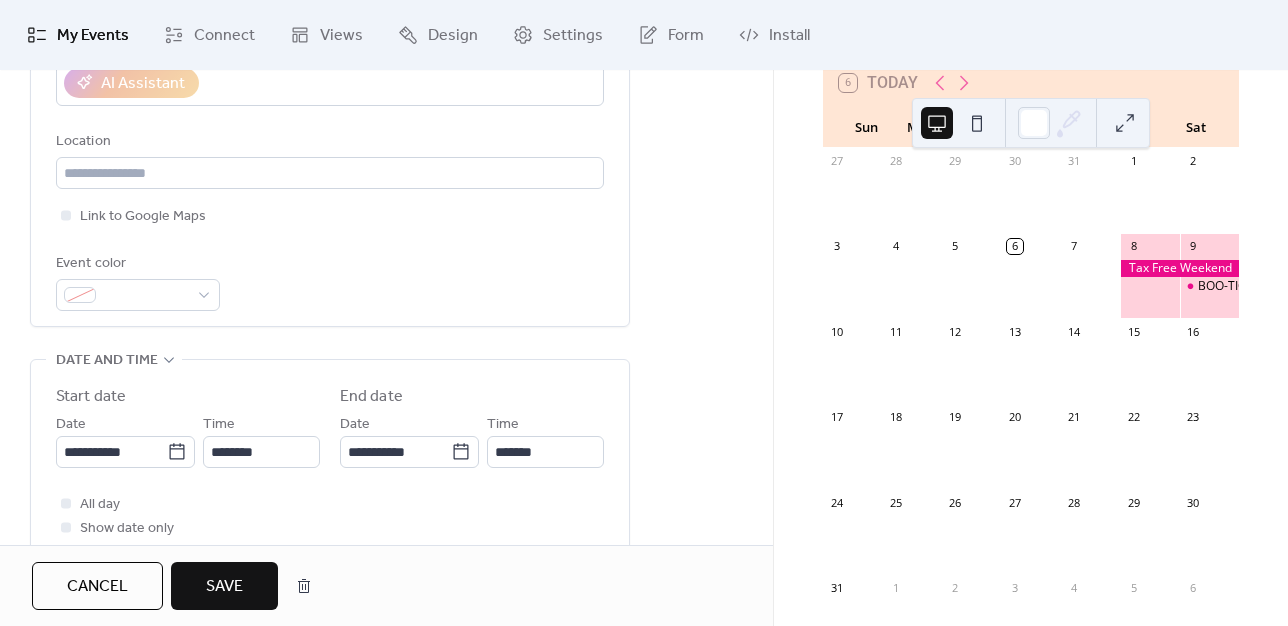 click on "Save" at bounding box center (224, 587) 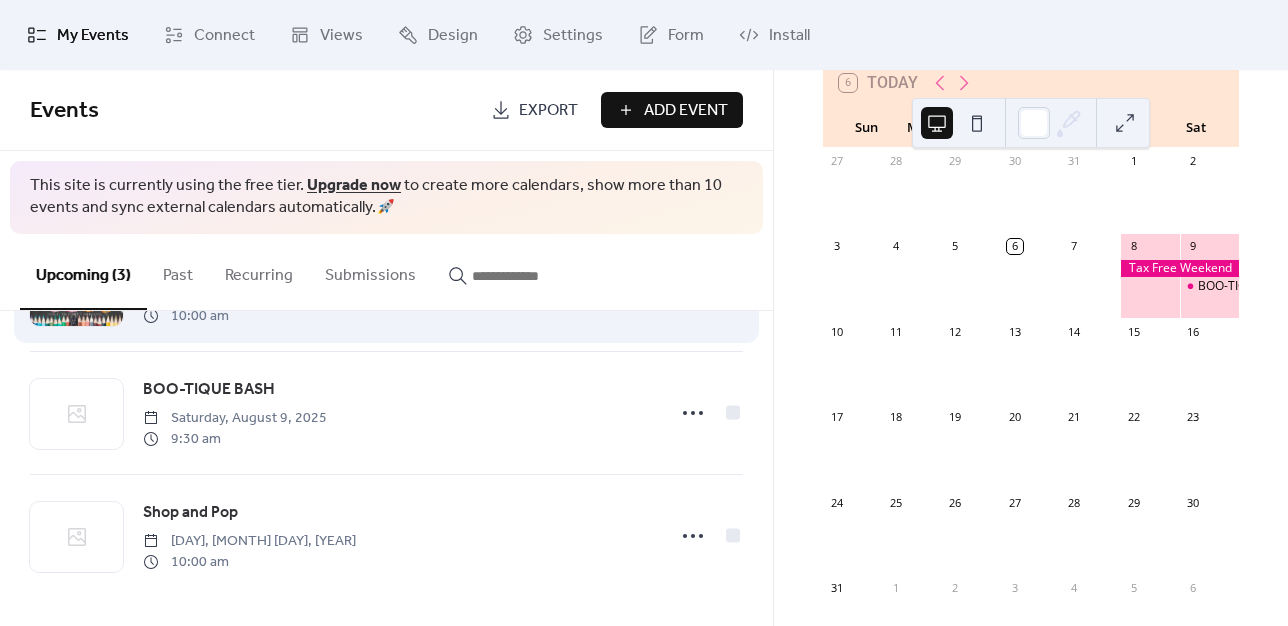 scroll, scrollTop: 0, scrollLeft: 0, axis: both 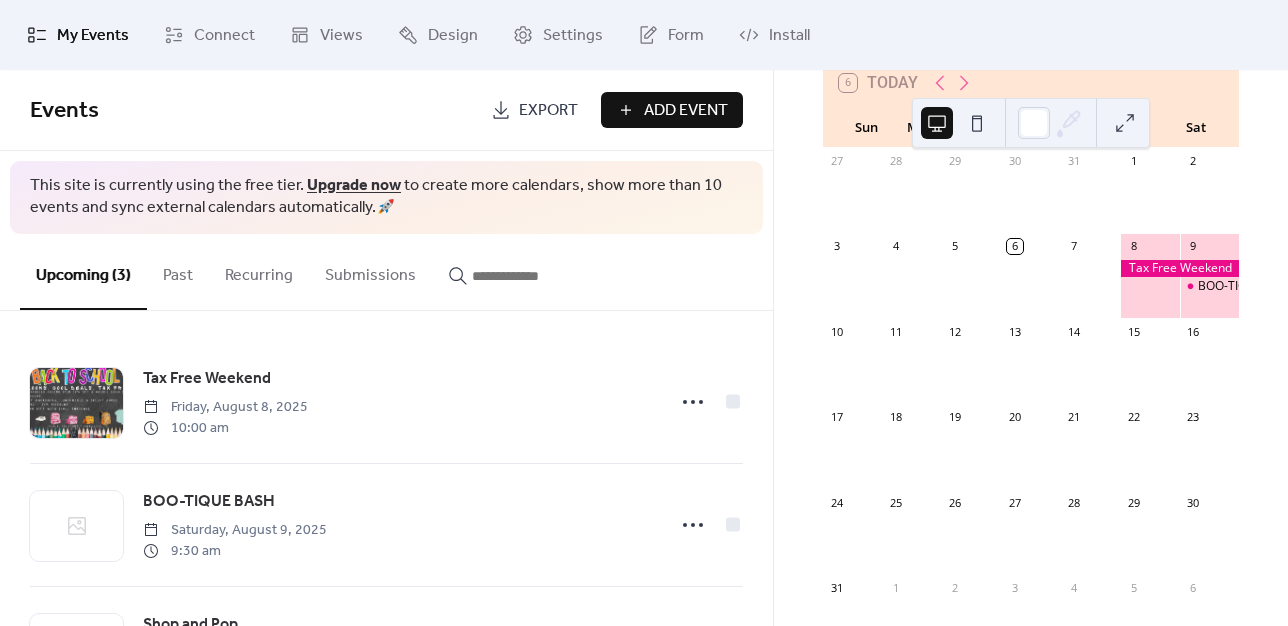 click on "Add Event" at bounding box center [686, 111] 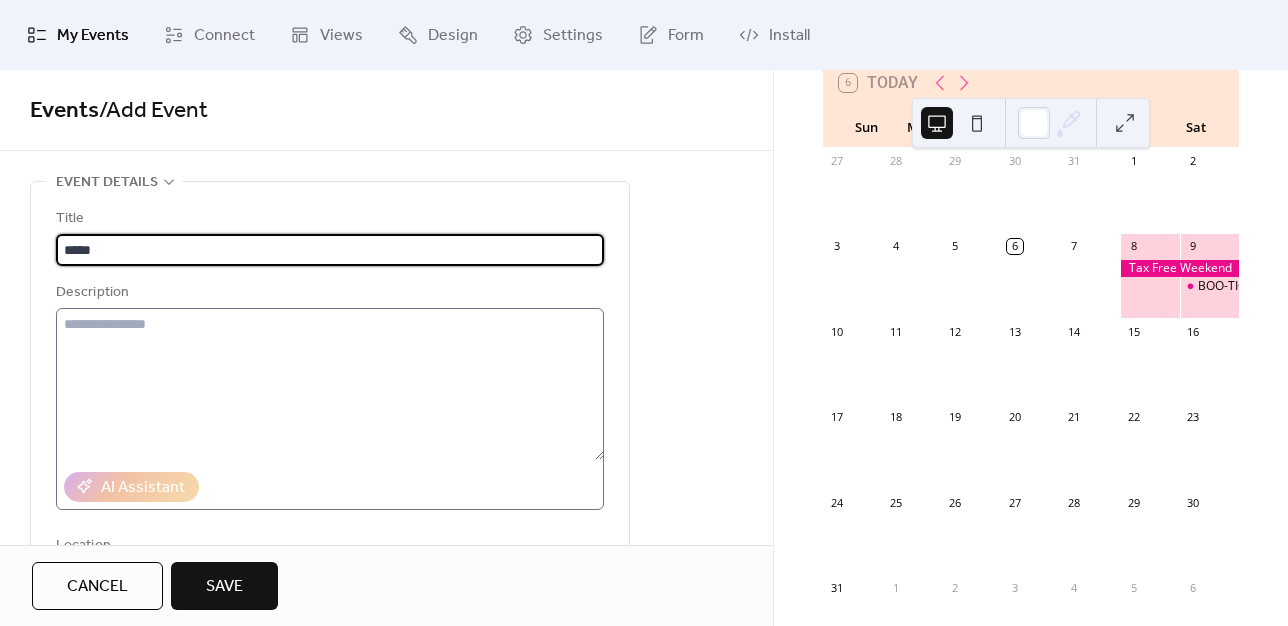 type on "**********" 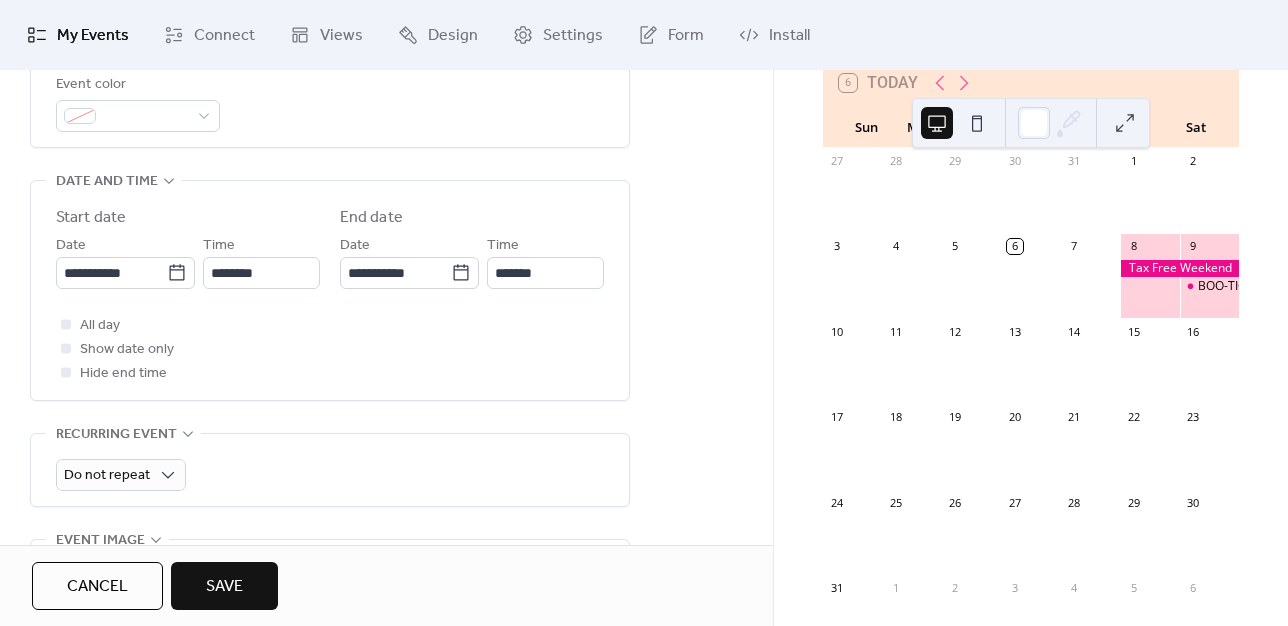scroll, scrollTop: 584, scrollLeft: 0, axis: vertical 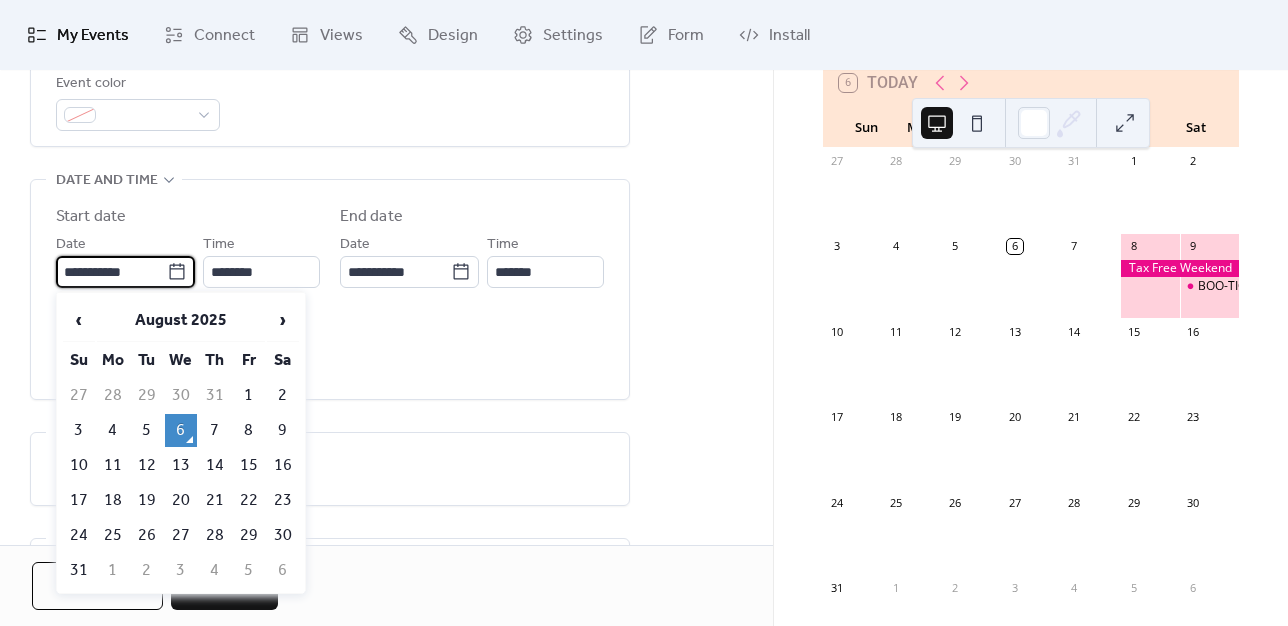 click on "**********" at bounding box center [111, 272] 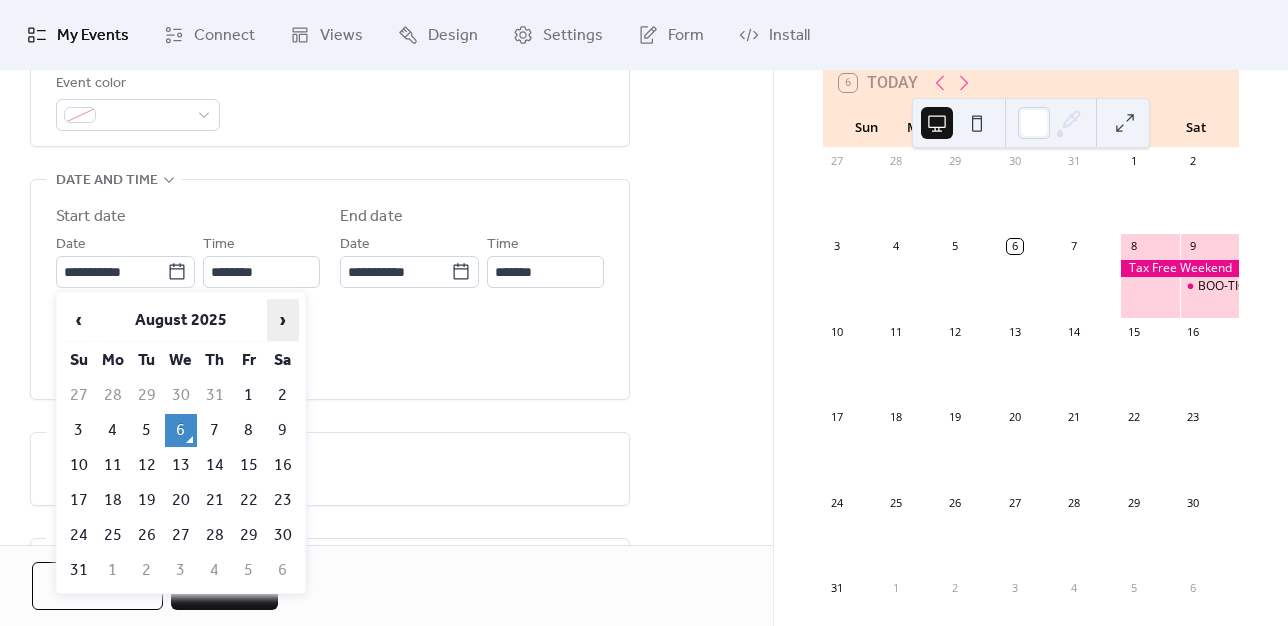 click on "›" at bounding box center [283, 320] 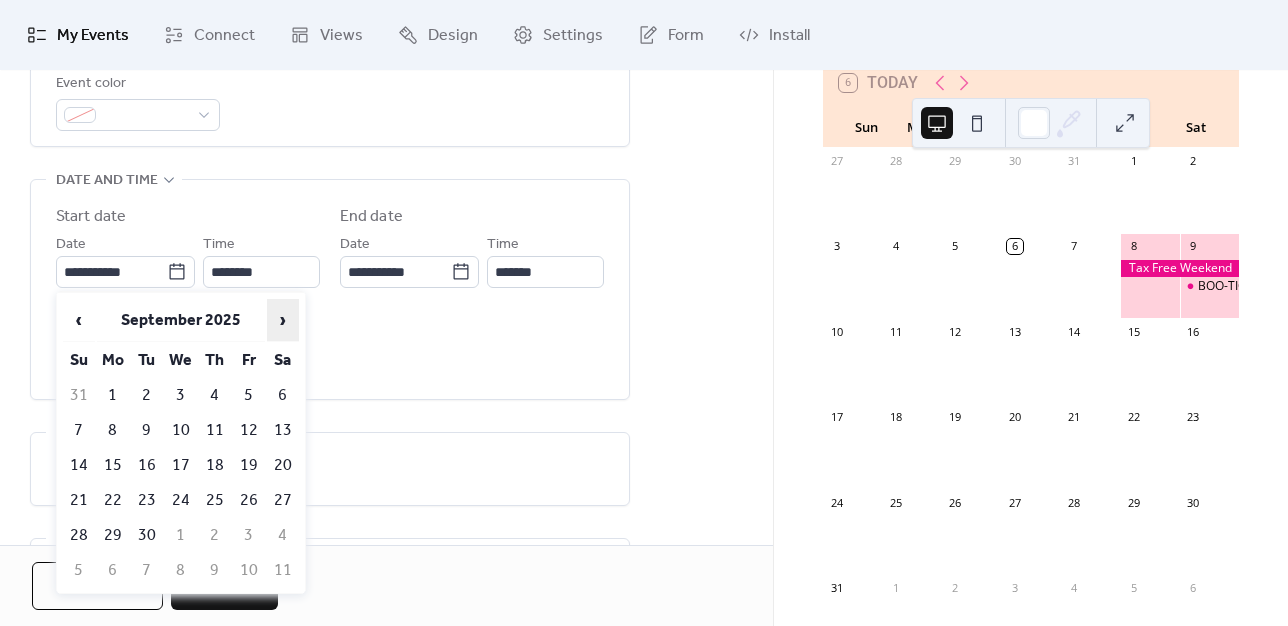 click on "›" at bounding box center [283, 320] 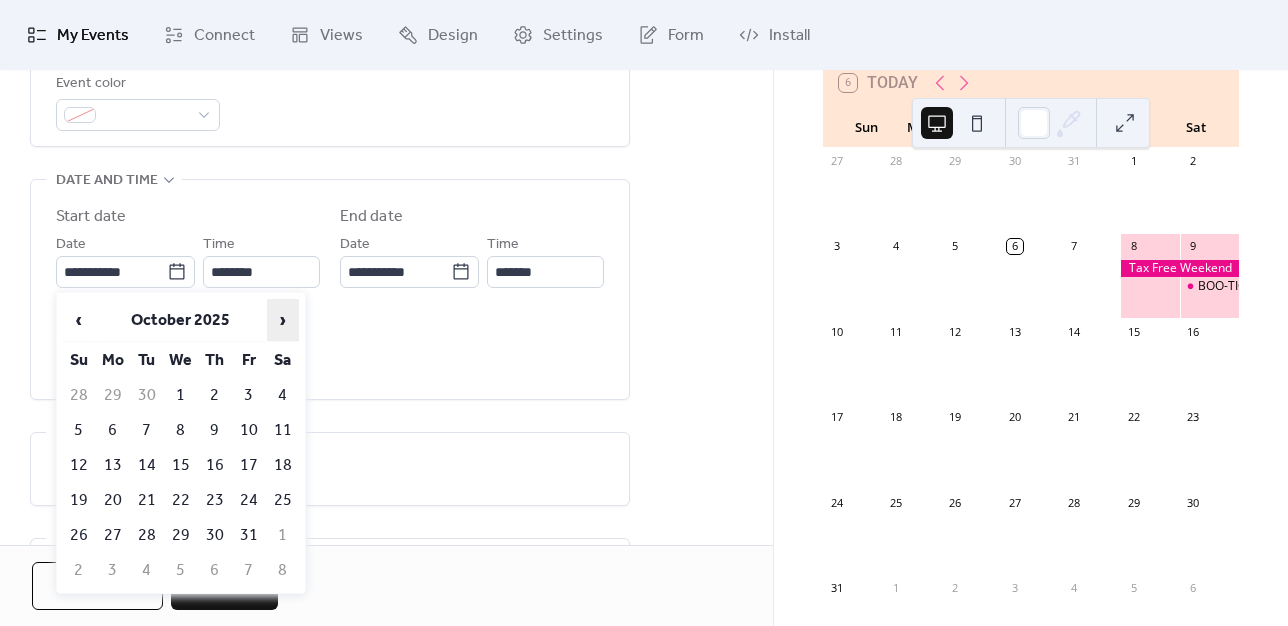 click on "›" at bounding box center (283, 320) 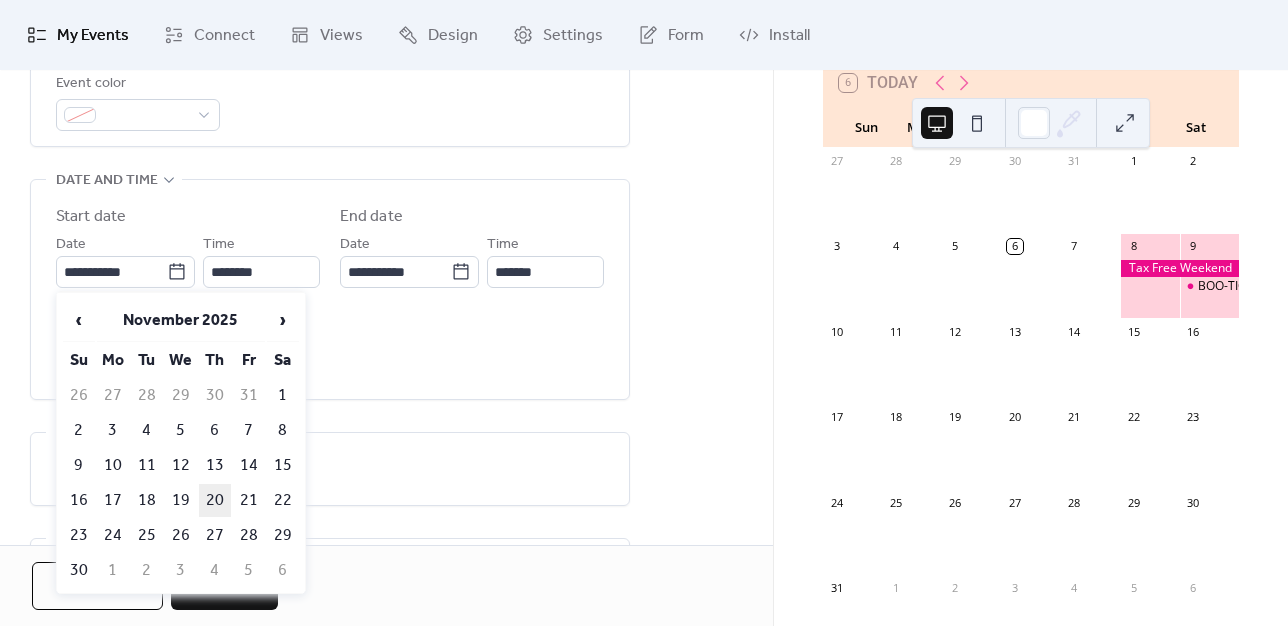 click on "20" at bounding box center [215, 500] 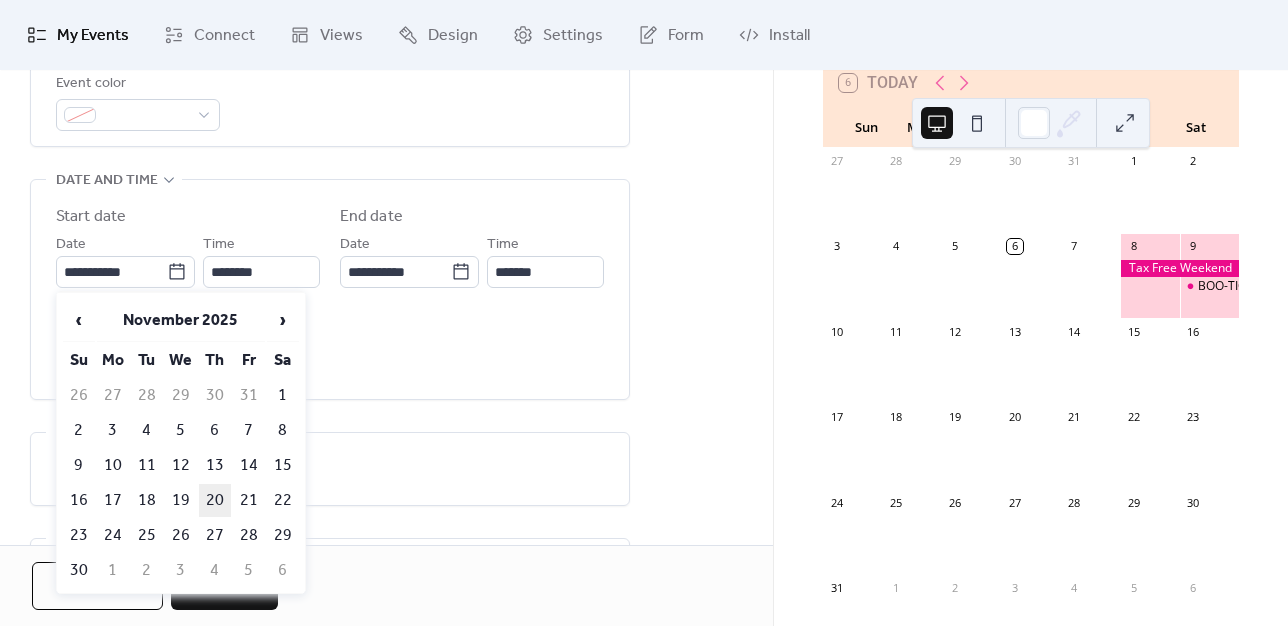 type on "**********" 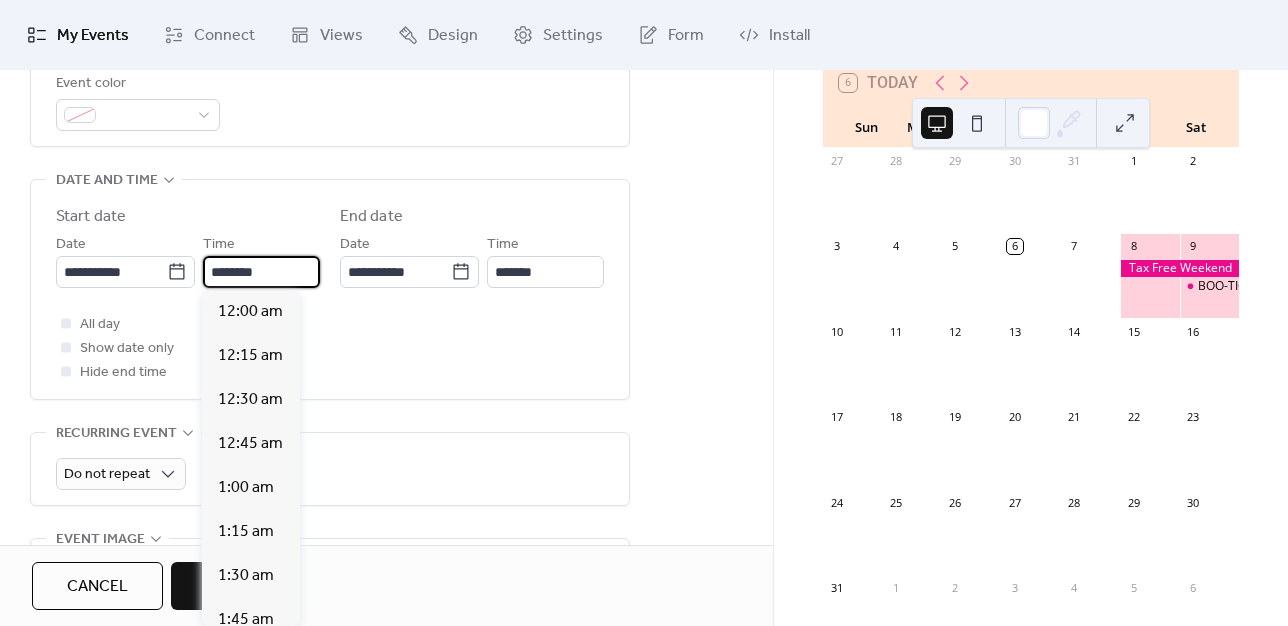 click on "********" at bounding box center (261, 272) 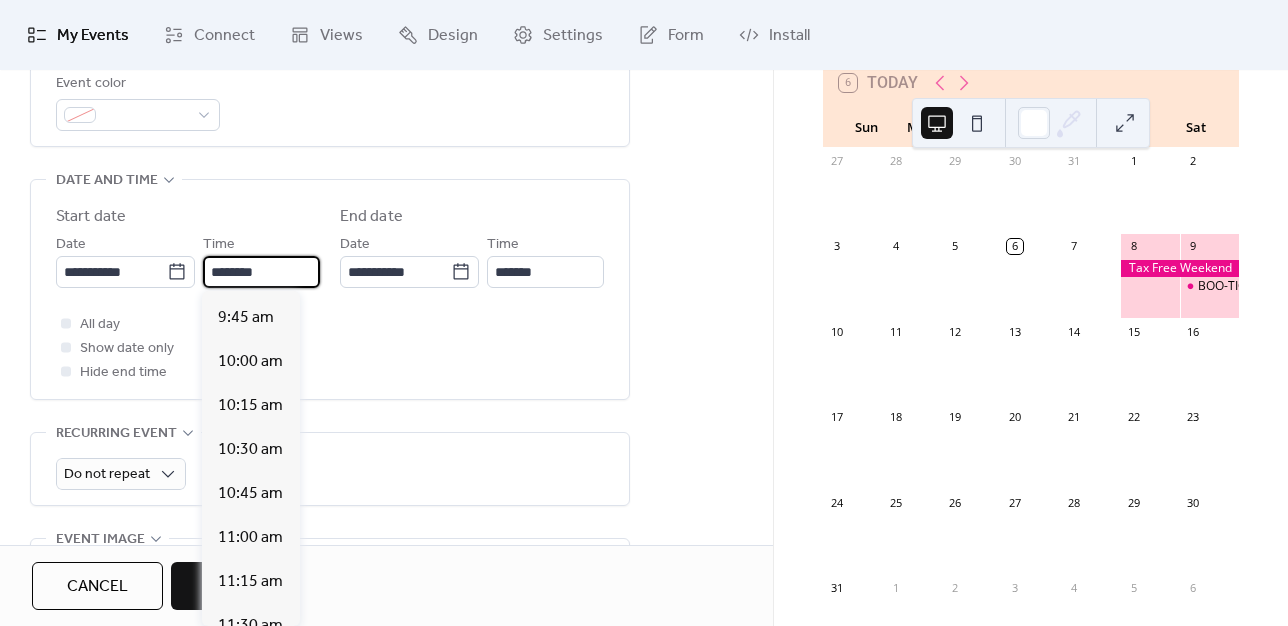 scroll, scrollTop: 1708, scrollLeft: 0, axis: vertical 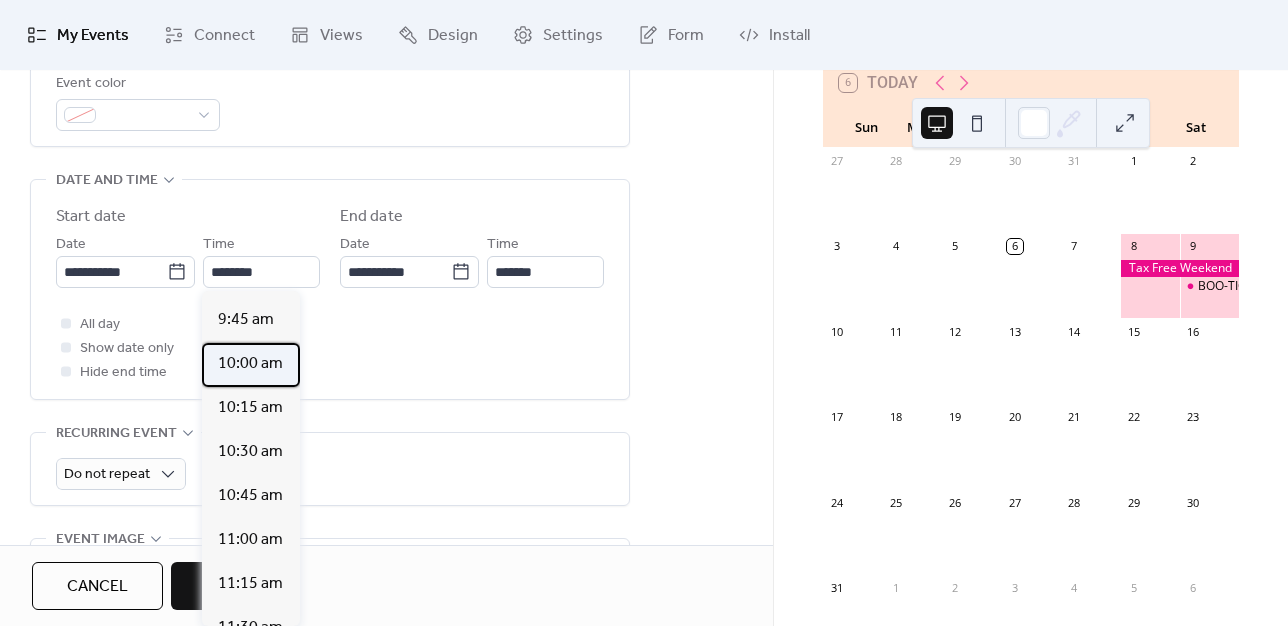 click on "10:00 am" at bounding box center [250, 364] 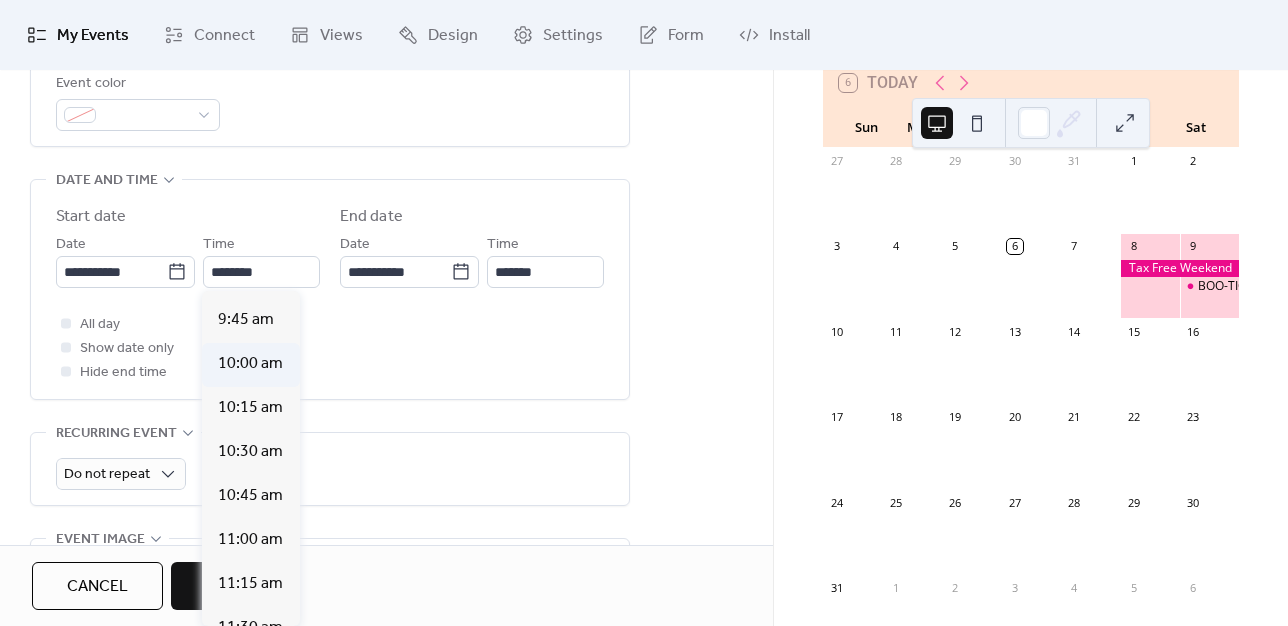 type on "********" 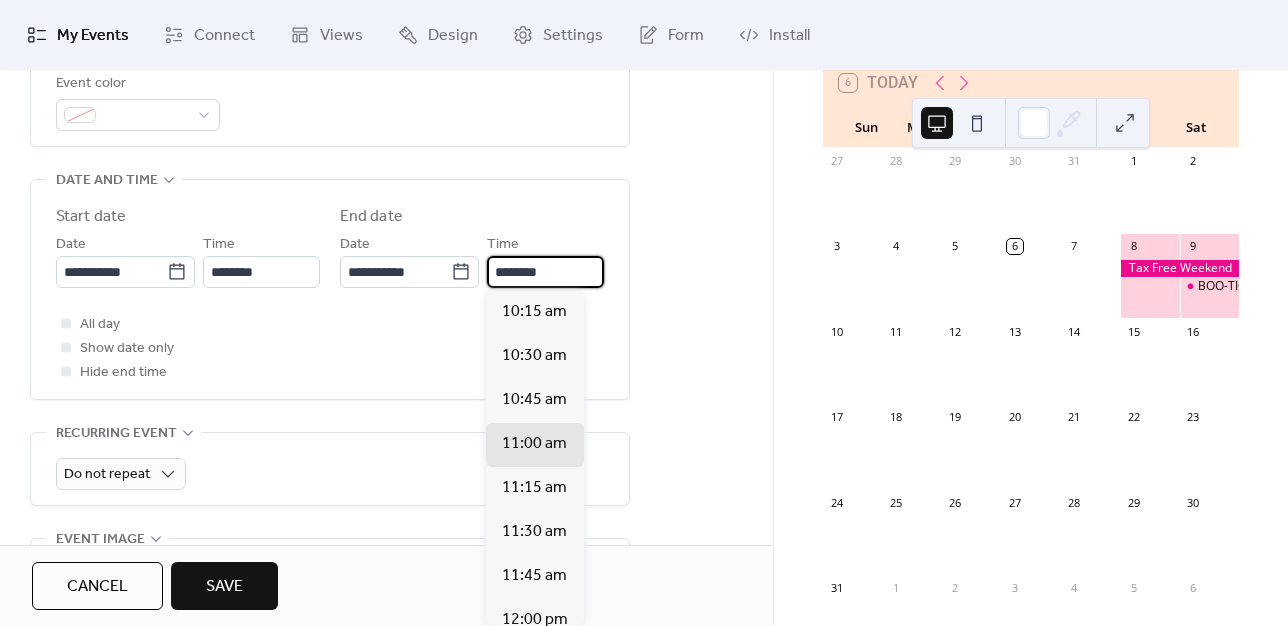 click on "********" at bounding box center [545, 272] 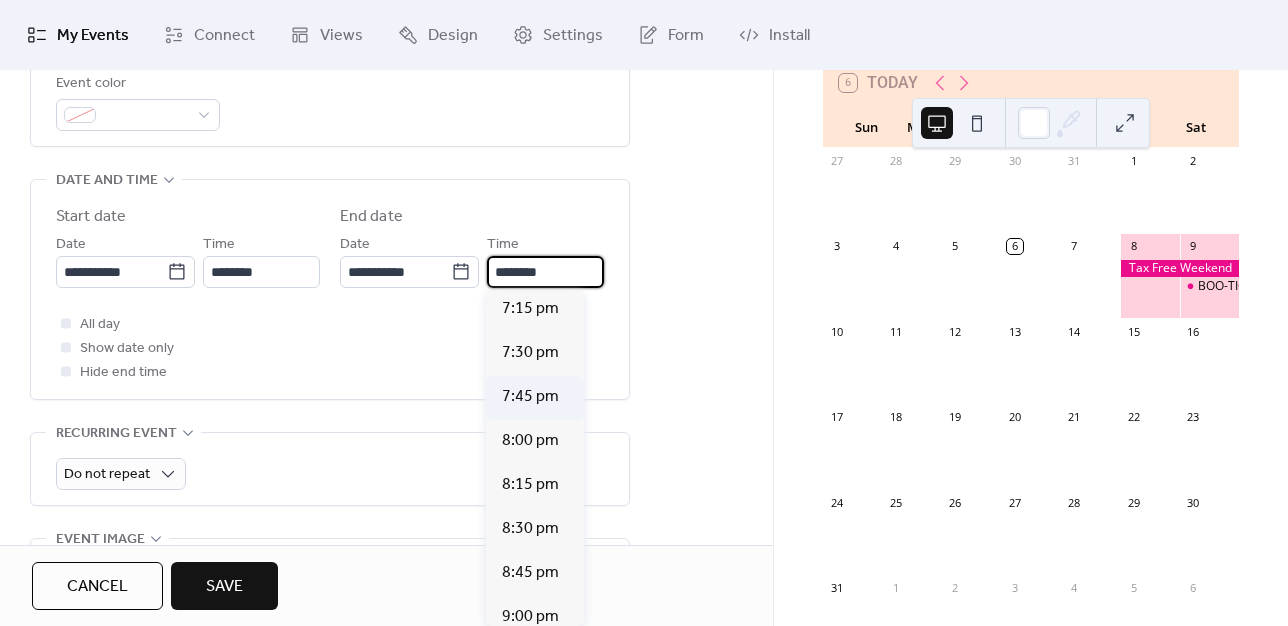 scroll, scrollTop: 1588, scrollLeft: 0, axis: vertical 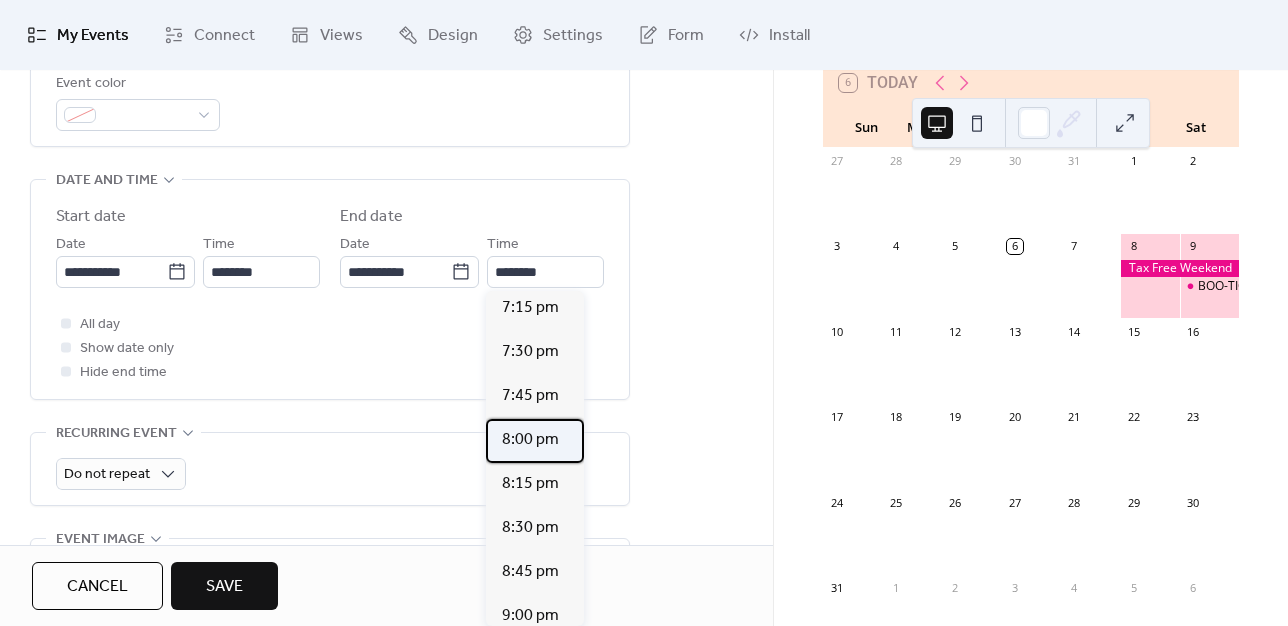 click on "8:00 pm" at bounding box center [530, 440] 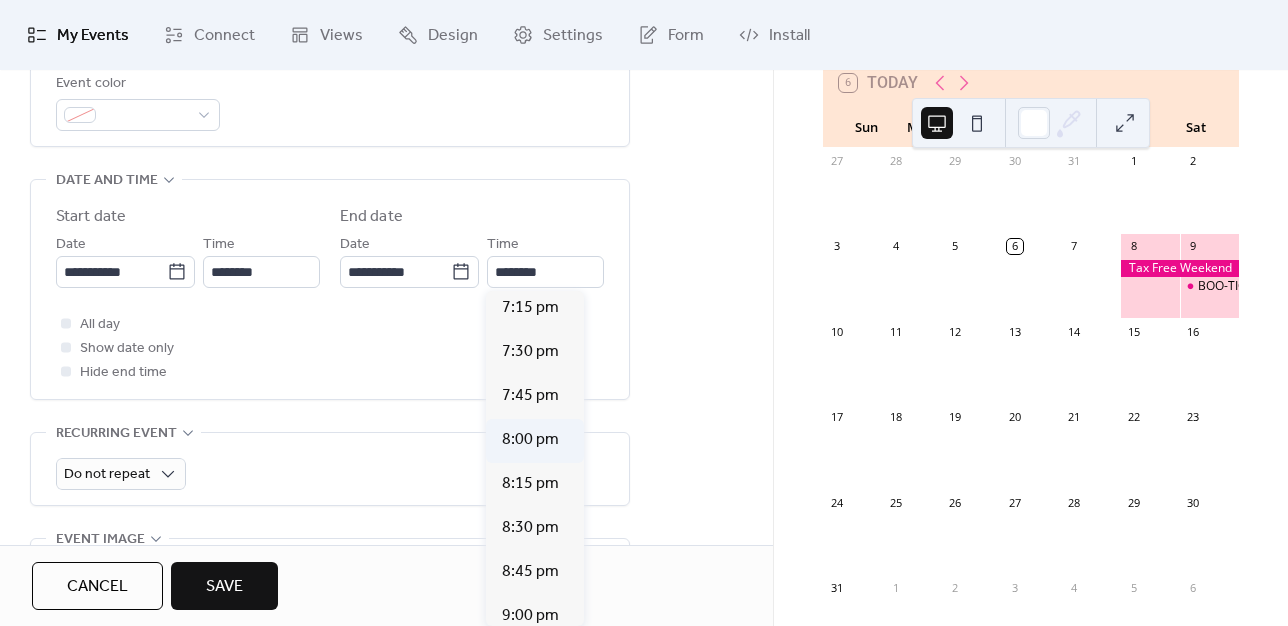 type on "*******" 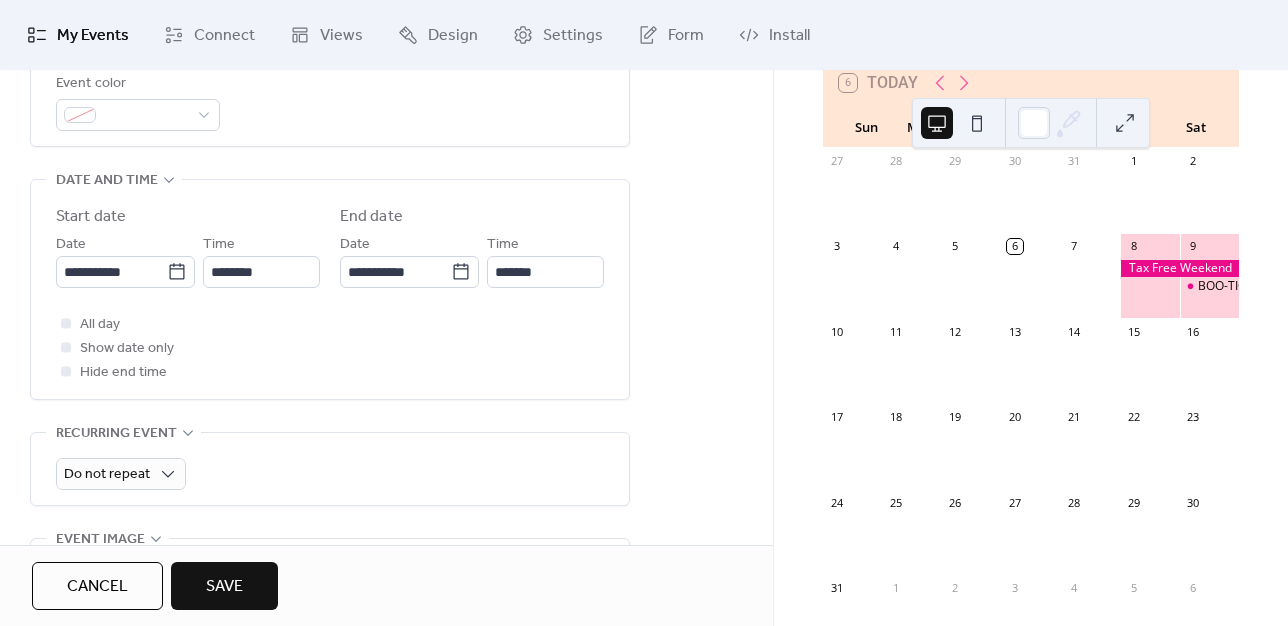 click on "Save" at bounding box center (224, 587) 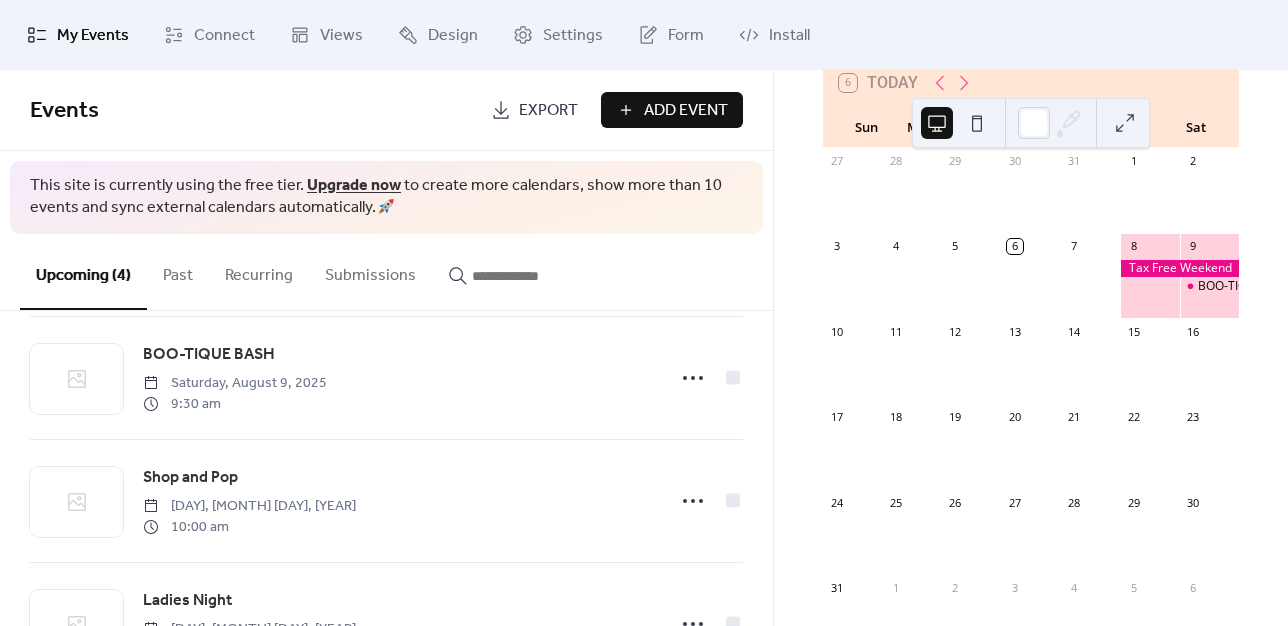 scroll, scrollTop: 144, scrollLeft: 0, axis: vertical 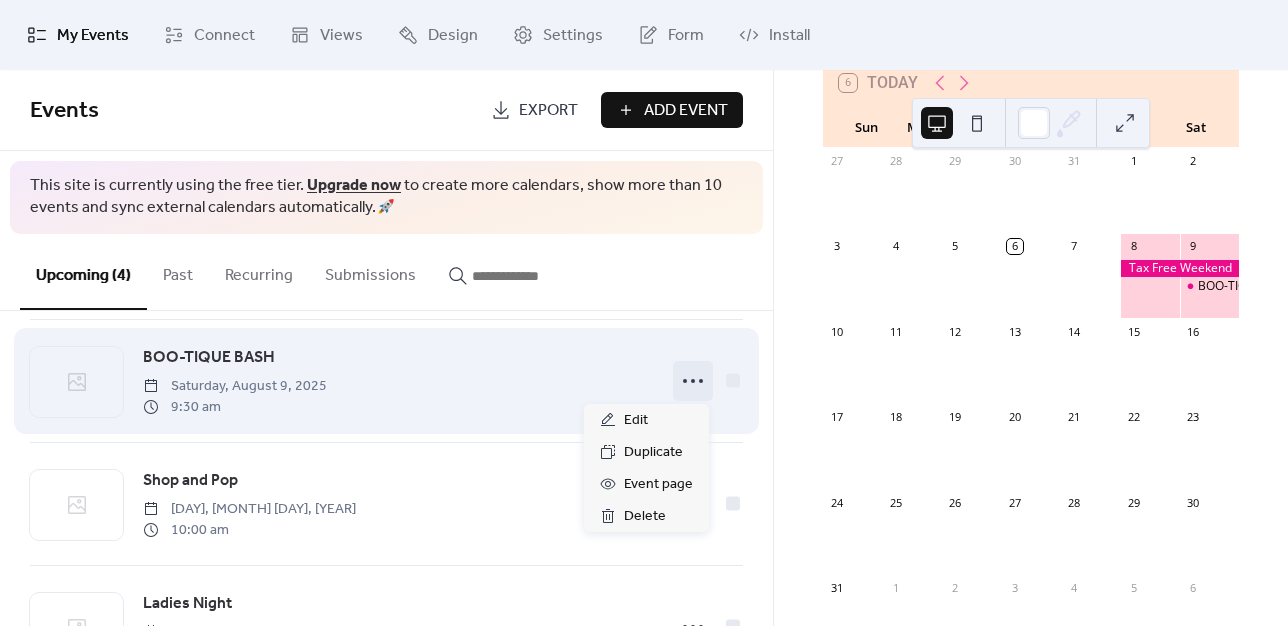 click 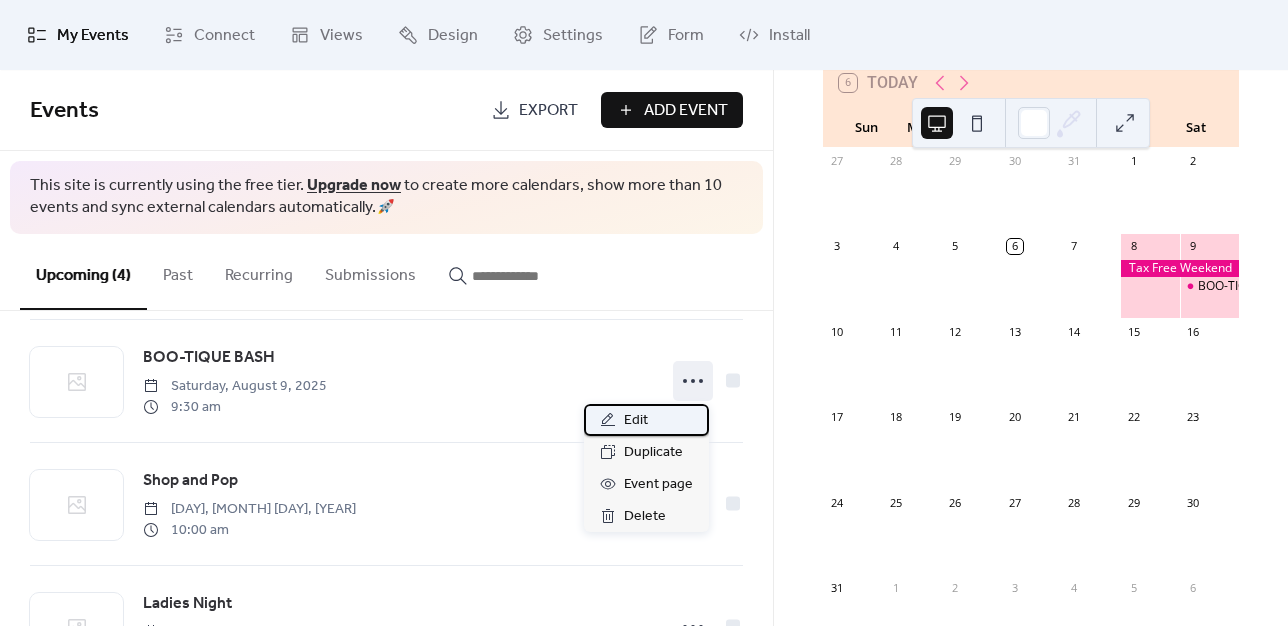 click on "Edit" at bounding box center [646, 420] 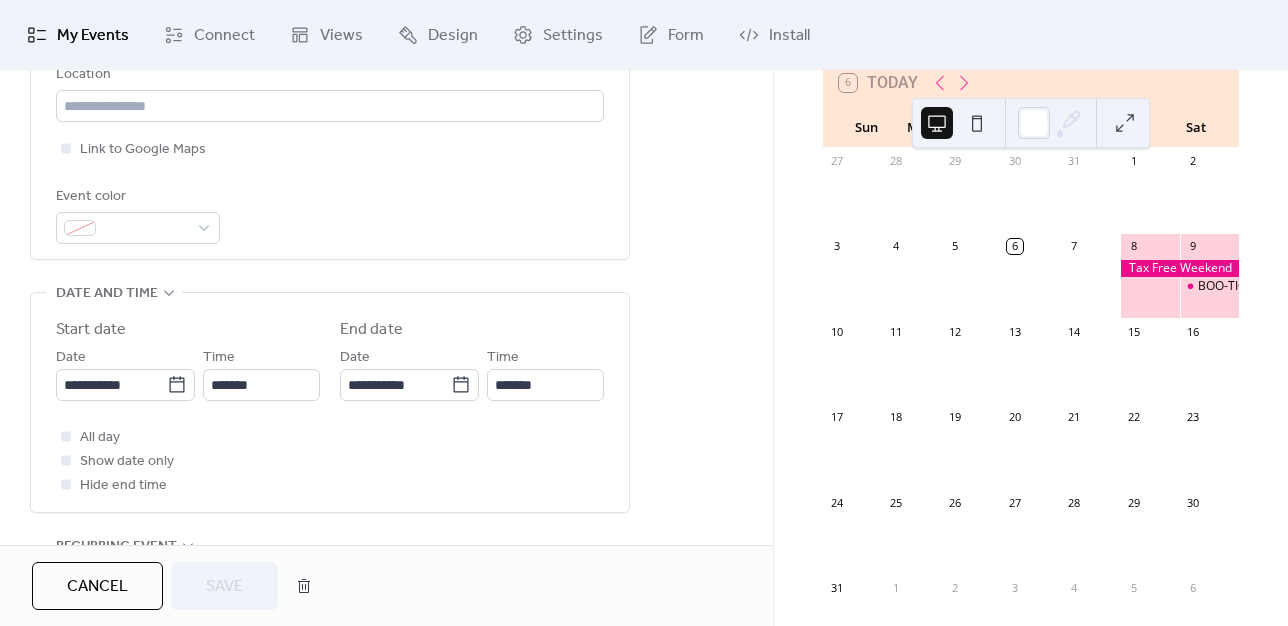 scroll, scrollTop: 476, scrollLeft: 0, axis: vertical 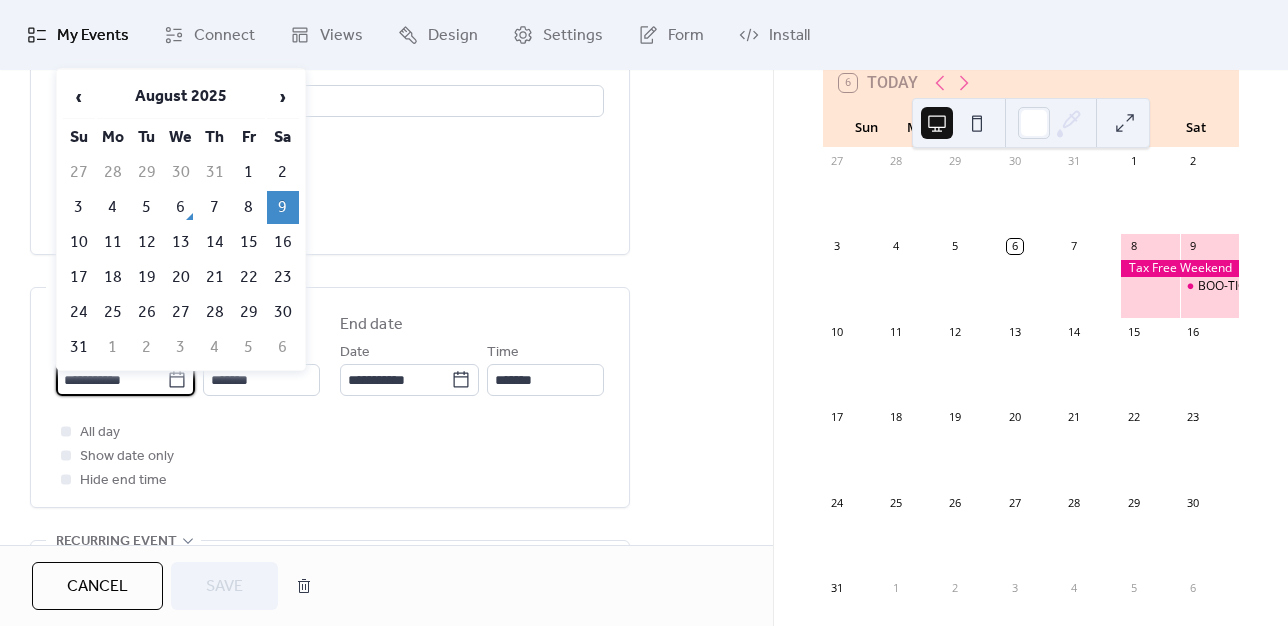 click on "**********" at bounding box center (111, 380) 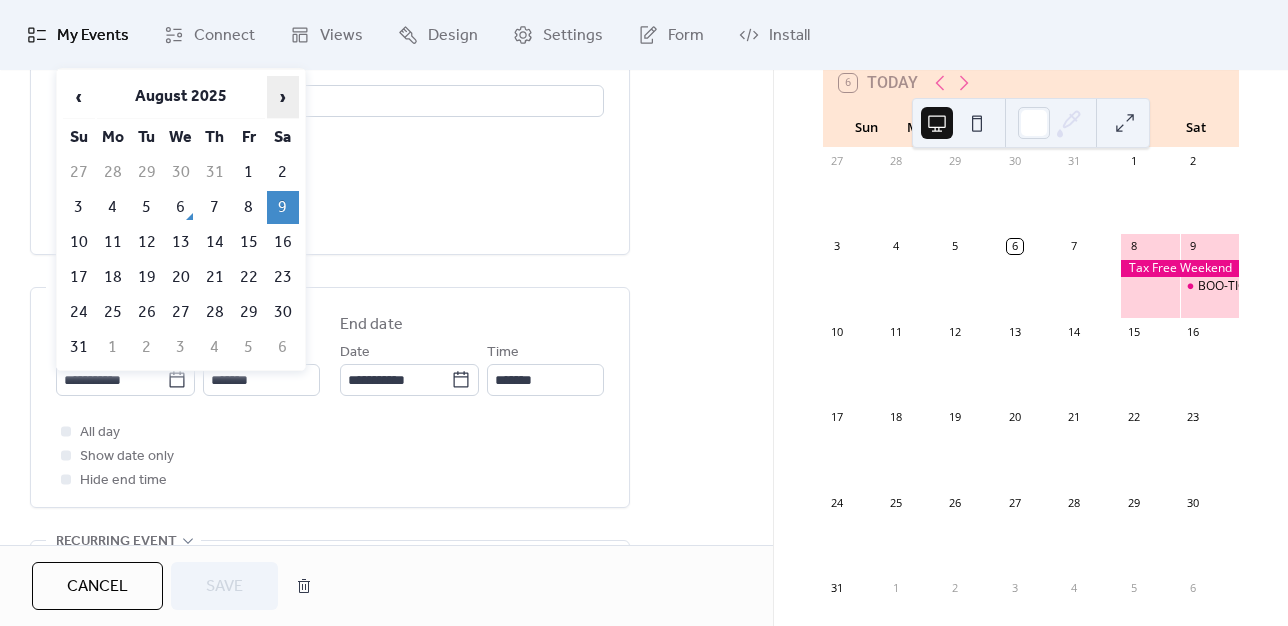 click on "›" at bounding box center (283, 97) 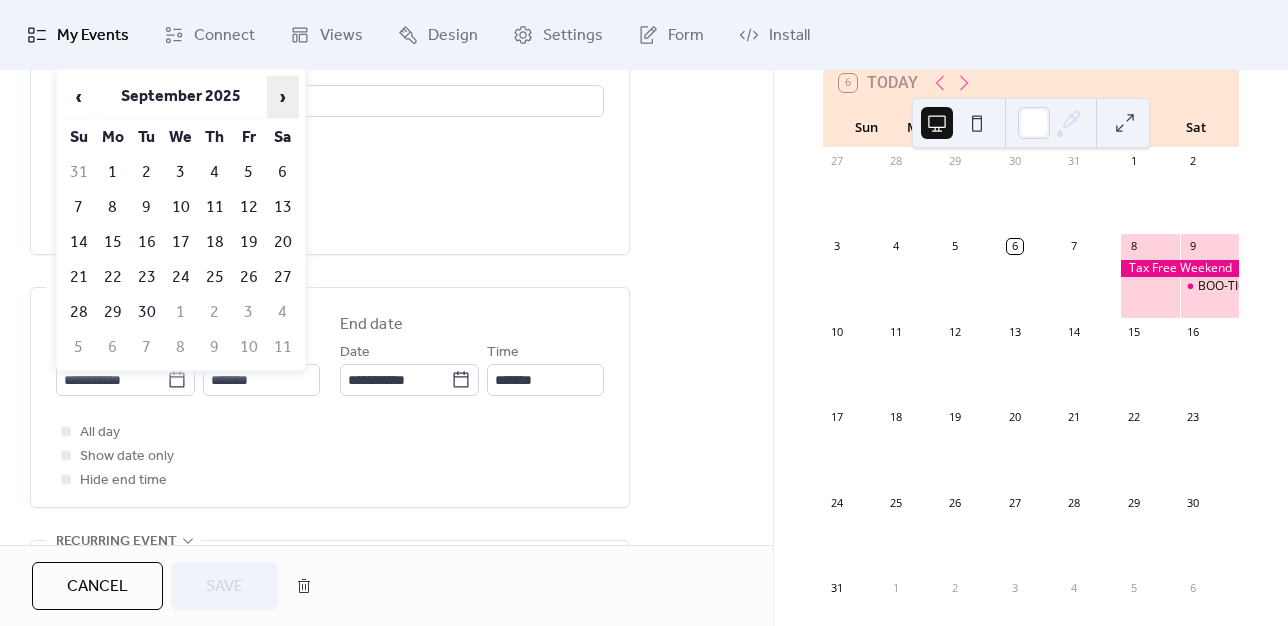 click on "›" at bounding box center [283, 97] 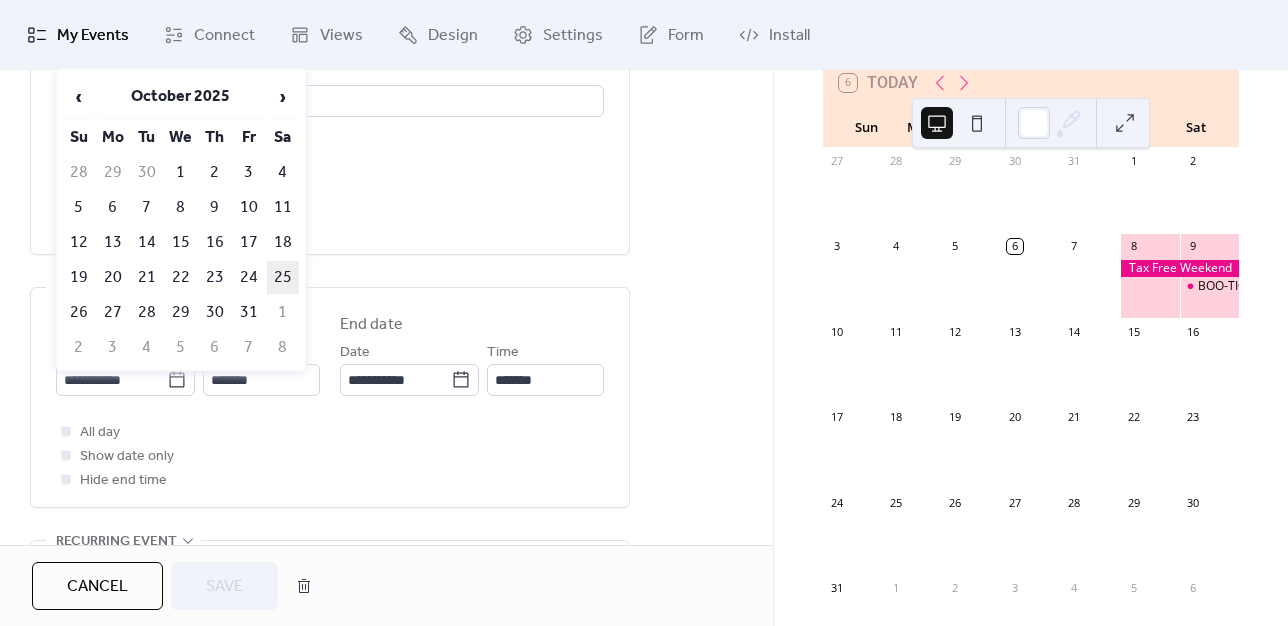 click on "25" at bounding box center (283, 277) 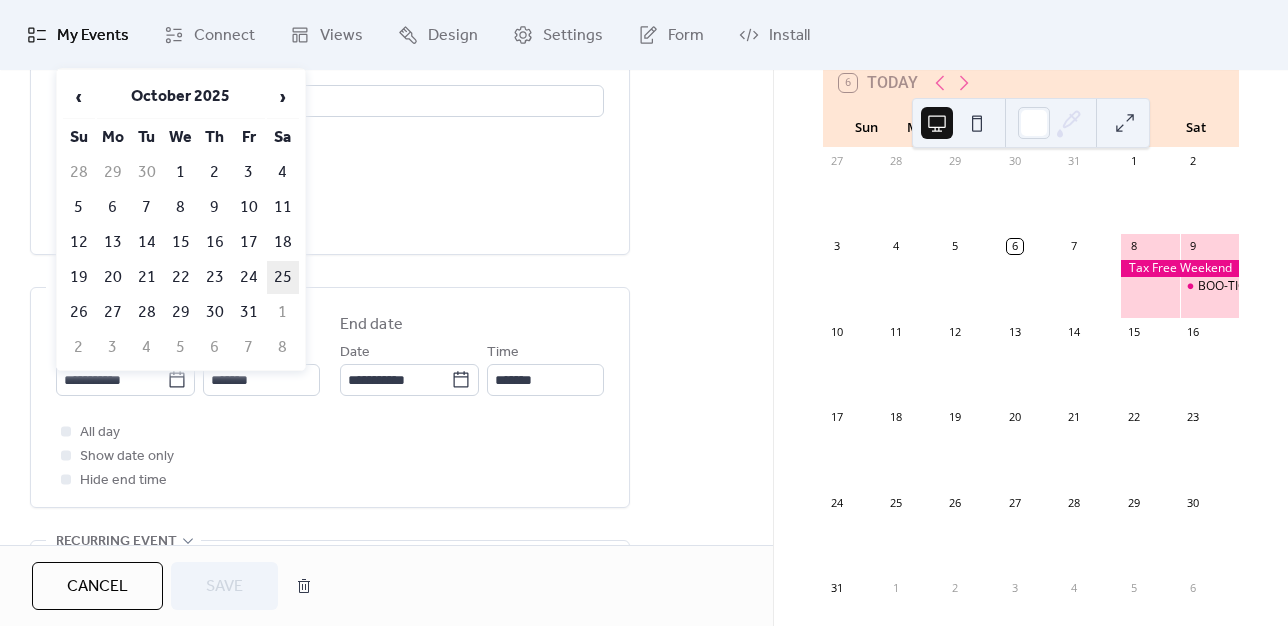 type on "**********" 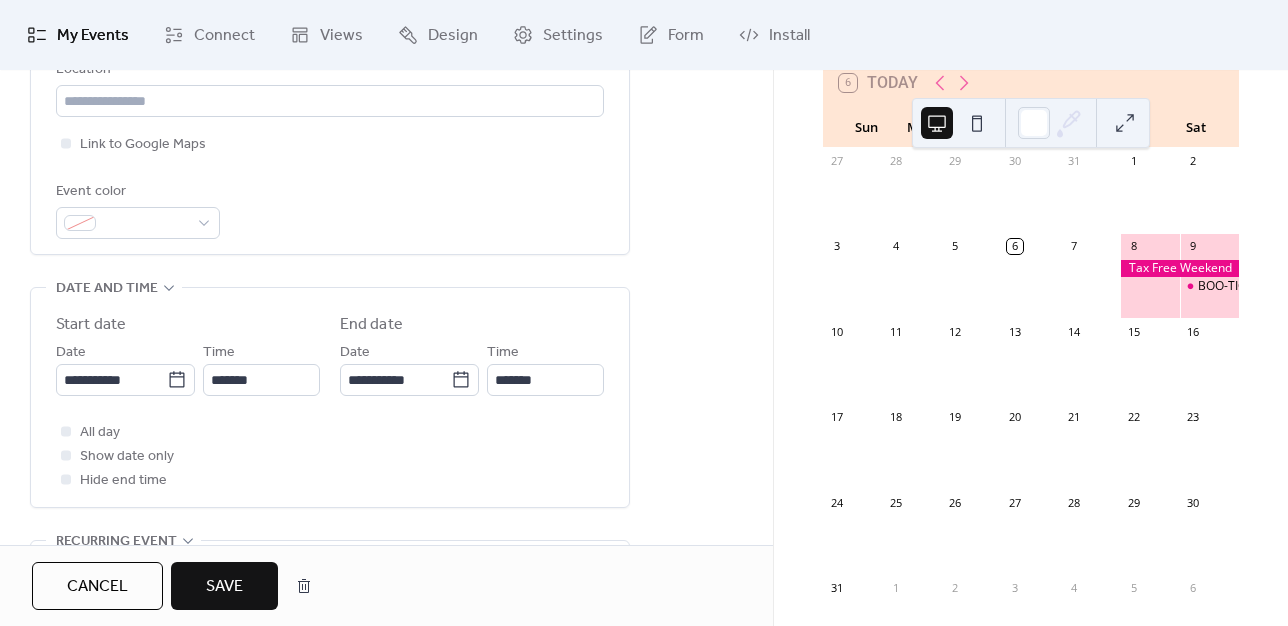 click on "Save" at bounding box center (224, 587) 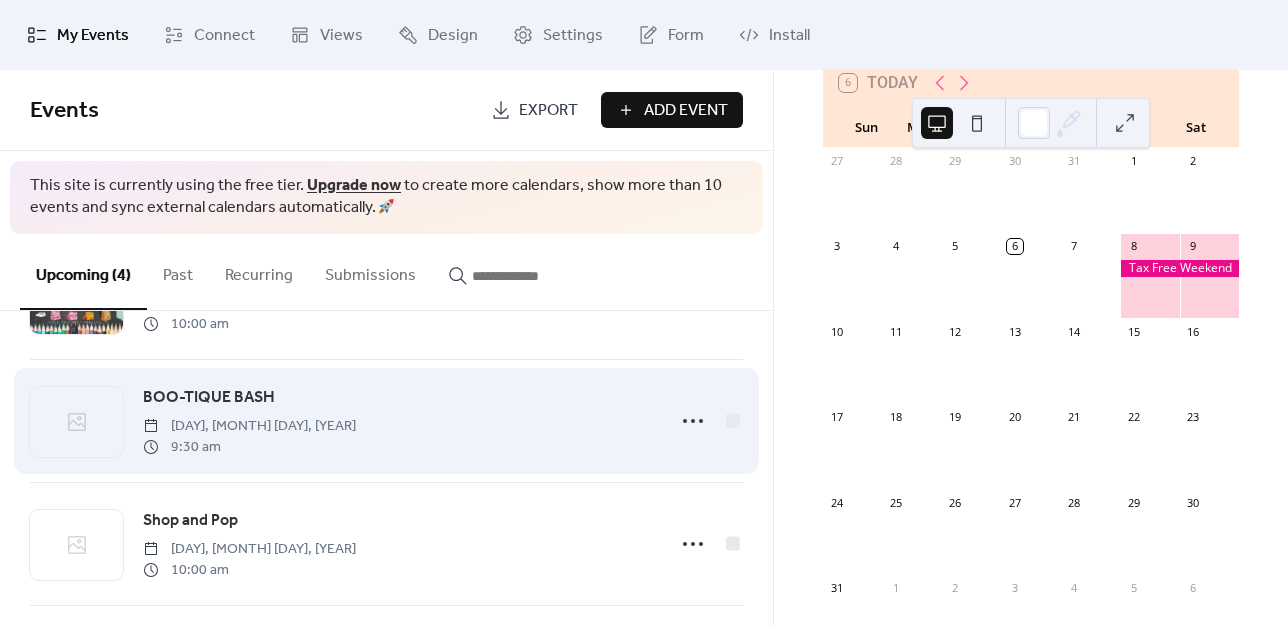 scroll, scrollTop: 112, scrollLeft: 0, axis: vertical 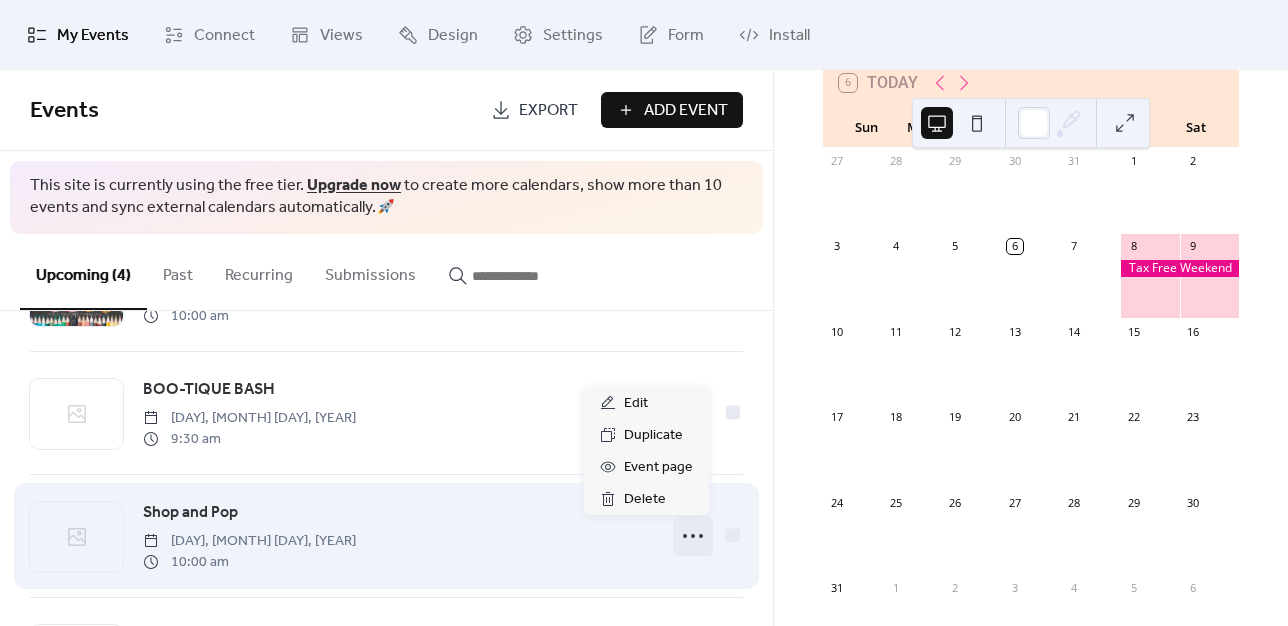 click 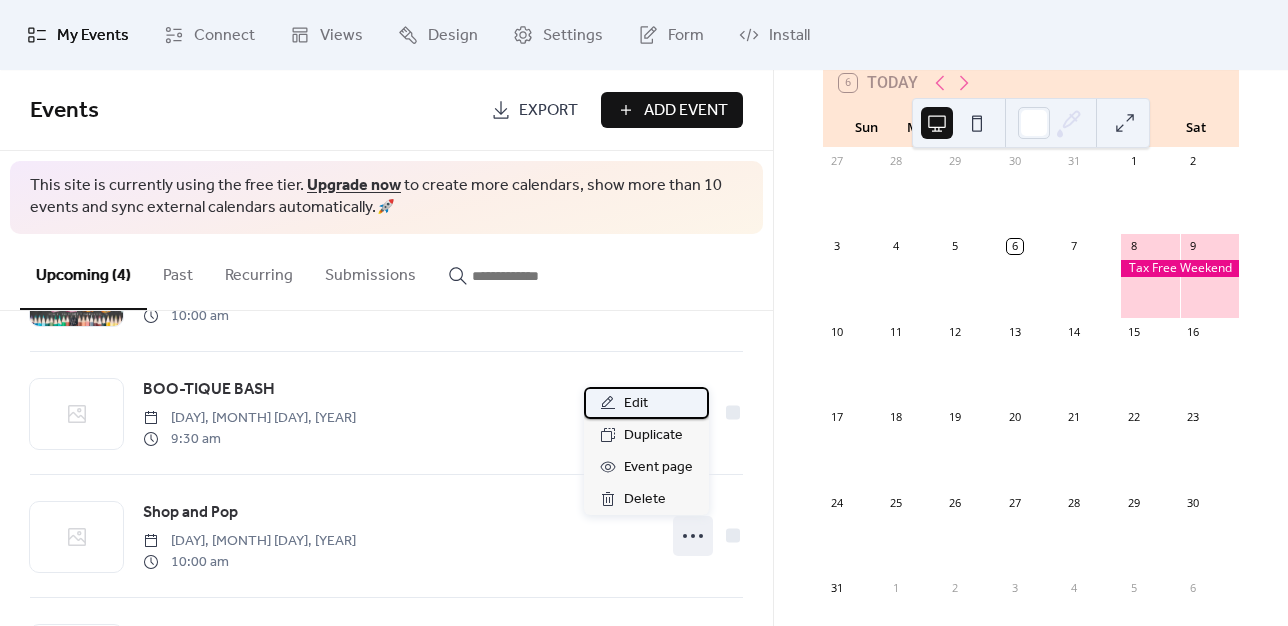 click on "Edit" at bounding box center (636, 404) 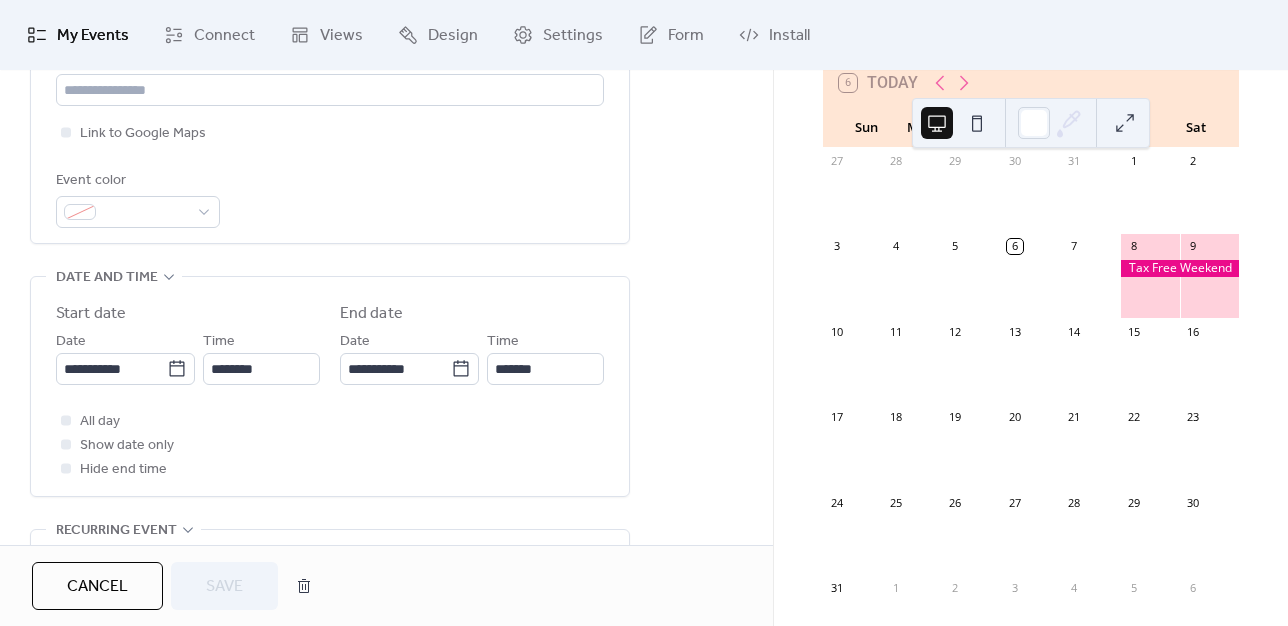 scroll, scrollTop: 491, scrollLeft: 0, axis: vertical 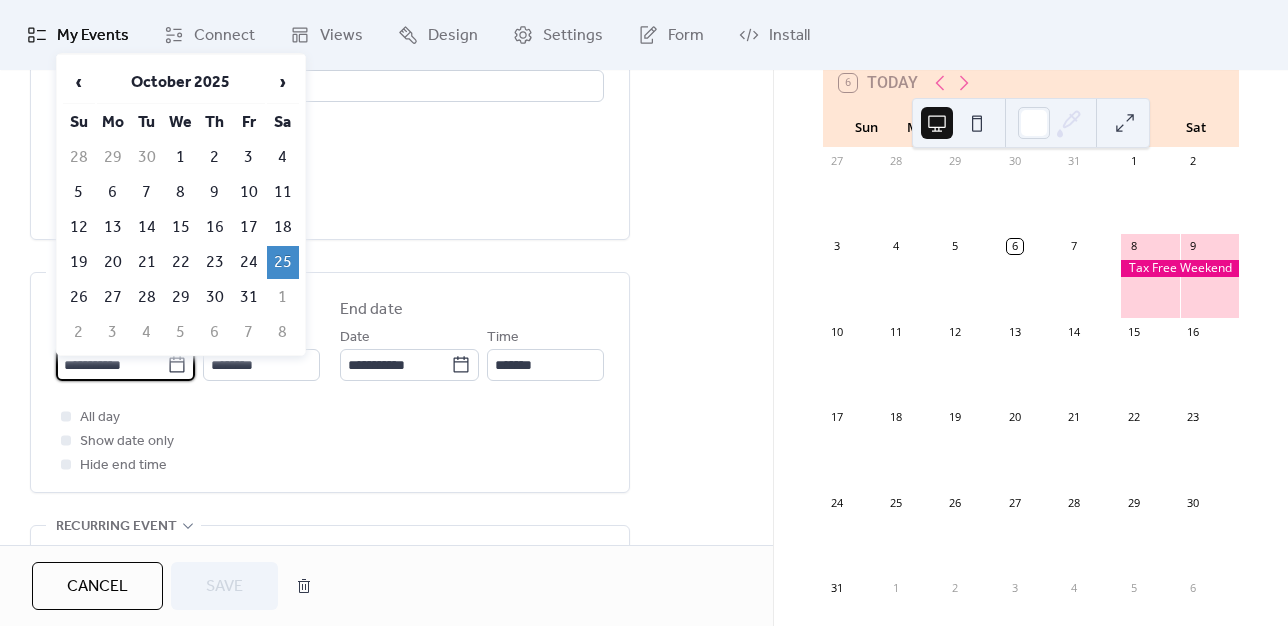 click on "**********" at bounding box center (111, 365) 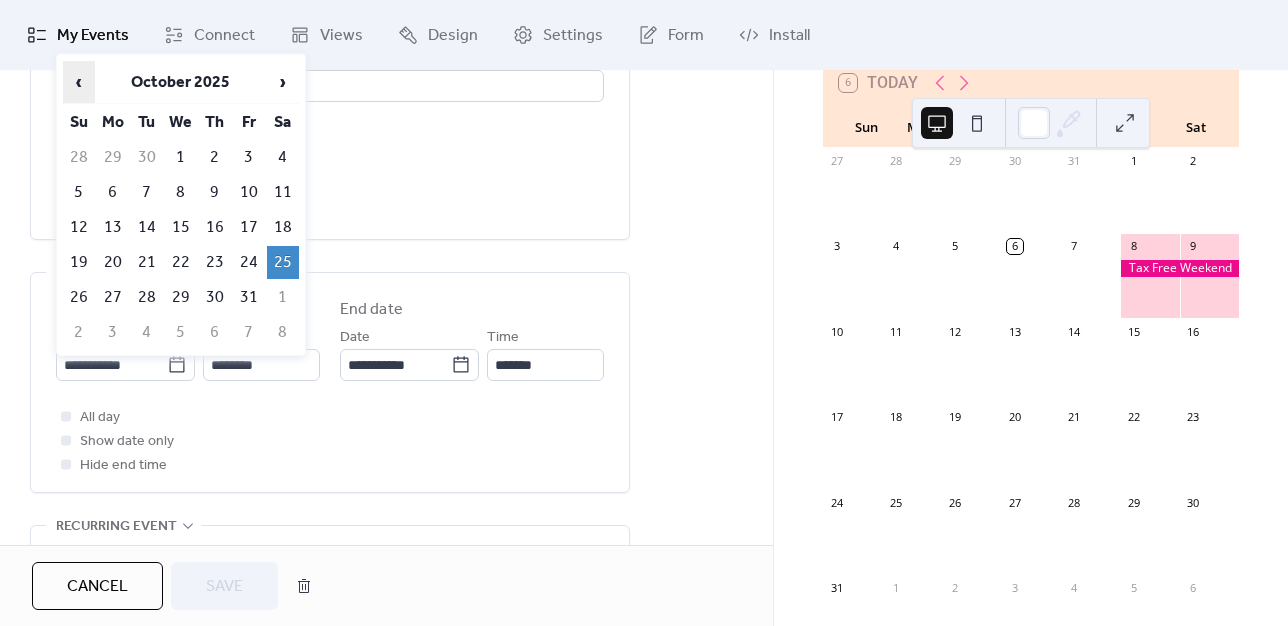 click on "‹" at bounding box center [79, 82] 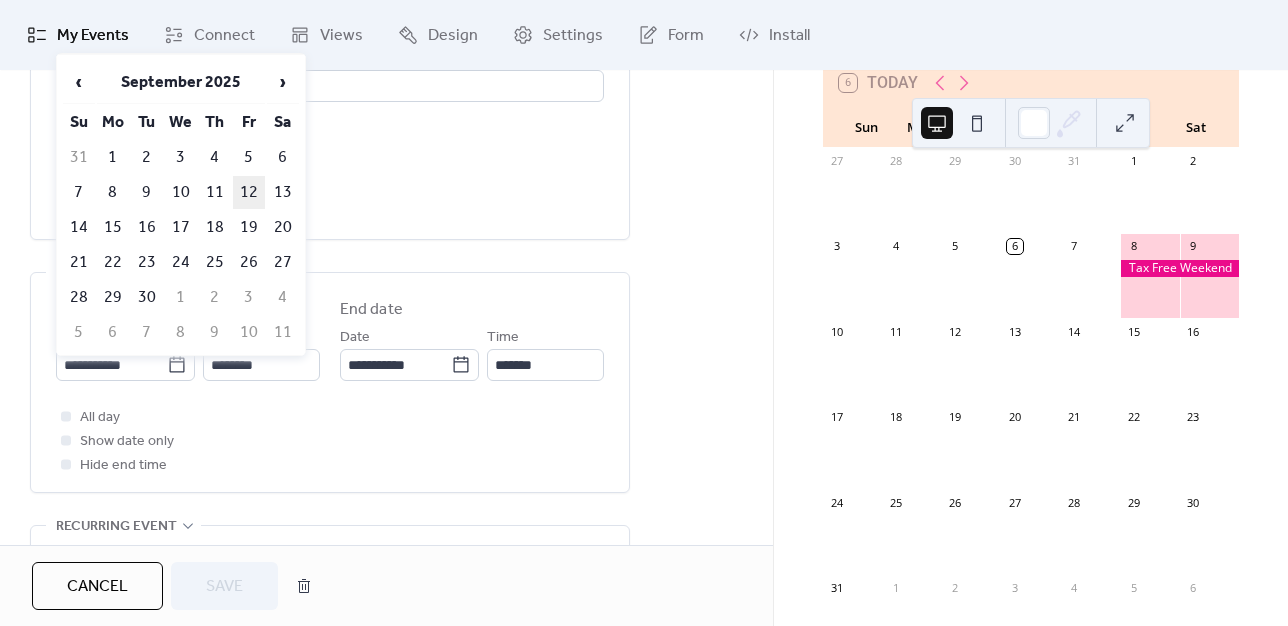 click on "12" at bounding box center [249, 192] 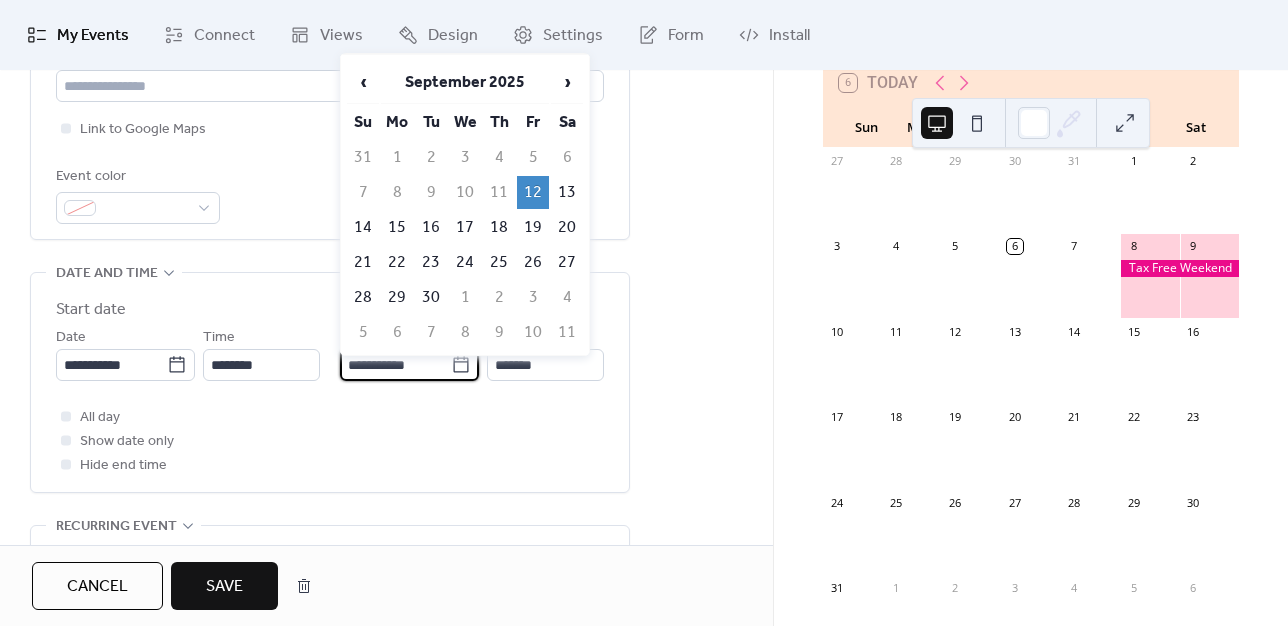 click on "**********" at bounding box center [395, 365] 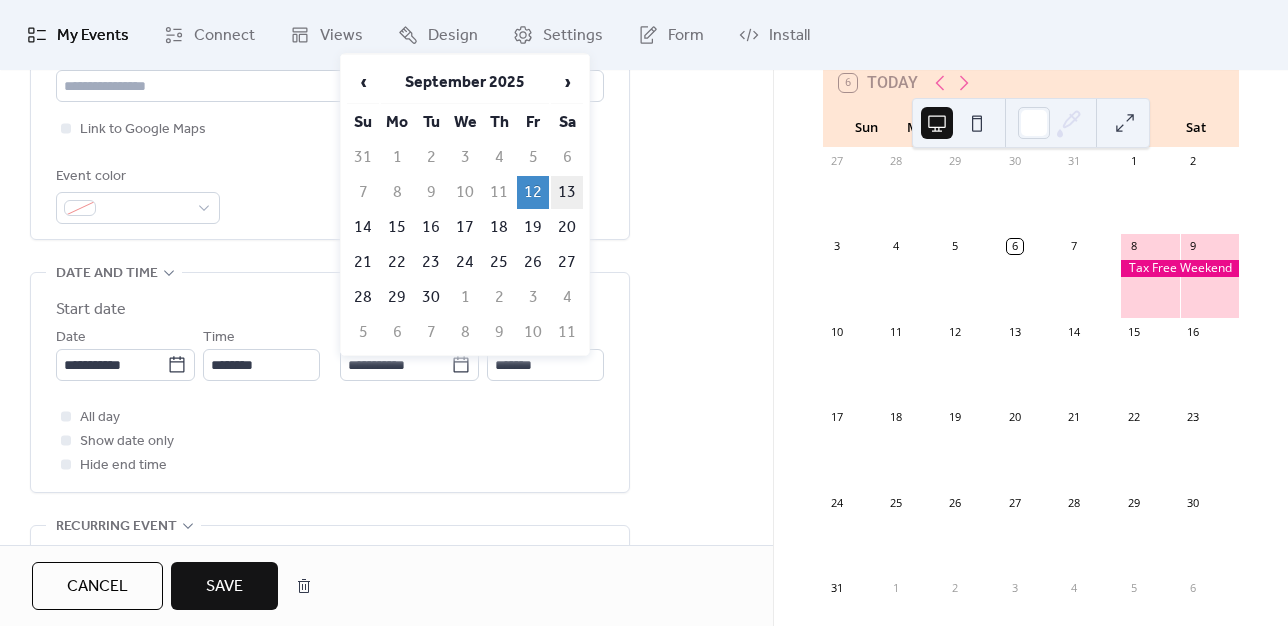 click on "13" at bounding box center [567, 192] 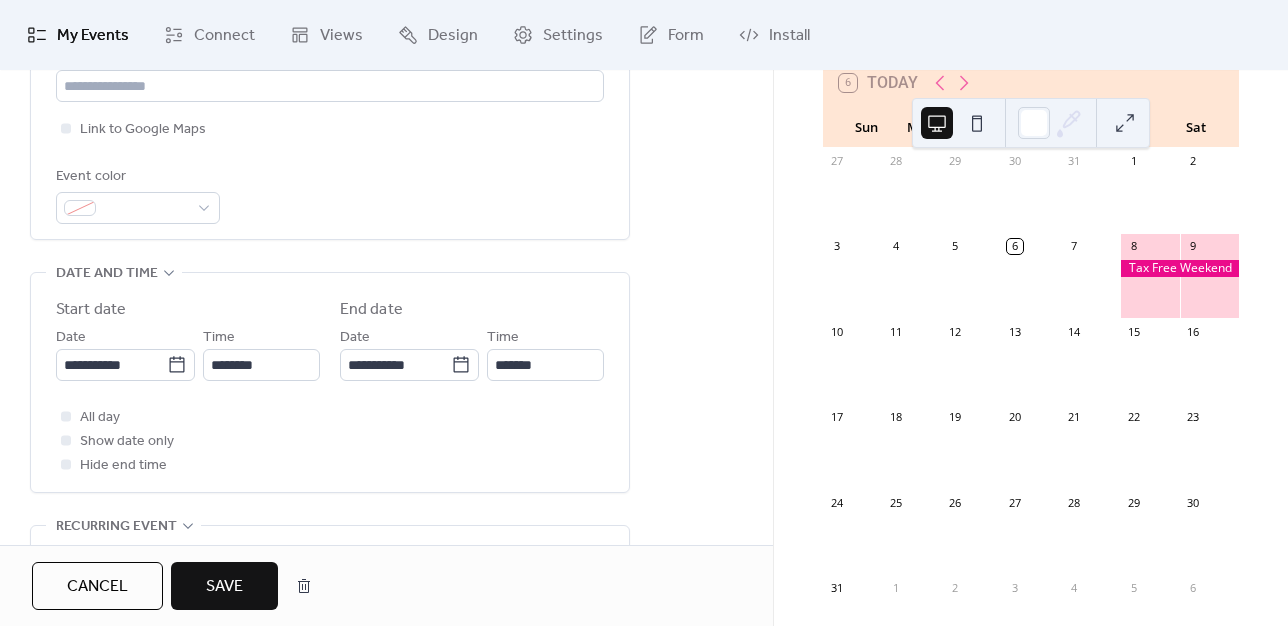 click on "Save" at bounding box center [224, 586] 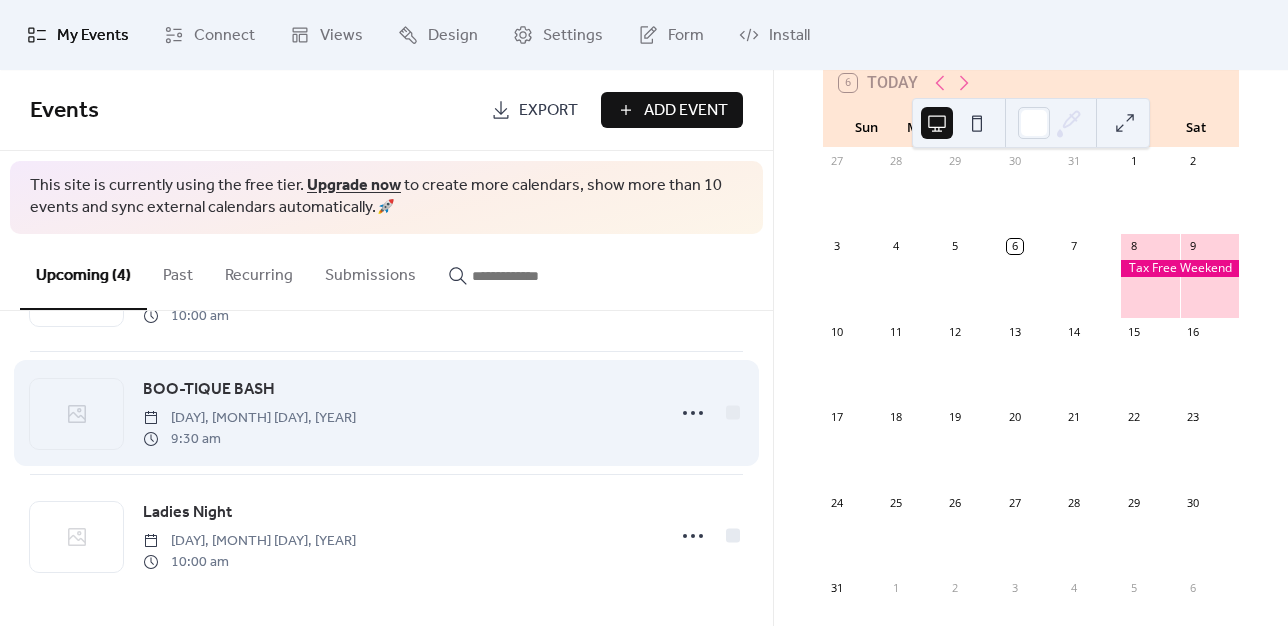 scroll, scrollTop: 0, scrollLeft: 0, axis: both 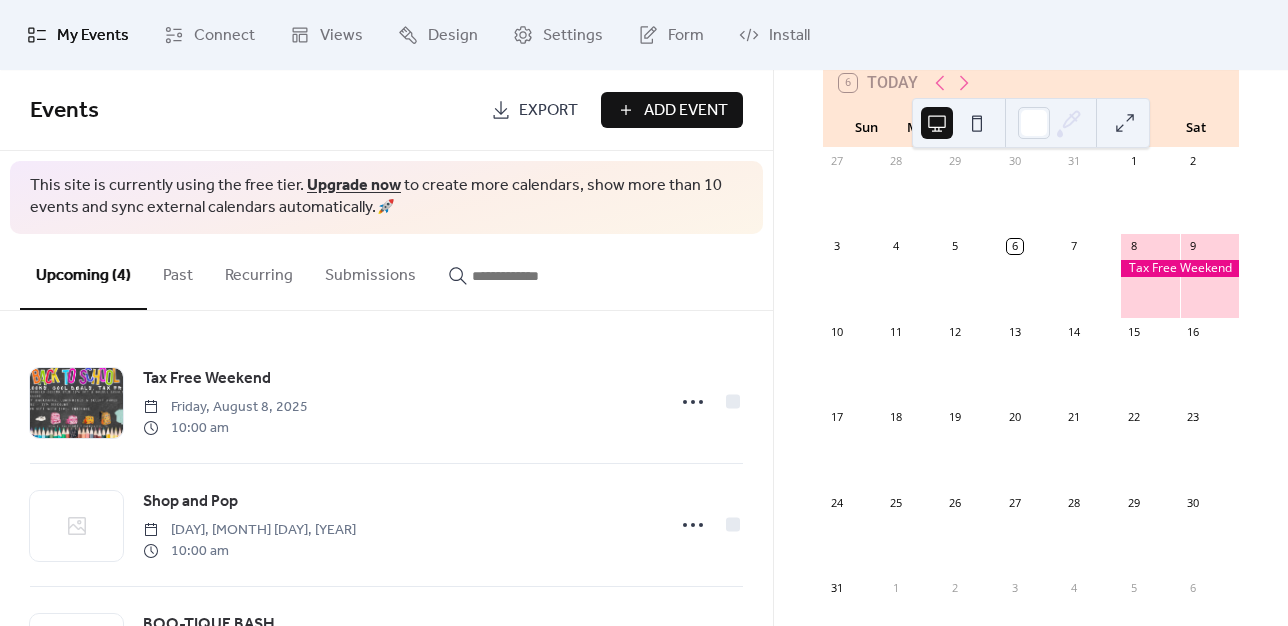 click on "Add Event" at bounding box center (686, 111) 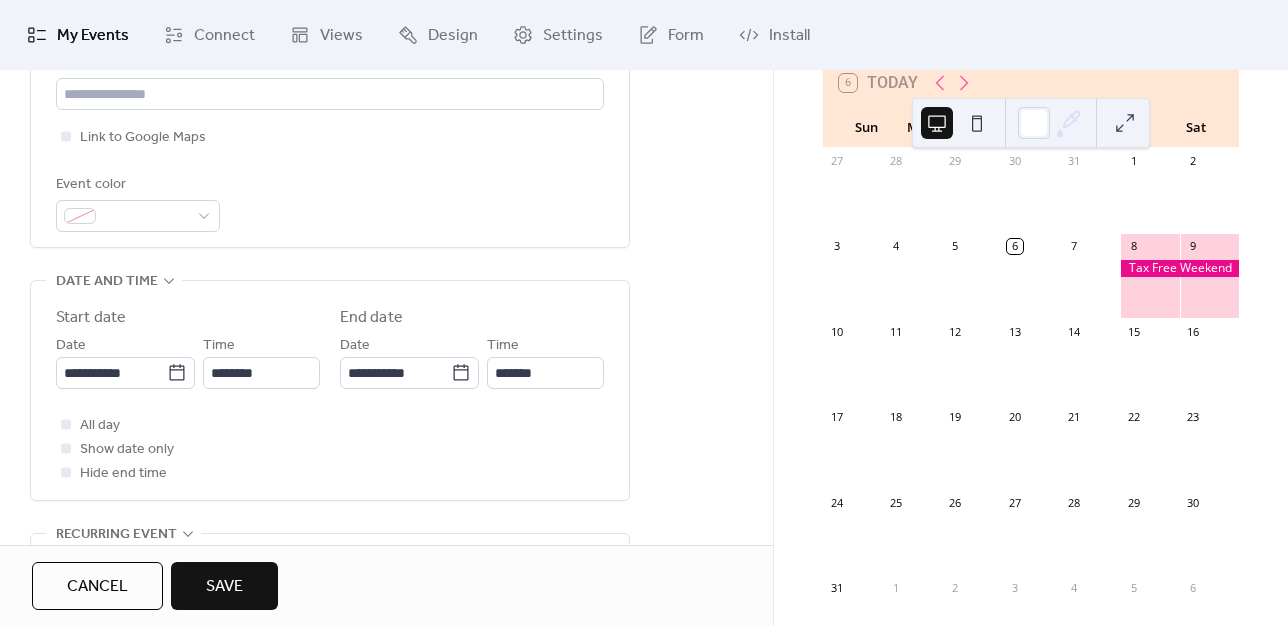 scroll, scrollTop: 500, scrollLeft: 0, axis: vertical 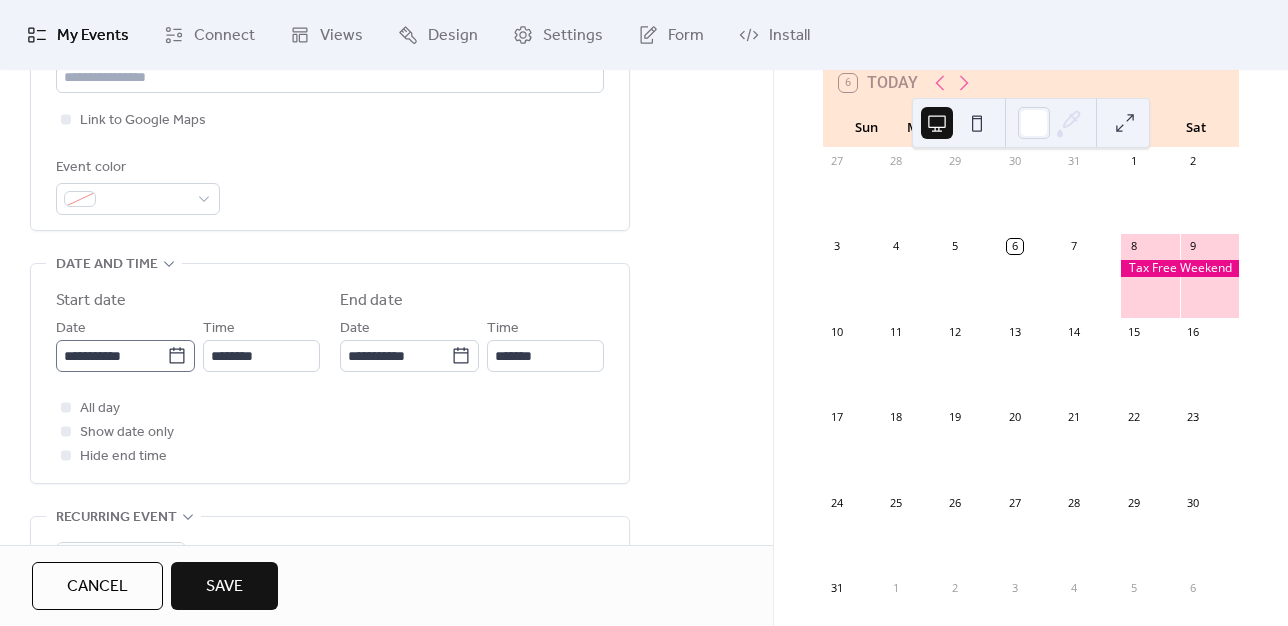 type on "**********" 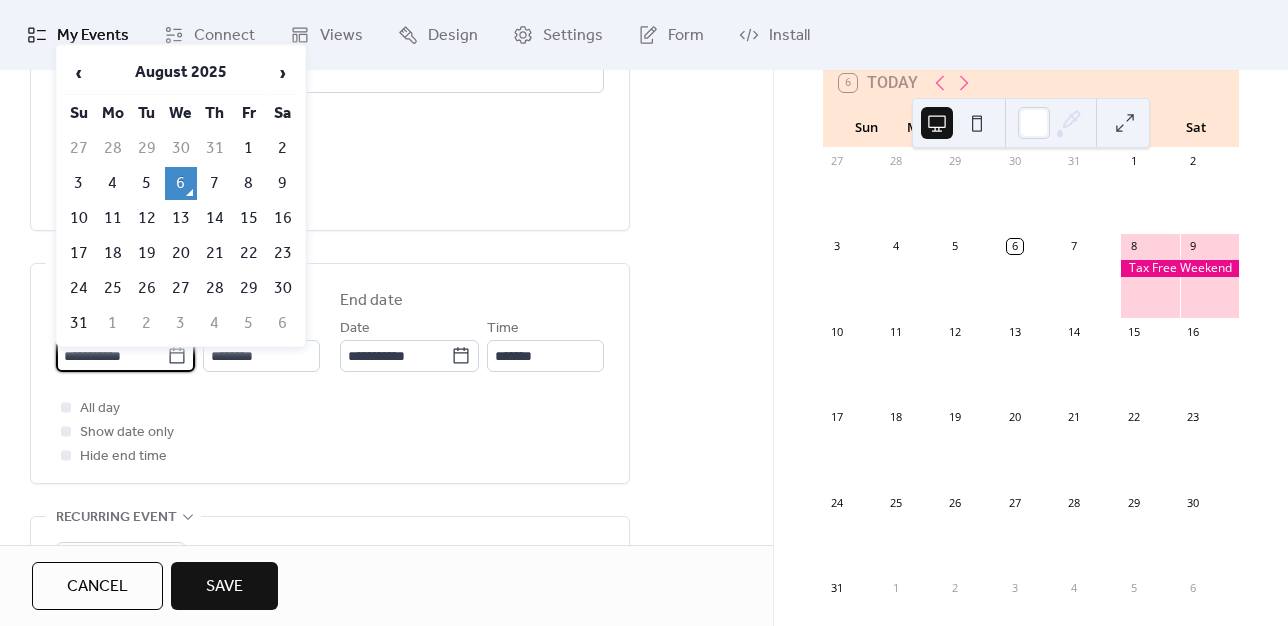 click on "**********" at bounding box center (111, 356) 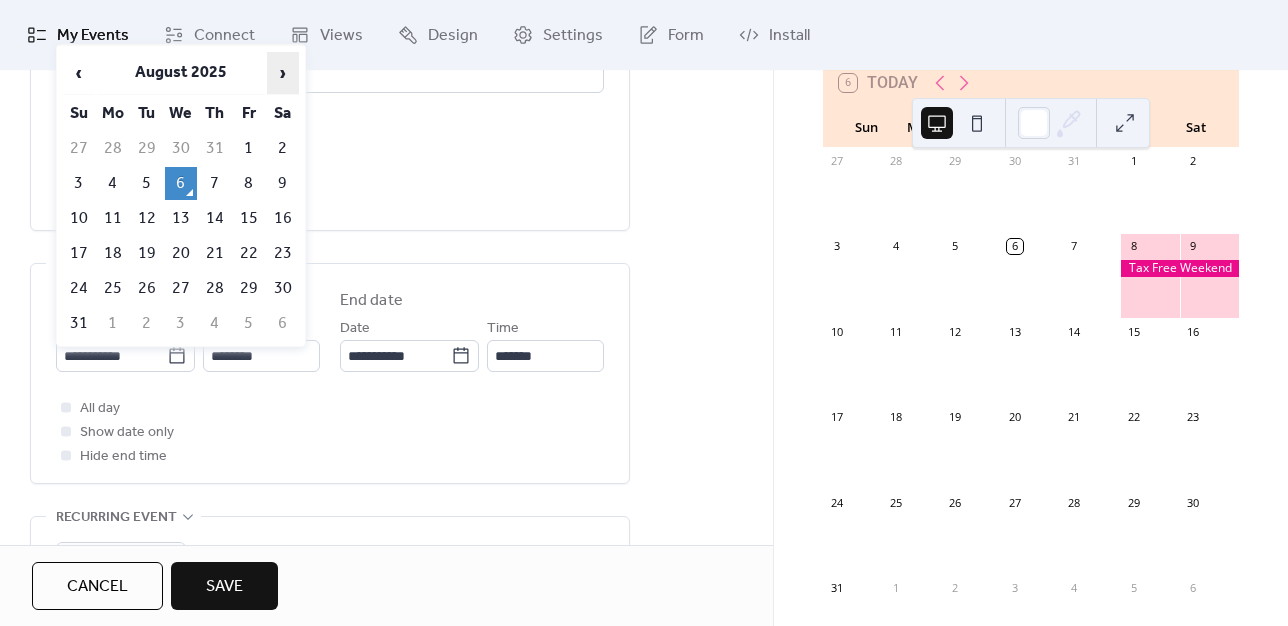 click on "›" at bounding box center [283, 73] 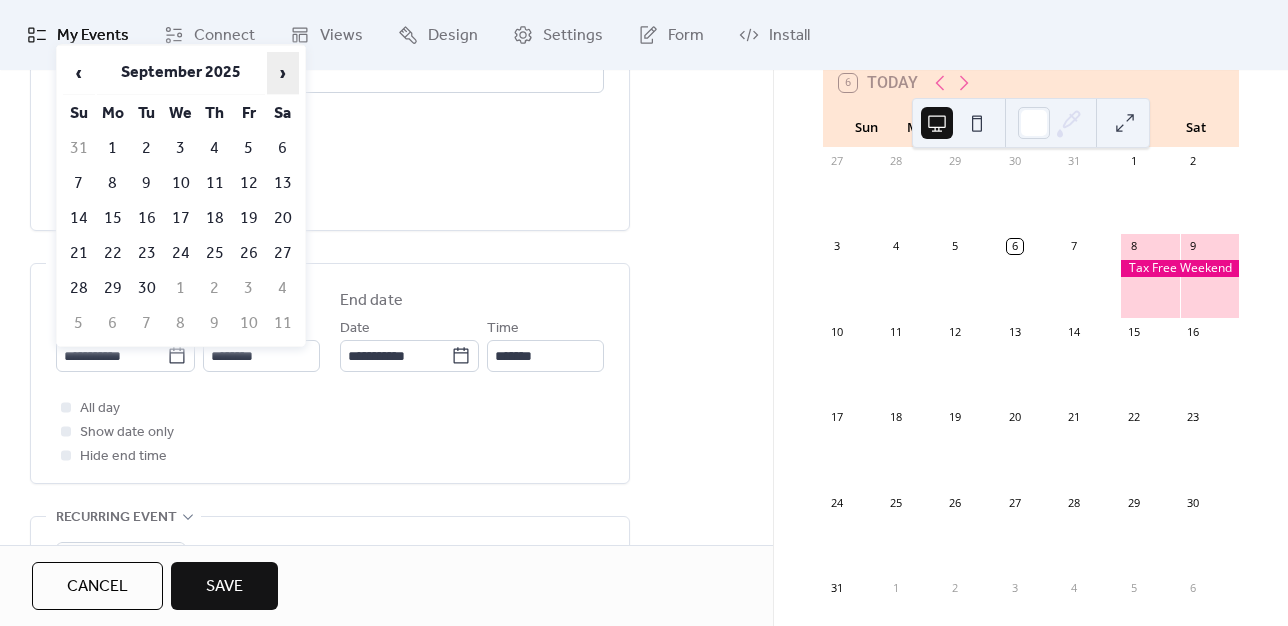 click on "›" at bounding box center (283, 73) 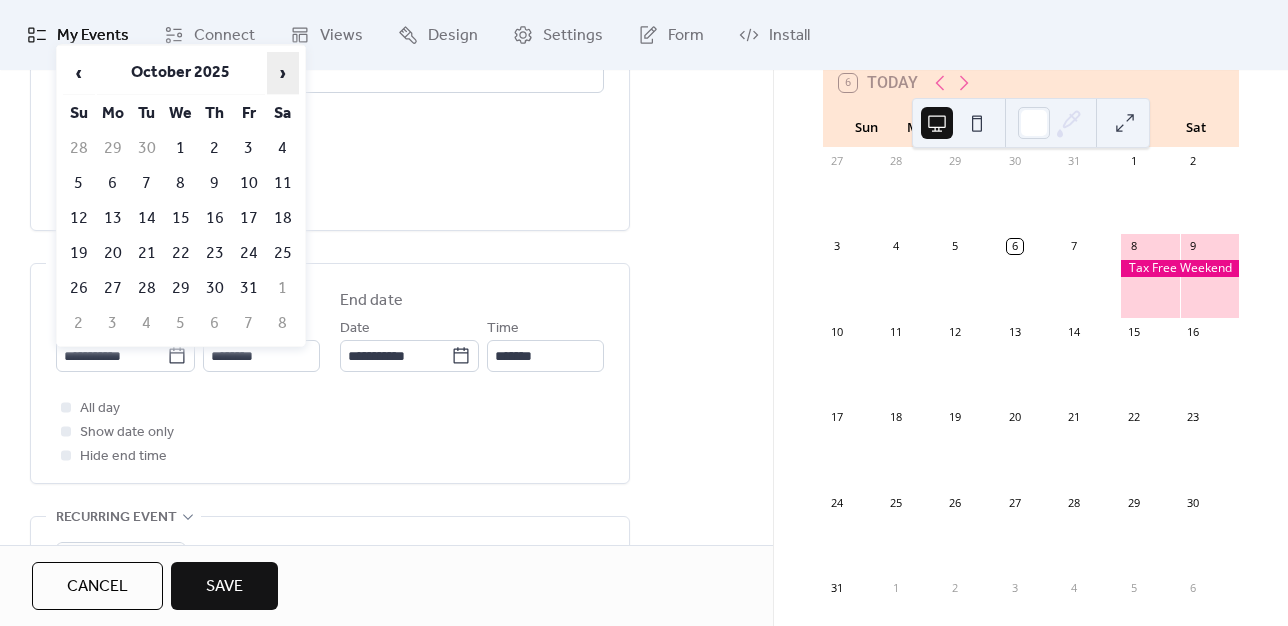 click on "›" at bounding box center [283, 73] 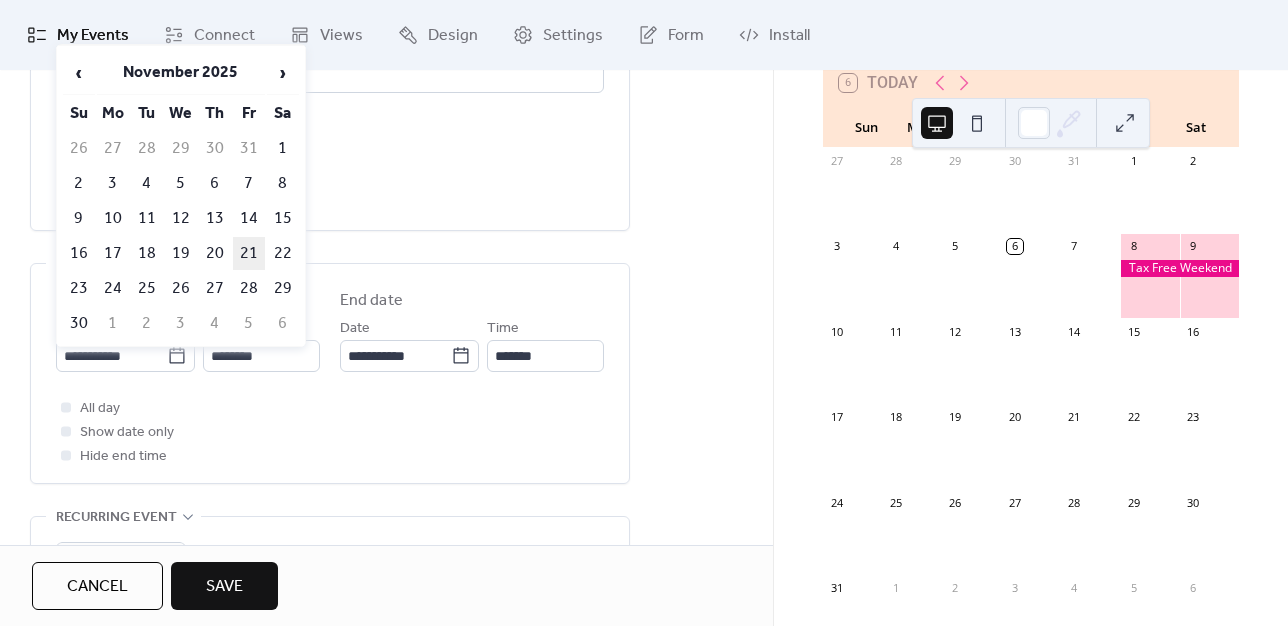 click on "21" at bounding box center (249, 253) 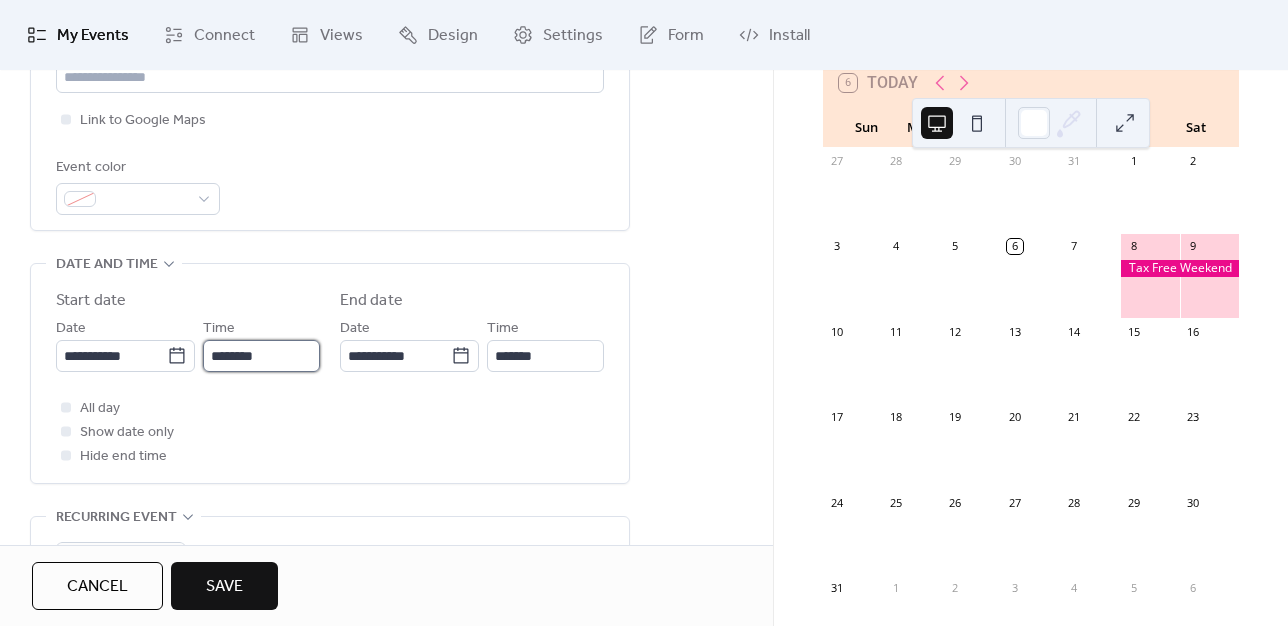 click on "********" at bounding box center [261, 356] 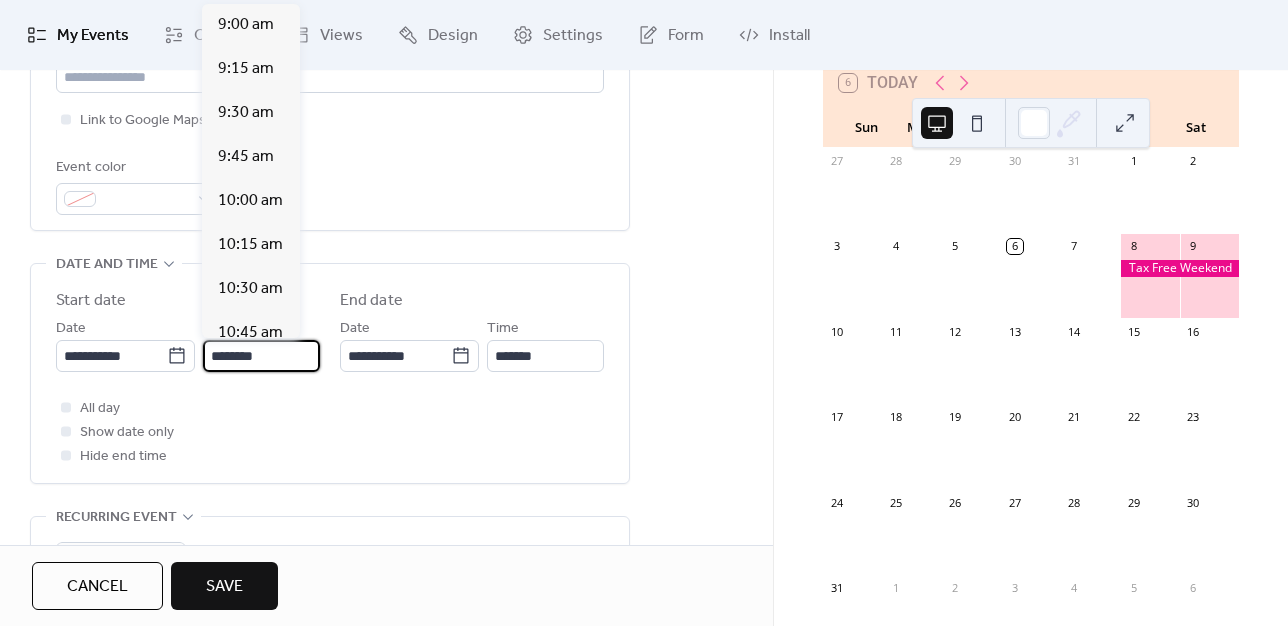 scroll, scrollTop: 1586, scrollLeft: 0, axis: vertical 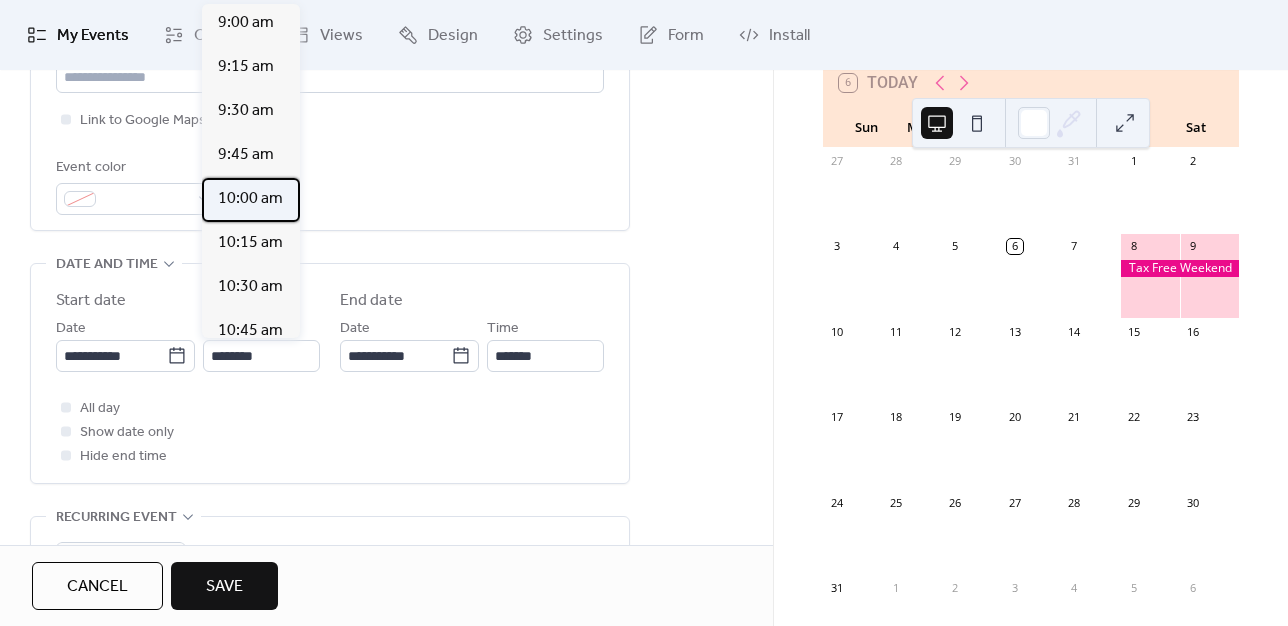 click on "10:00 am" at bounding box center (250, 199) 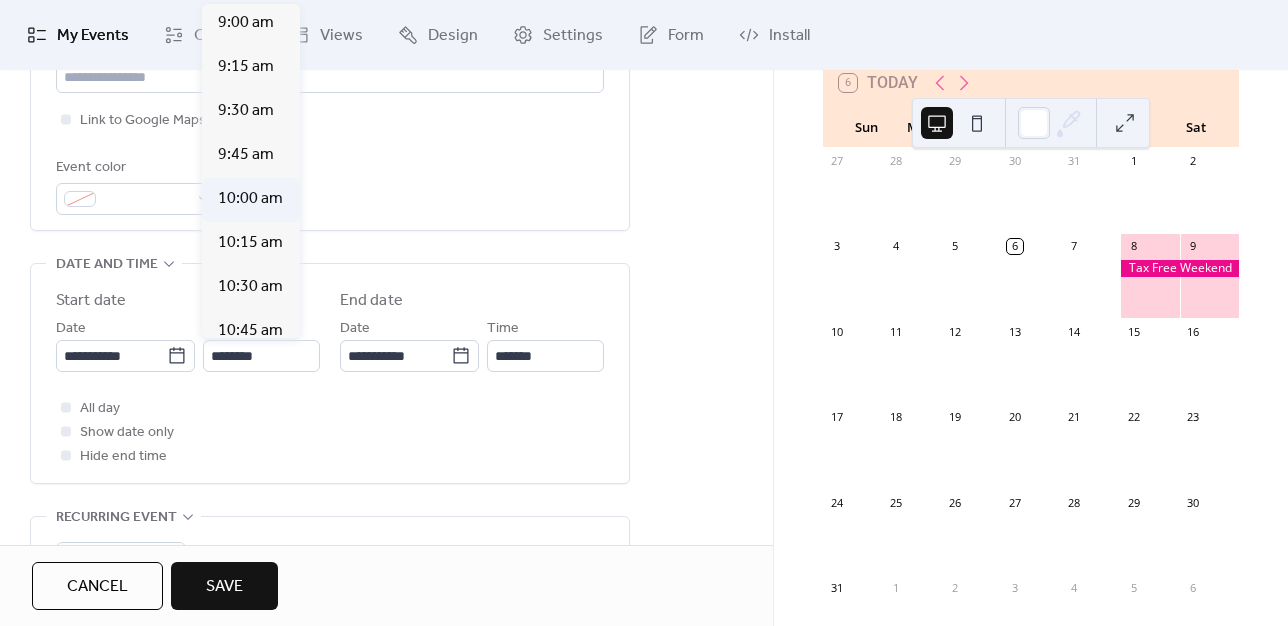 type on "********" 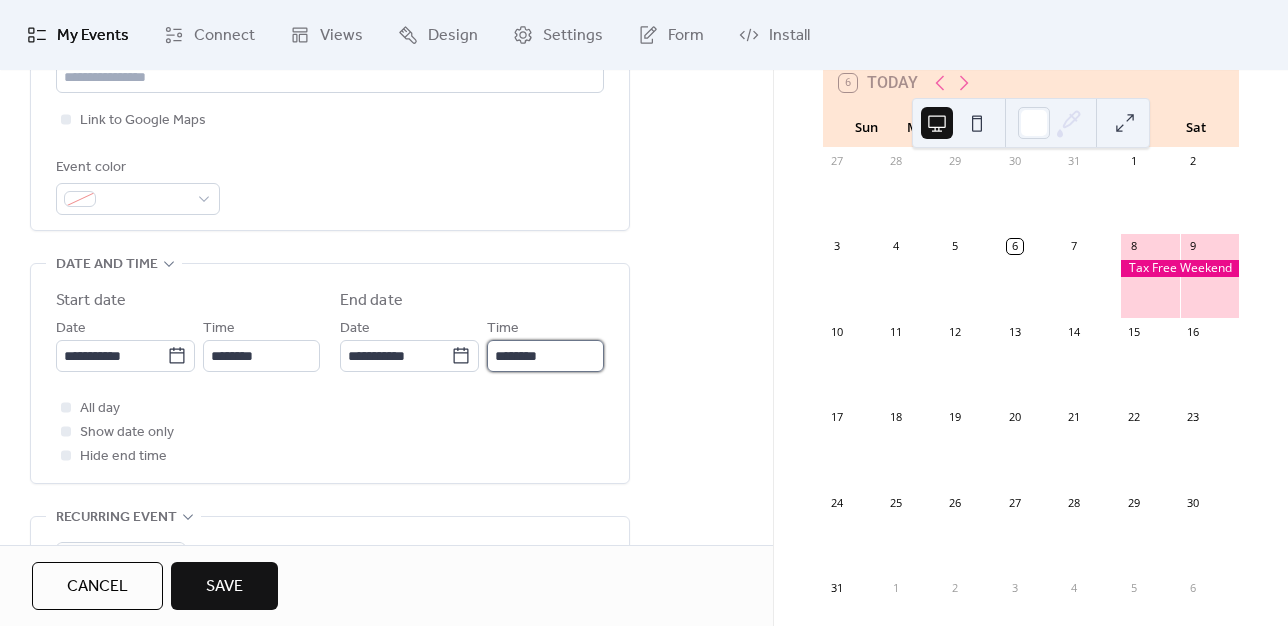 click on "********" at bounding box center (545, 356) 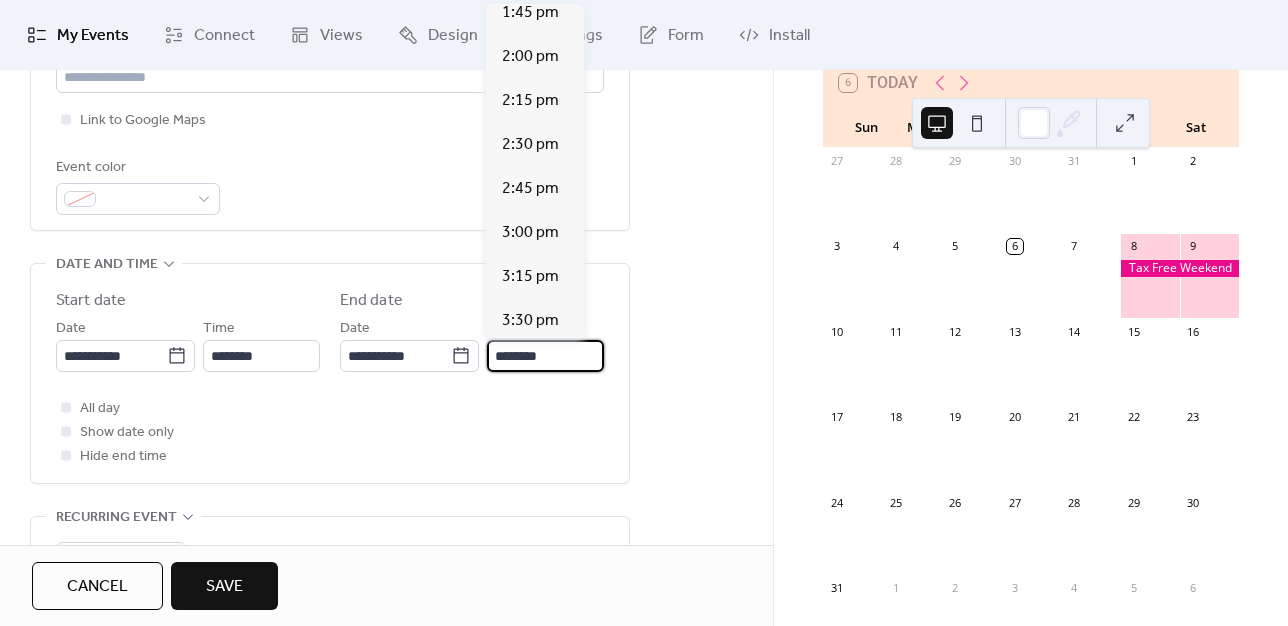 scroll, scrollTop: 723, scrollLeft: 0, axis: vertical 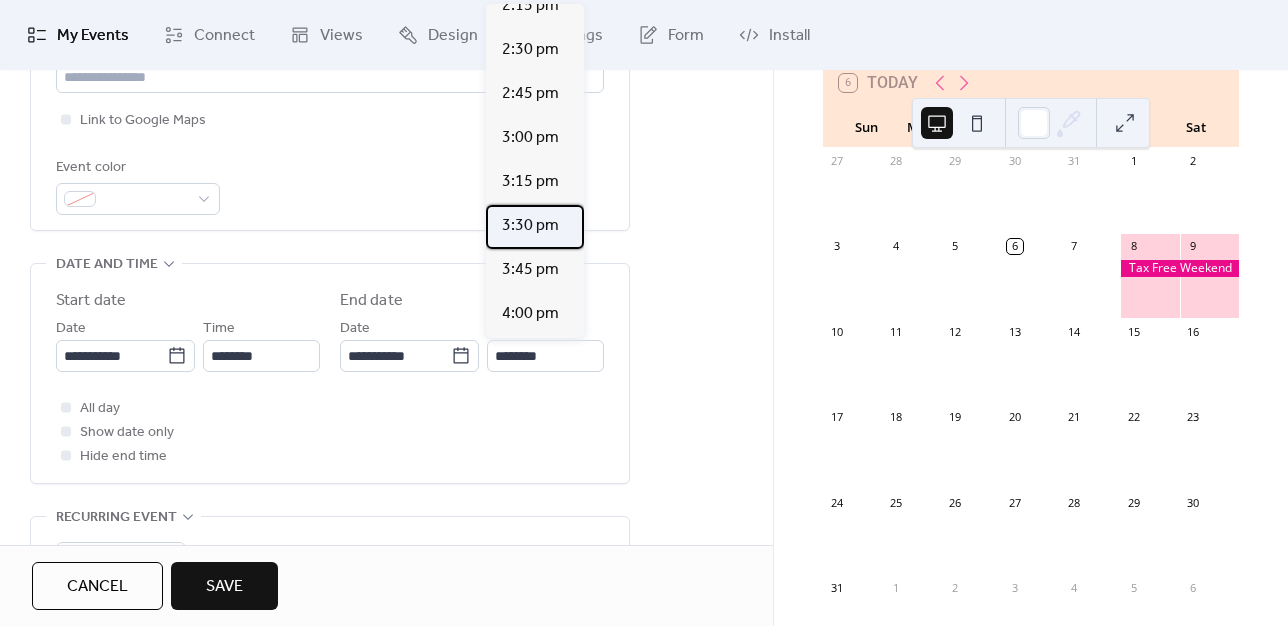 click on "3:30 pm" at bounding box center [530, 226] 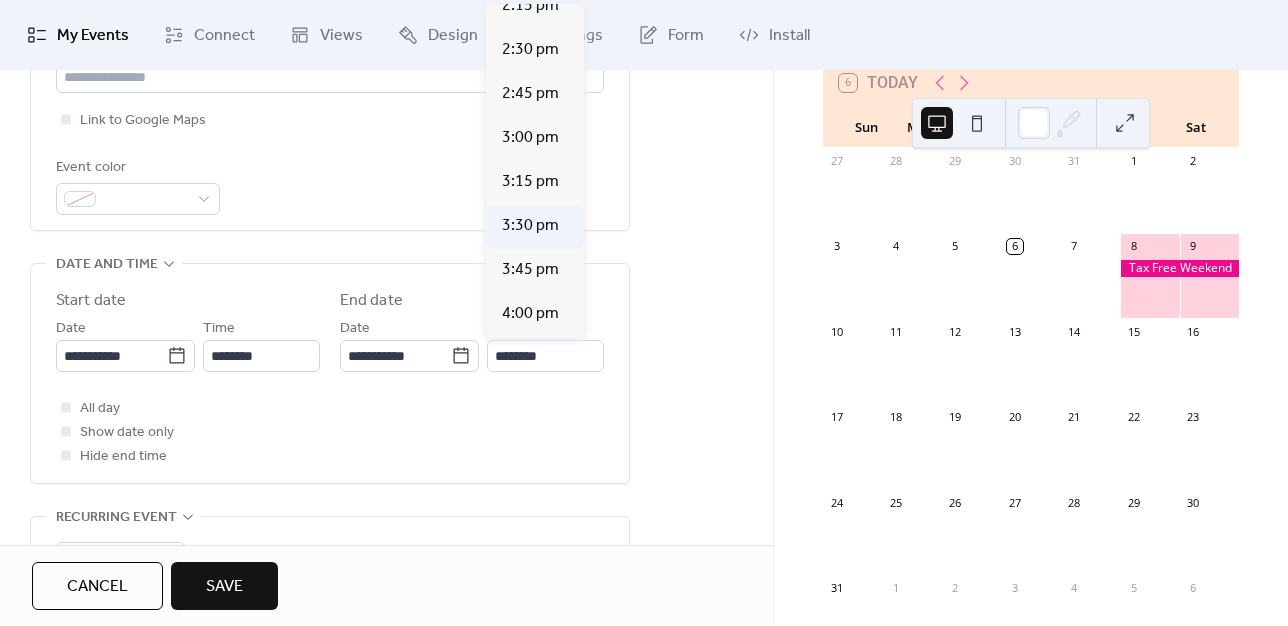 type on "*******" 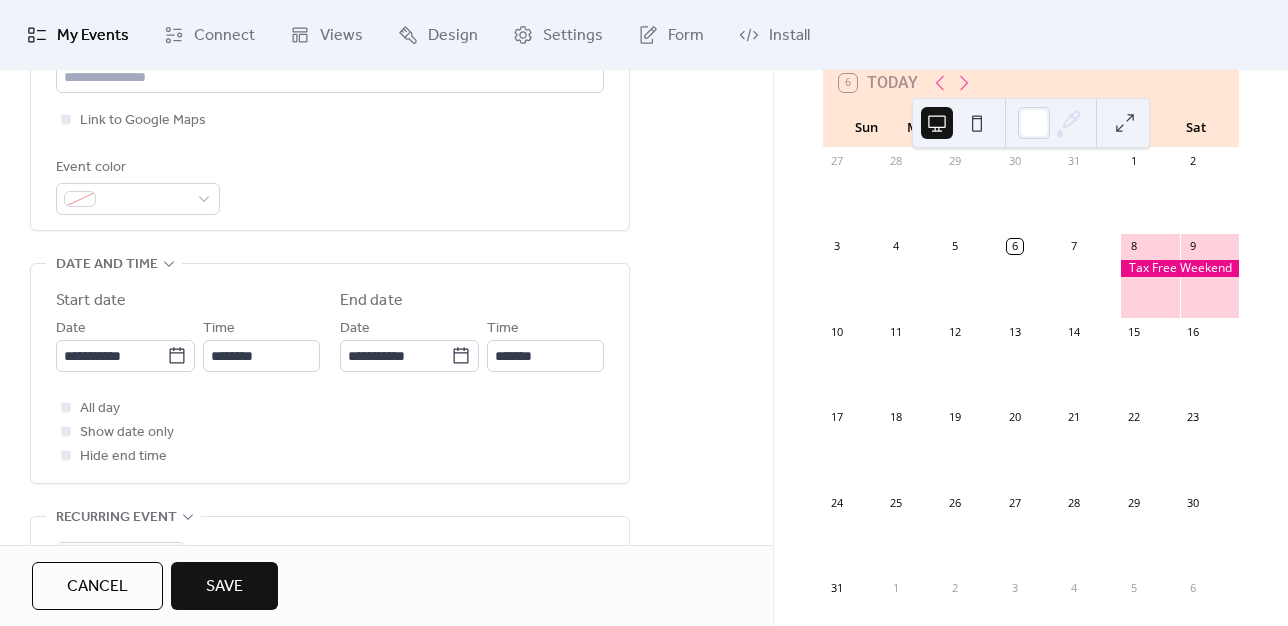 click on "Save" at bounding box center (224, 587) 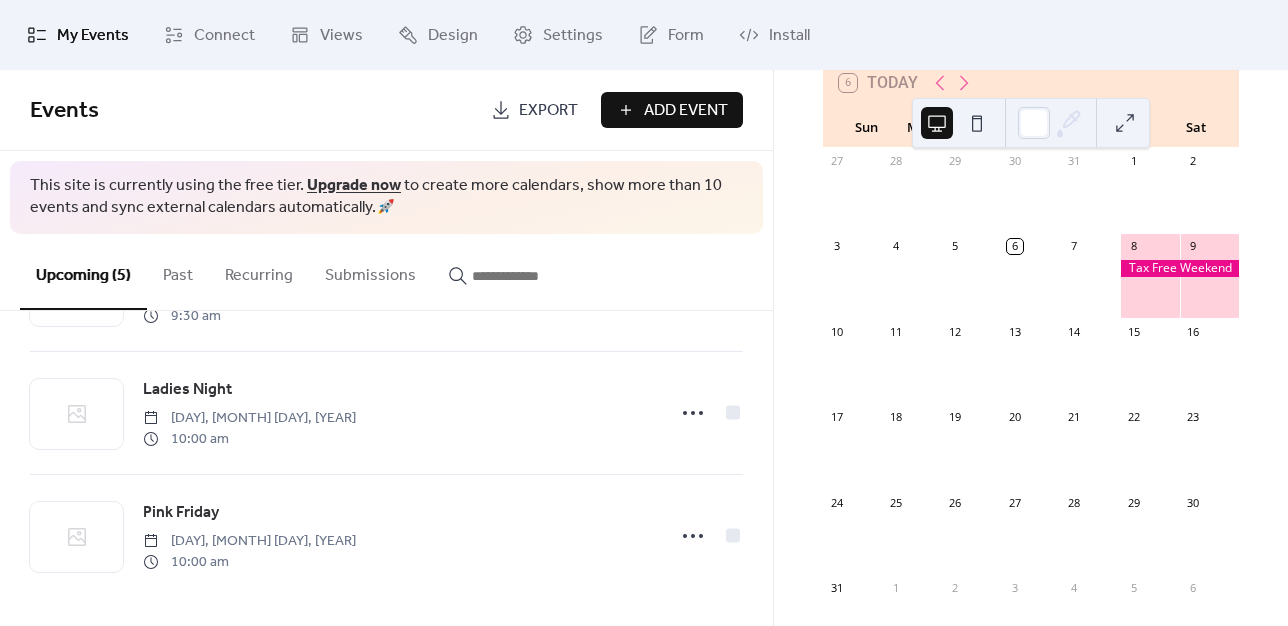 scroll, scrollTop: 0, scrollLeft: 0, axis: both 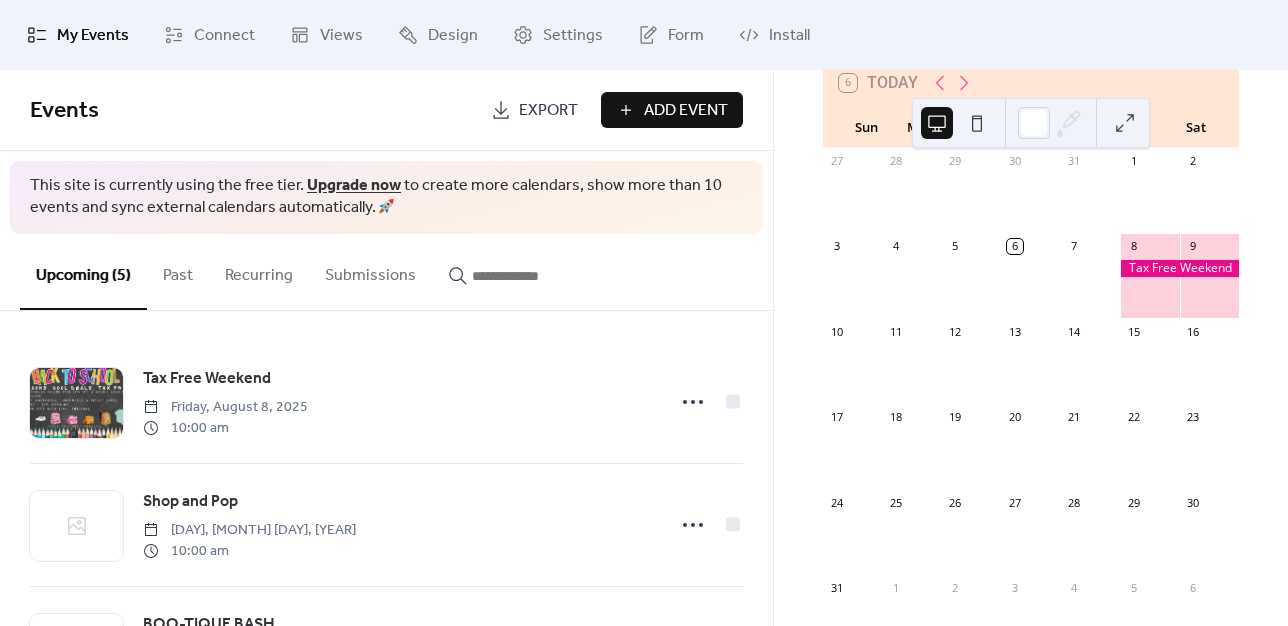 click on "Add Event" at bounding box center [686, 111] 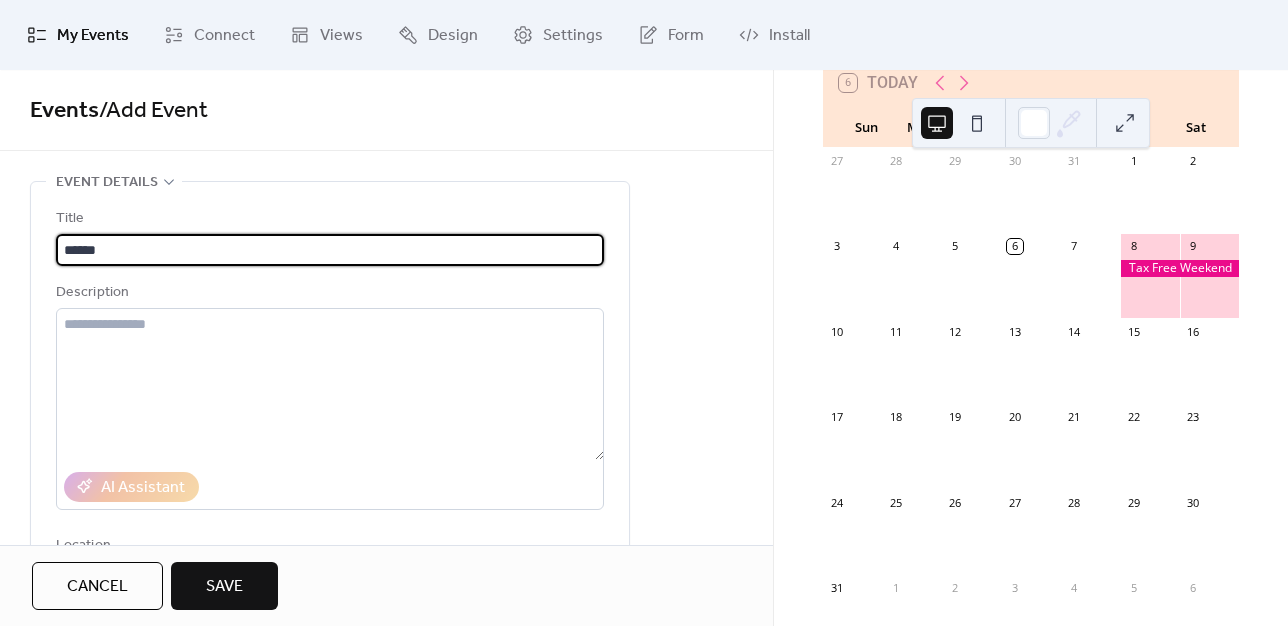 type on "**********" 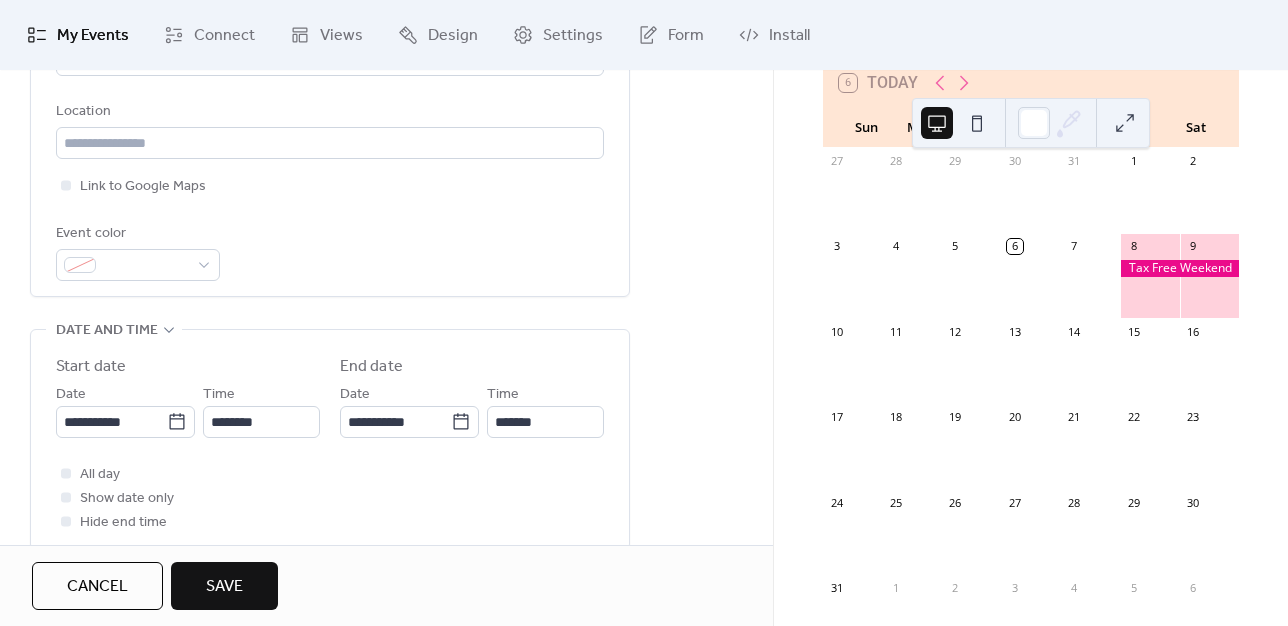 scroll, scrollTop: 440, scrollLeft: 0, axis: vertical 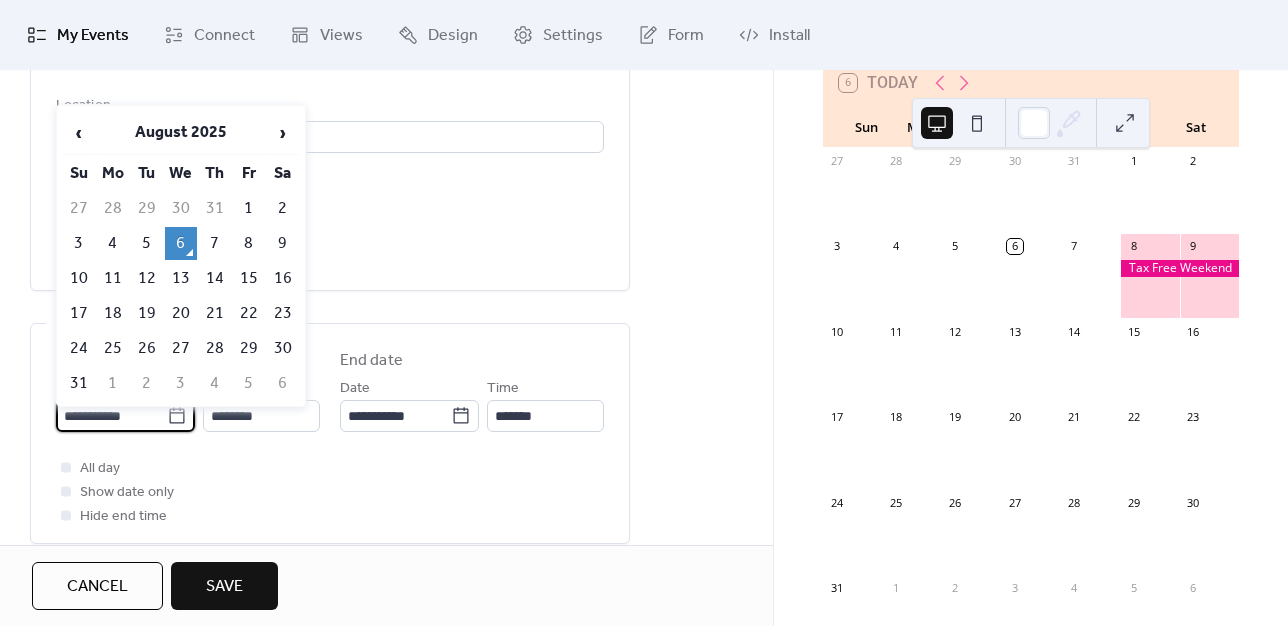 click on "**********" at bounding box center (111, 416) 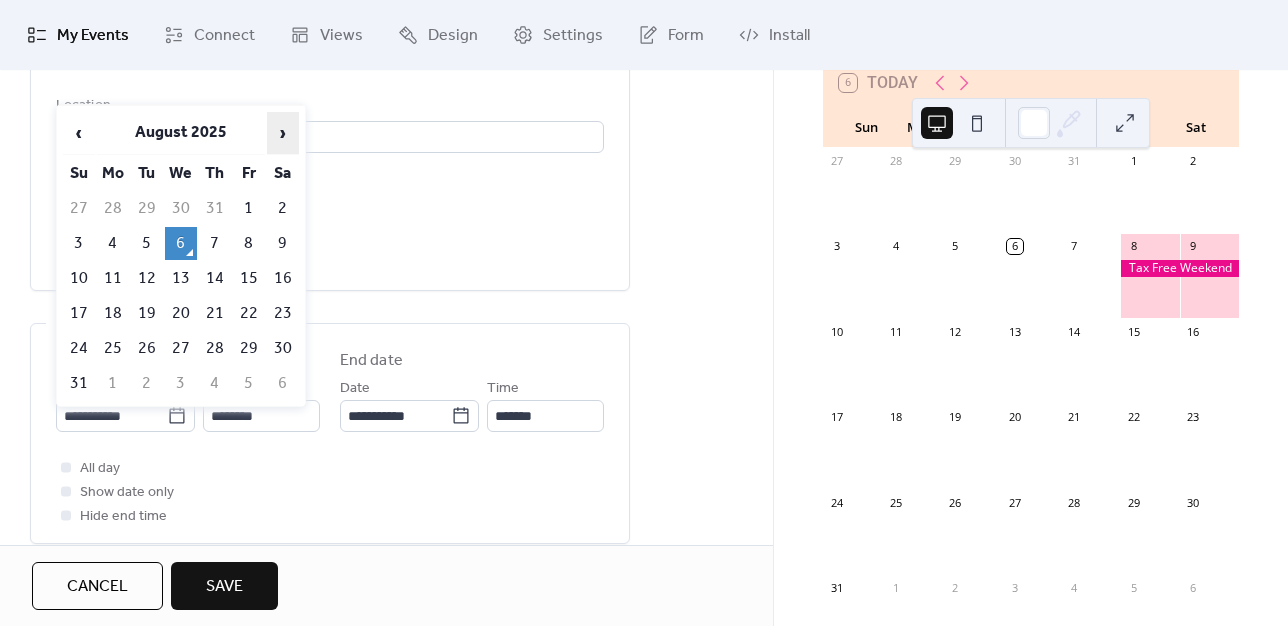 click on "›" at bounding box center (283, 133) 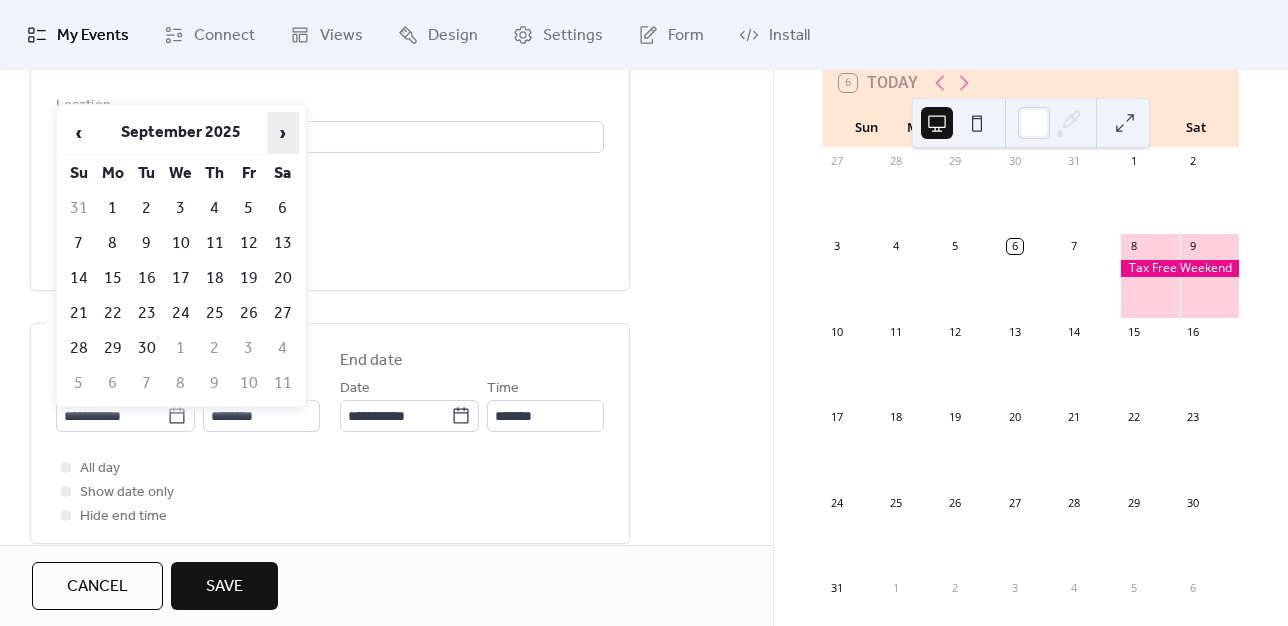 click on "›" at bounding box center (283, 133) 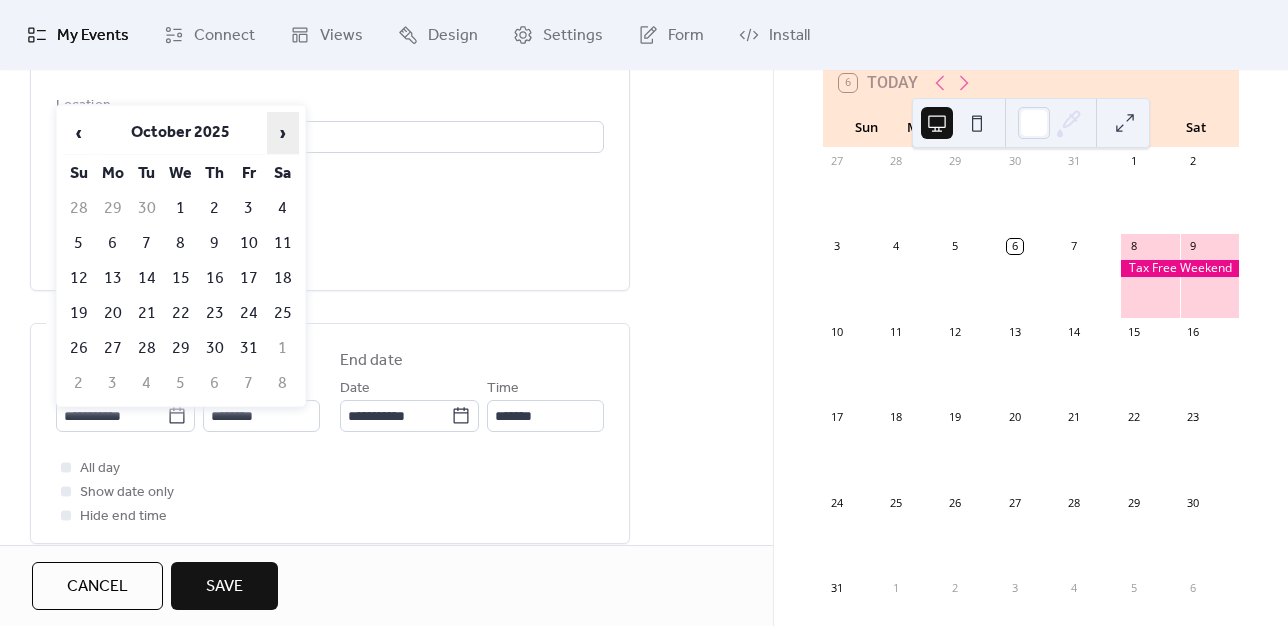 click on "›" at bounding box center (283, 133) 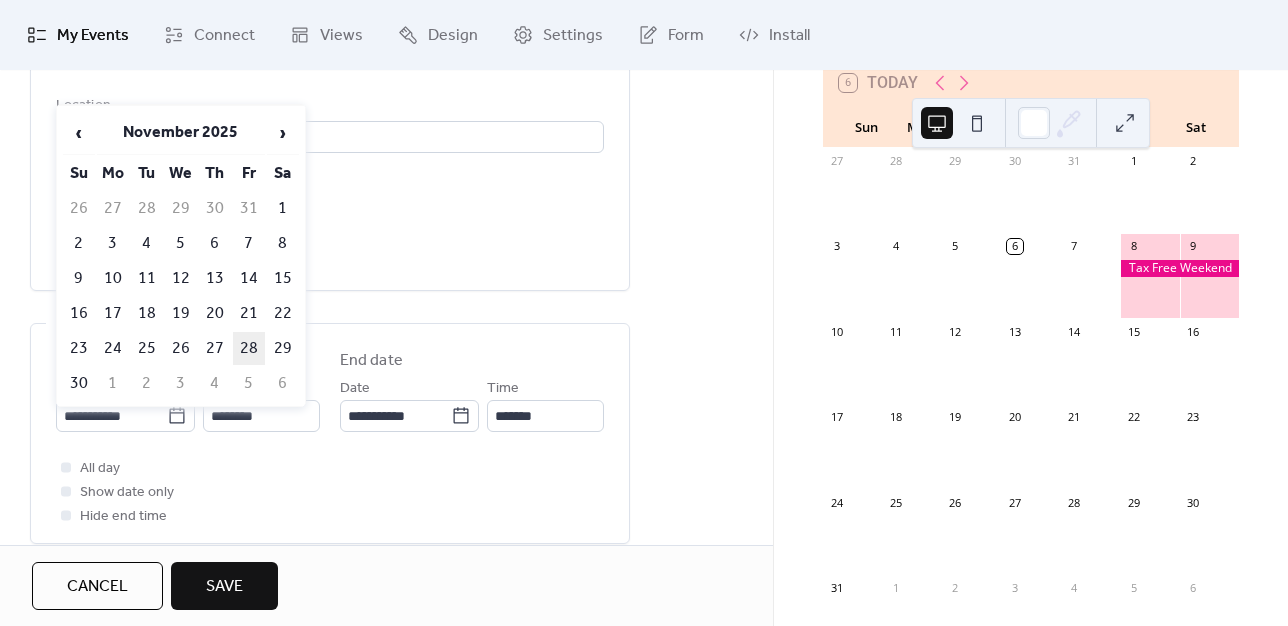 click on "28" at bounding box center [249, 348] 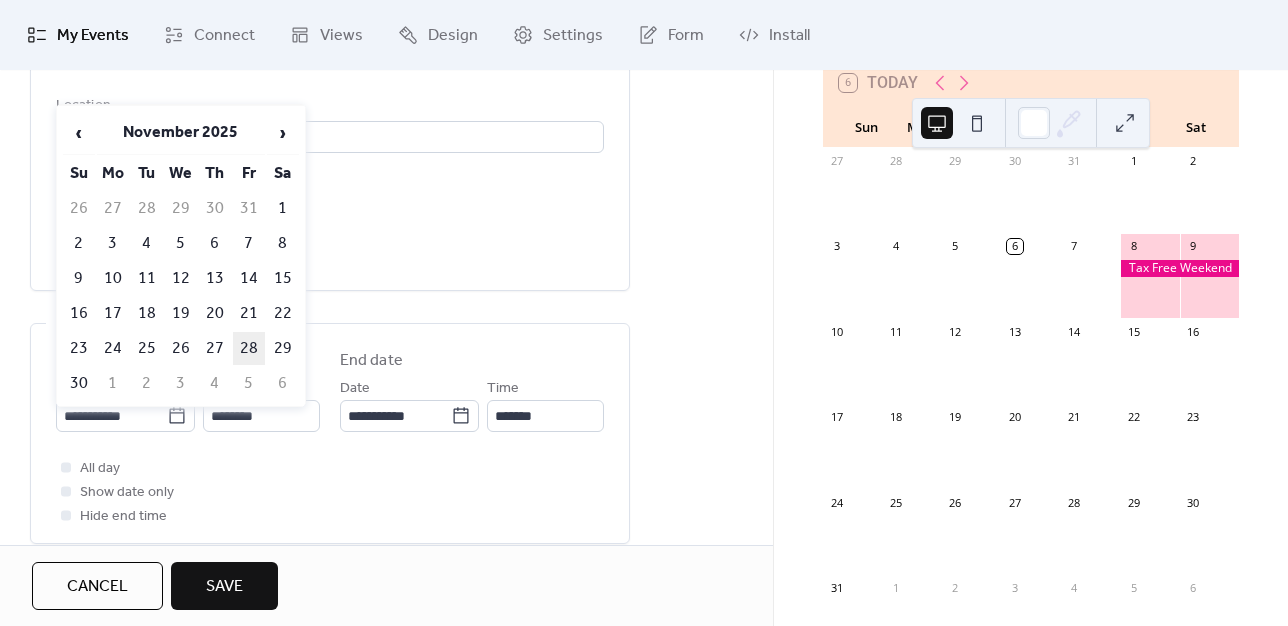 type on "**********" 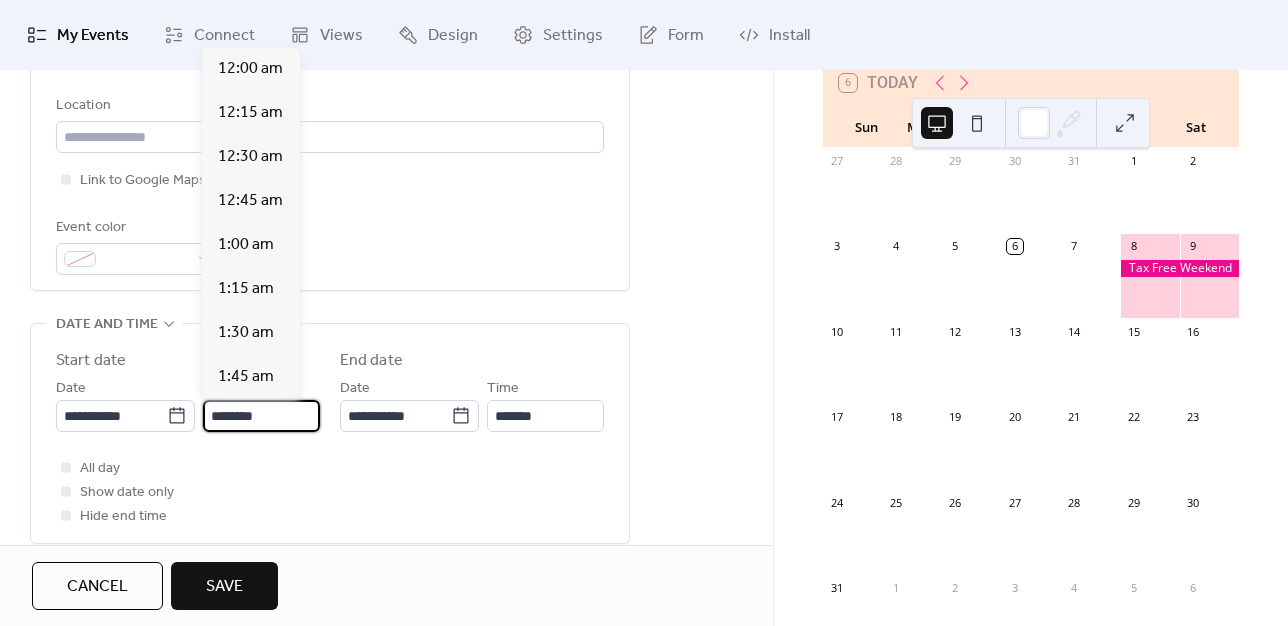 click on "********" at bounding box center [261, 416] 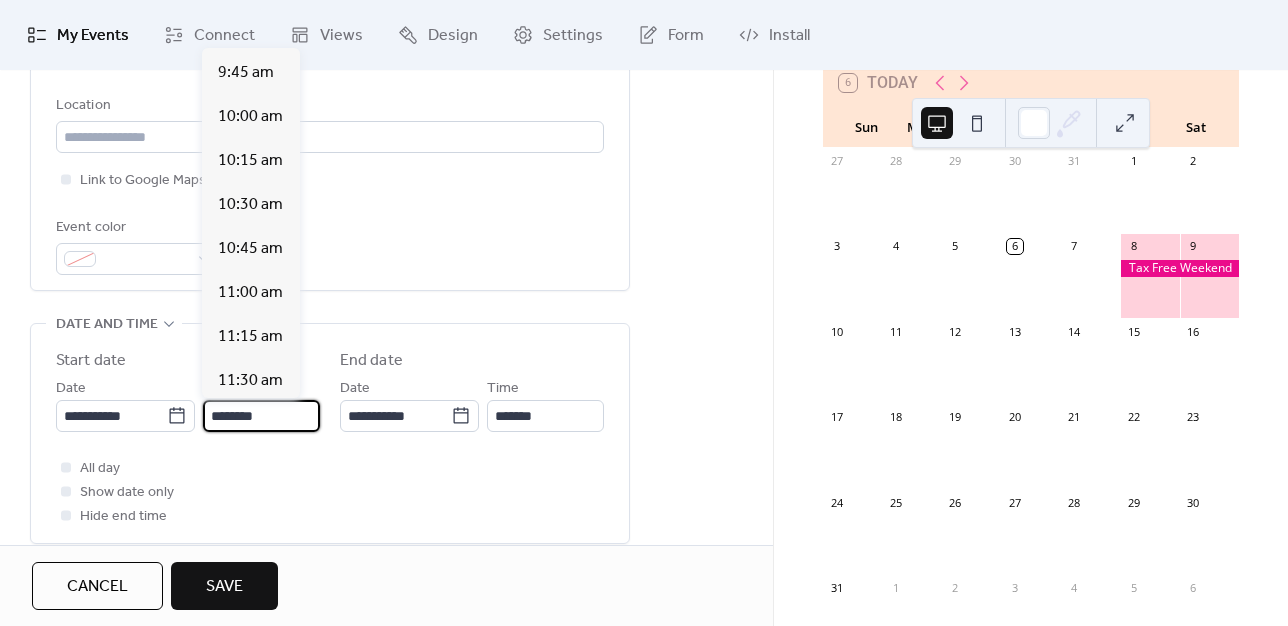 scroll, scrollTop: 1600, scrollLeft: 0, axis: vertical 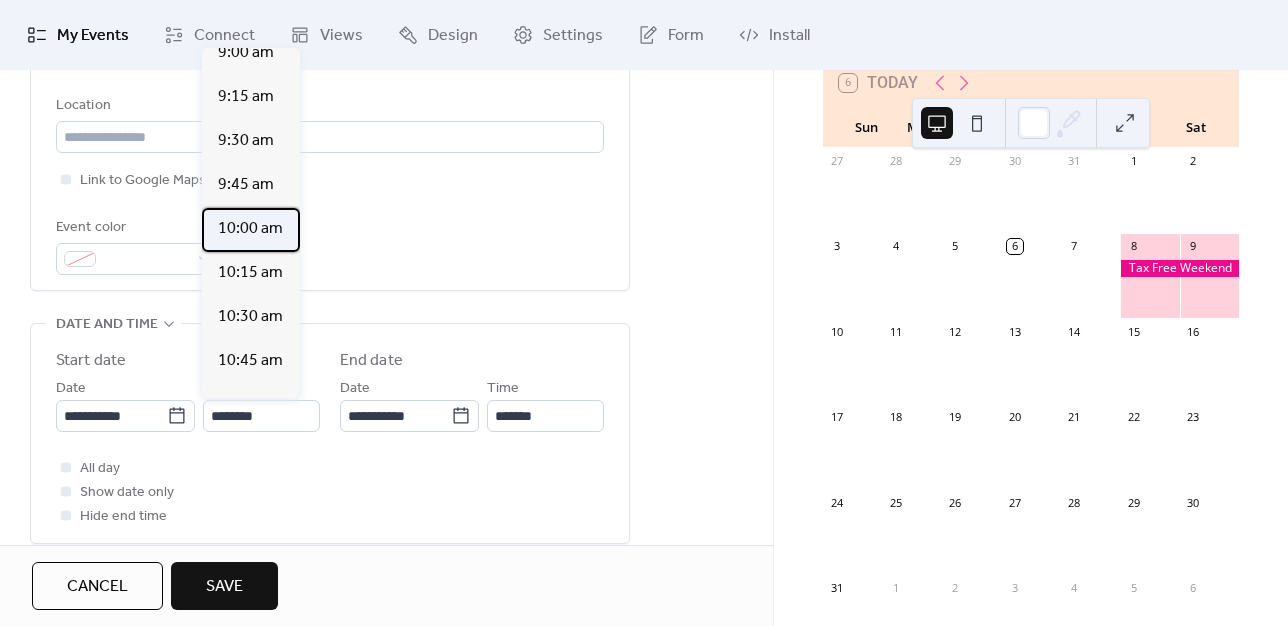 click on "10:00 am" at bounding box center [250, 229] 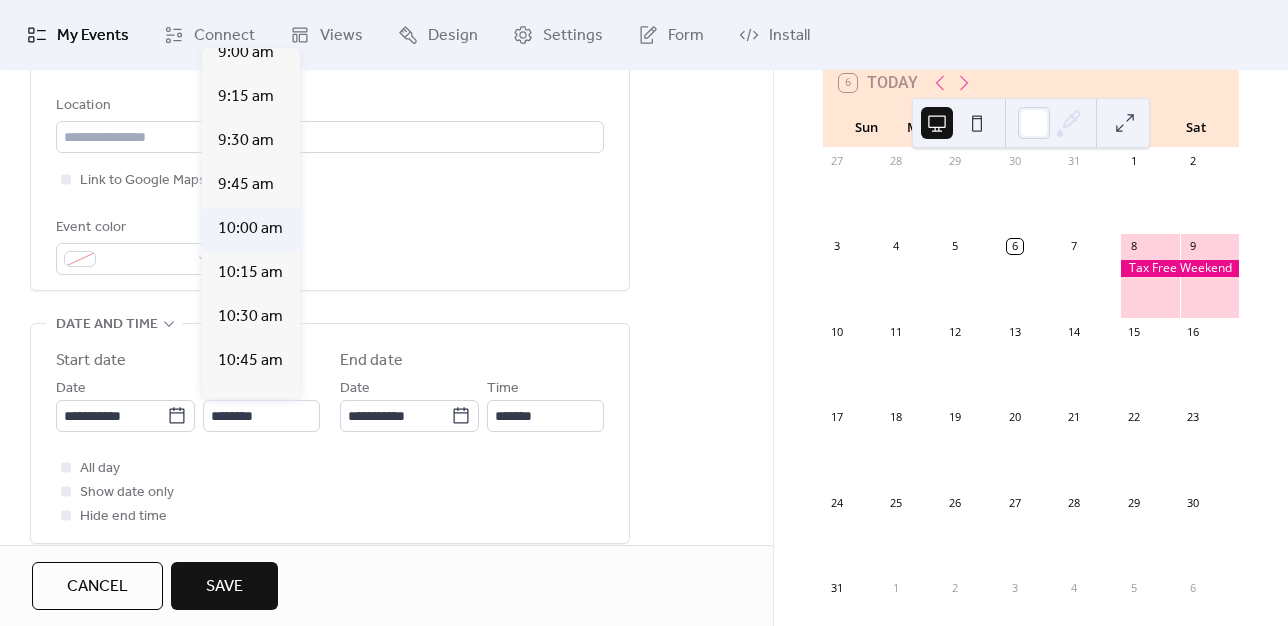 type on "********" 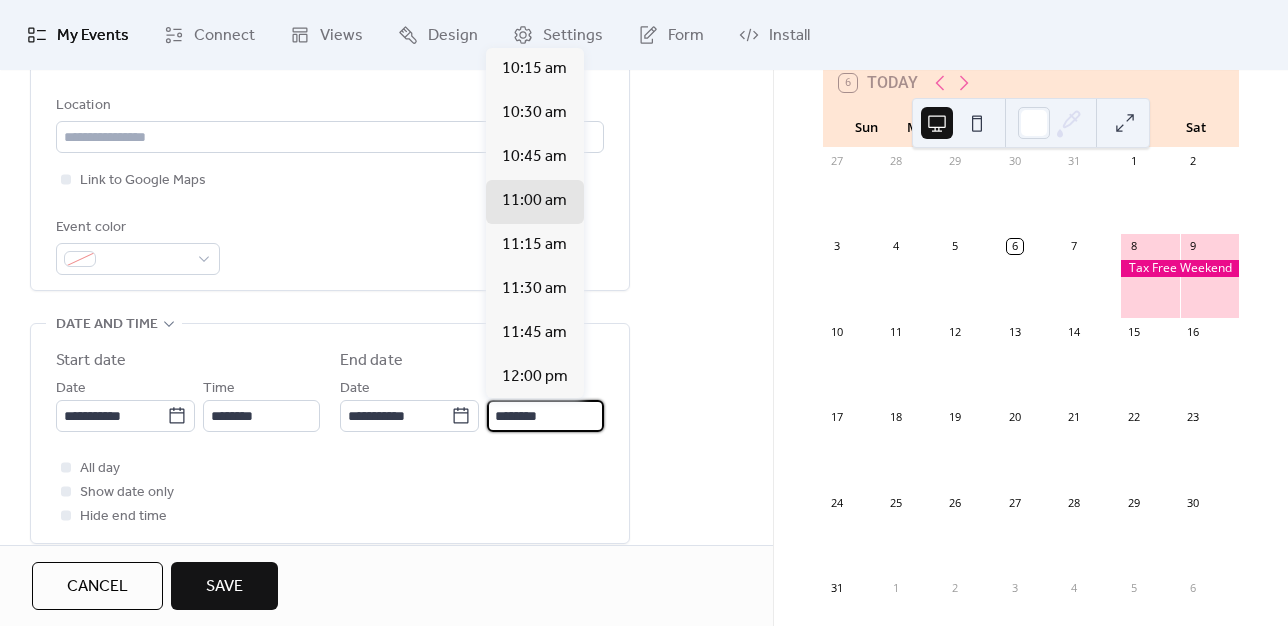 click on "********" at bounding box center [545, 416] 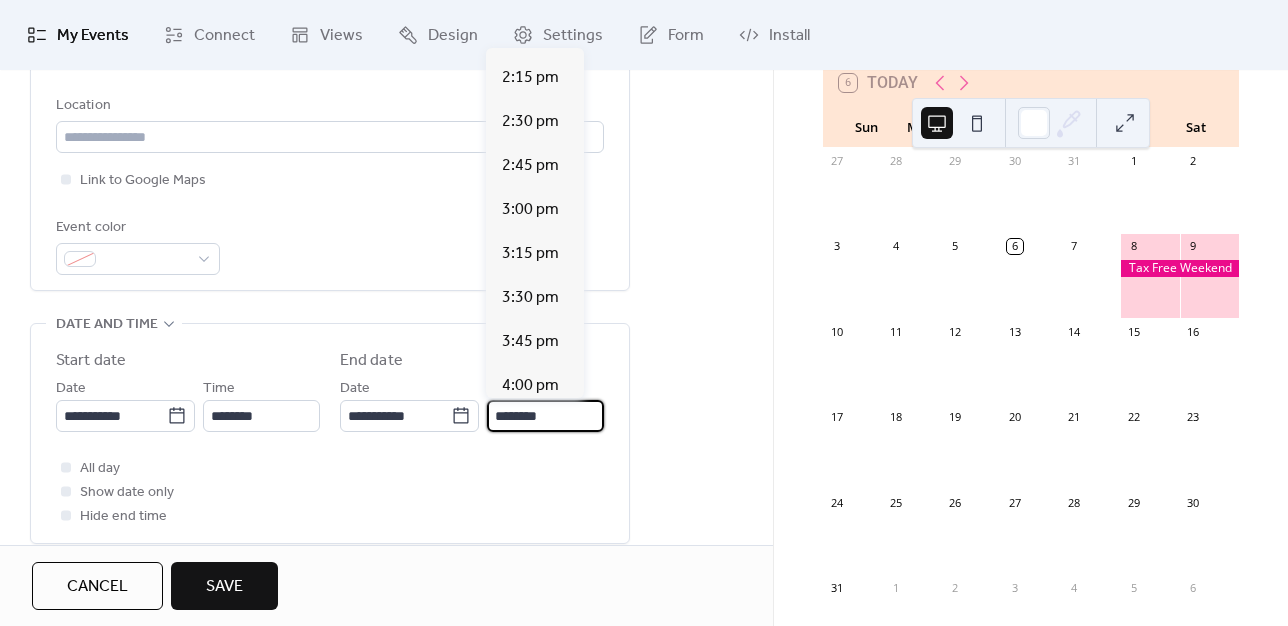 scroll, scrollTop: 680, scrollLeft: 0, axis: vertical 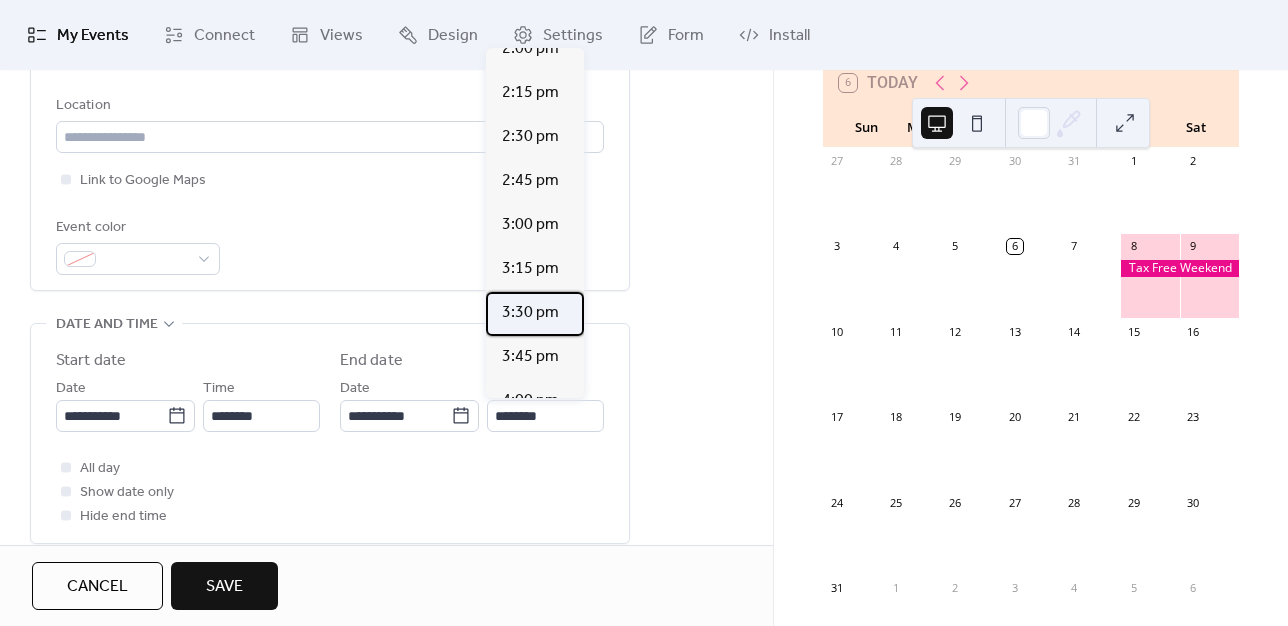 click on "3:30 pm" at bounding box center (530, 313) 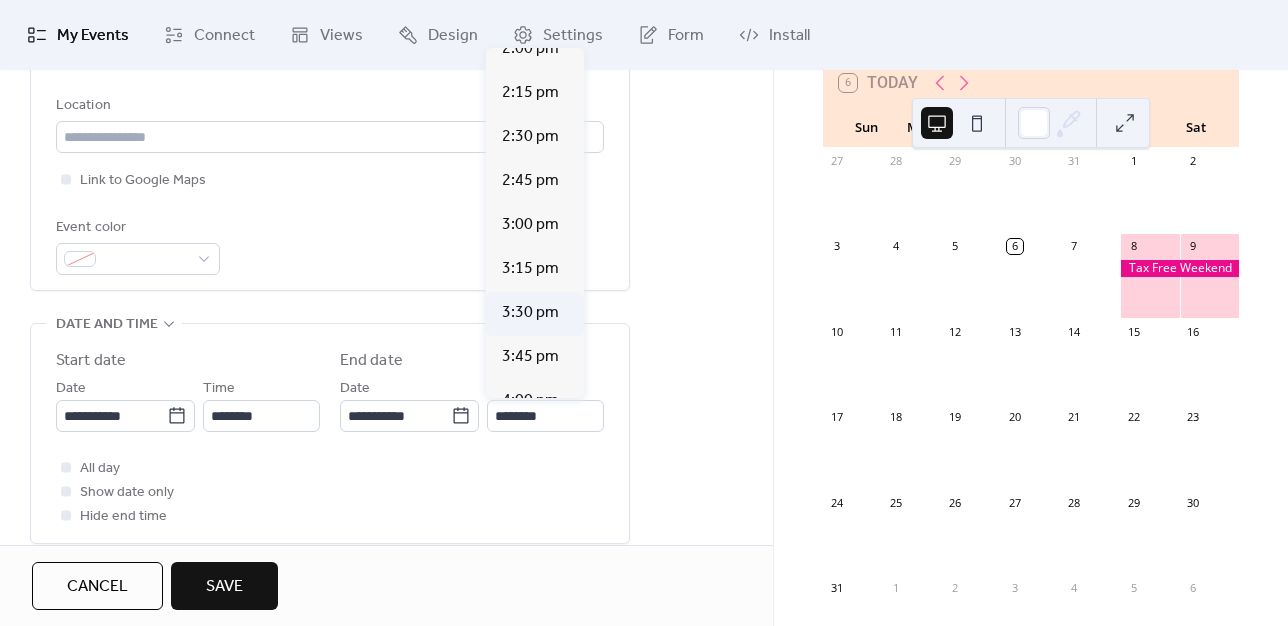 type on "*******" 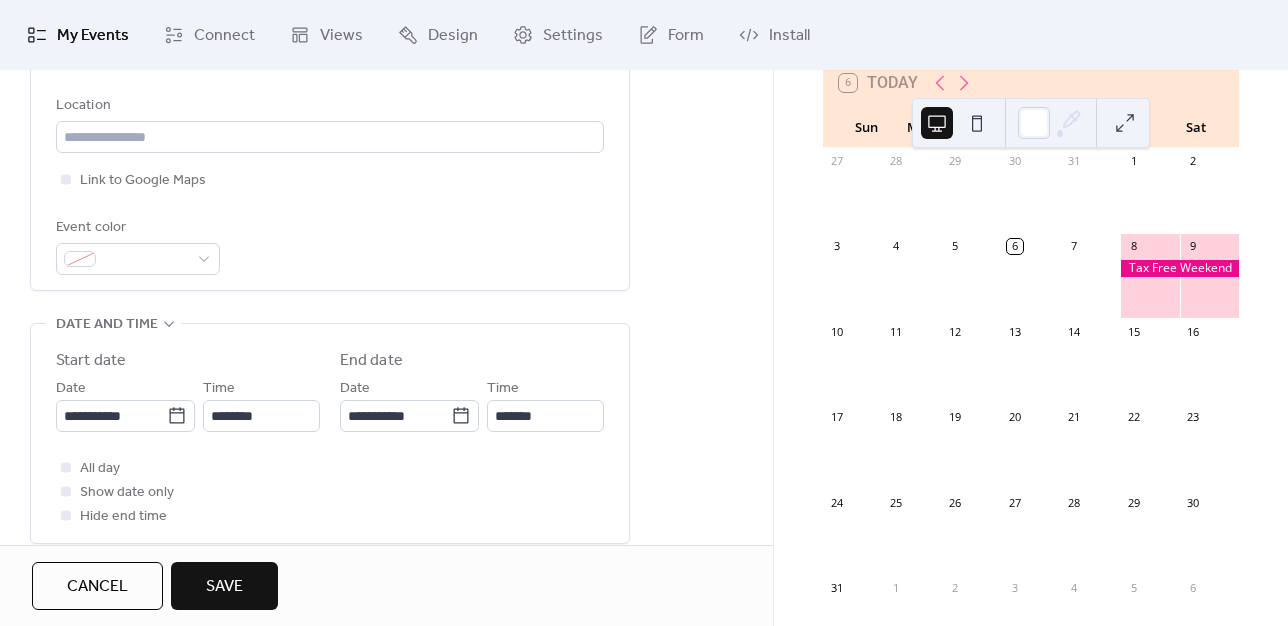 click on "Save" at bounding box center [224, 587] 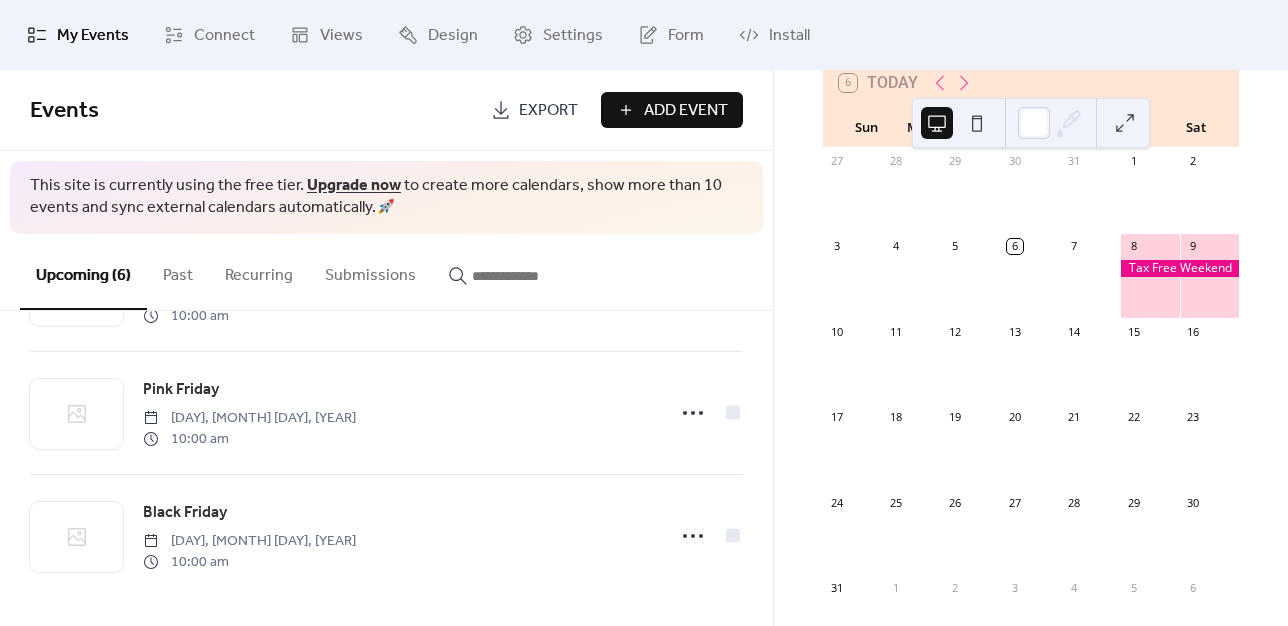 scroll, scrollTop: 0, scrollLeft: 0, axis: both 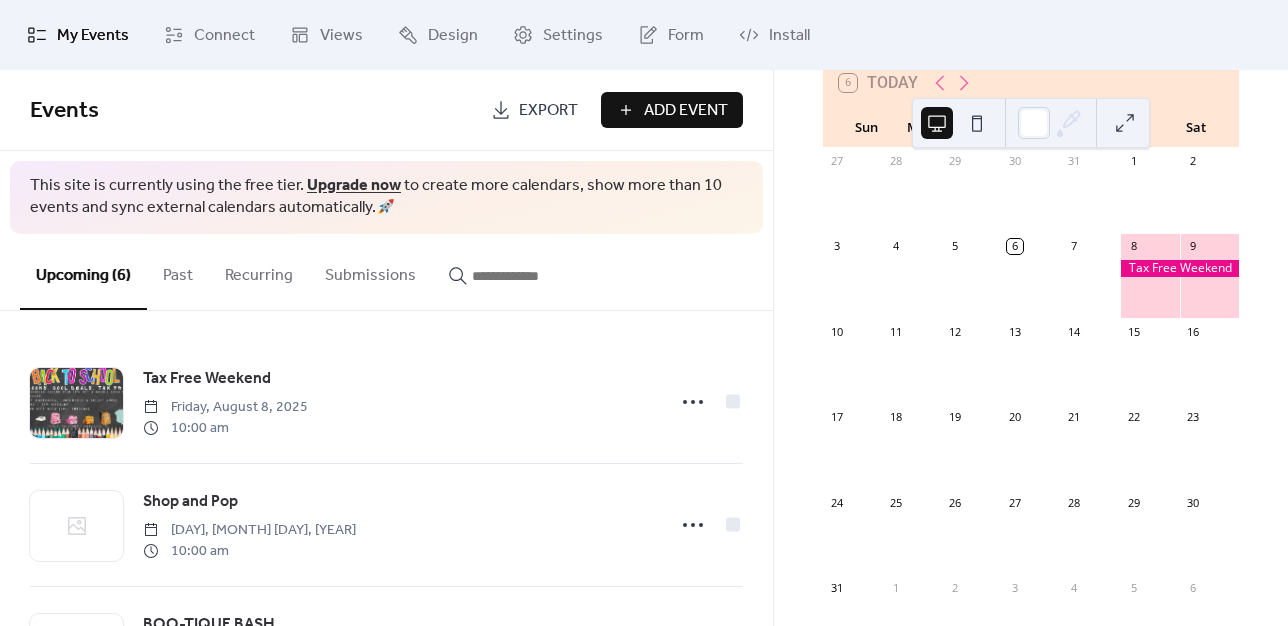 click on "Add Event" at bounding box center [686, 111] 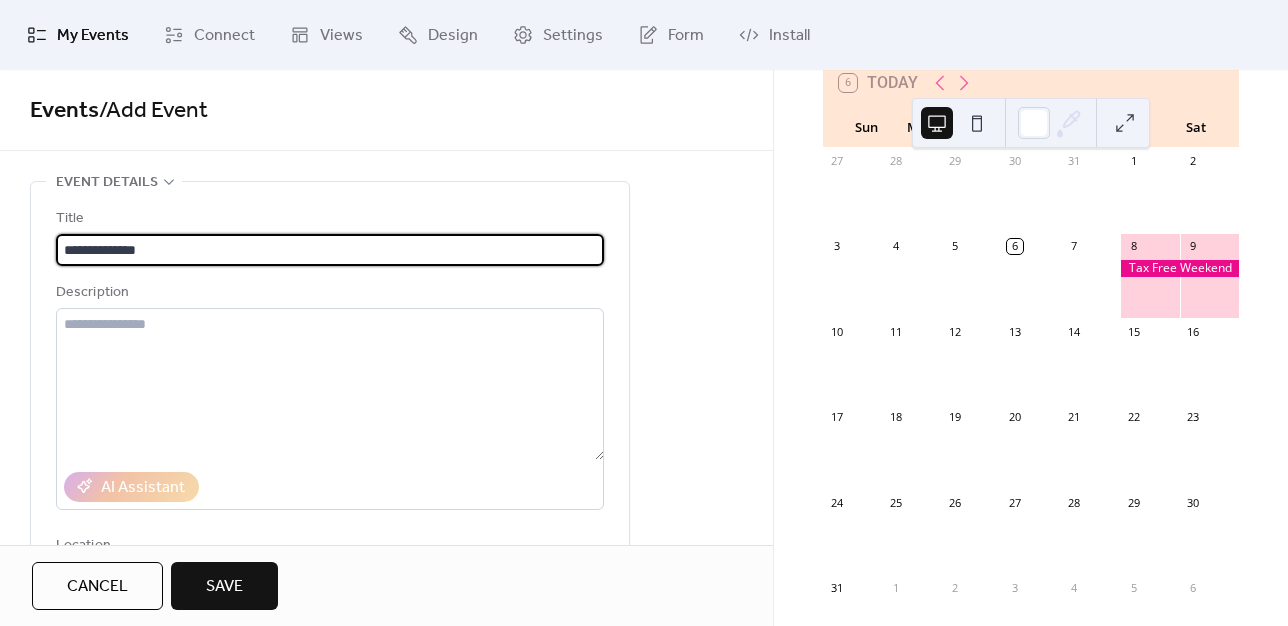 type on "**********" 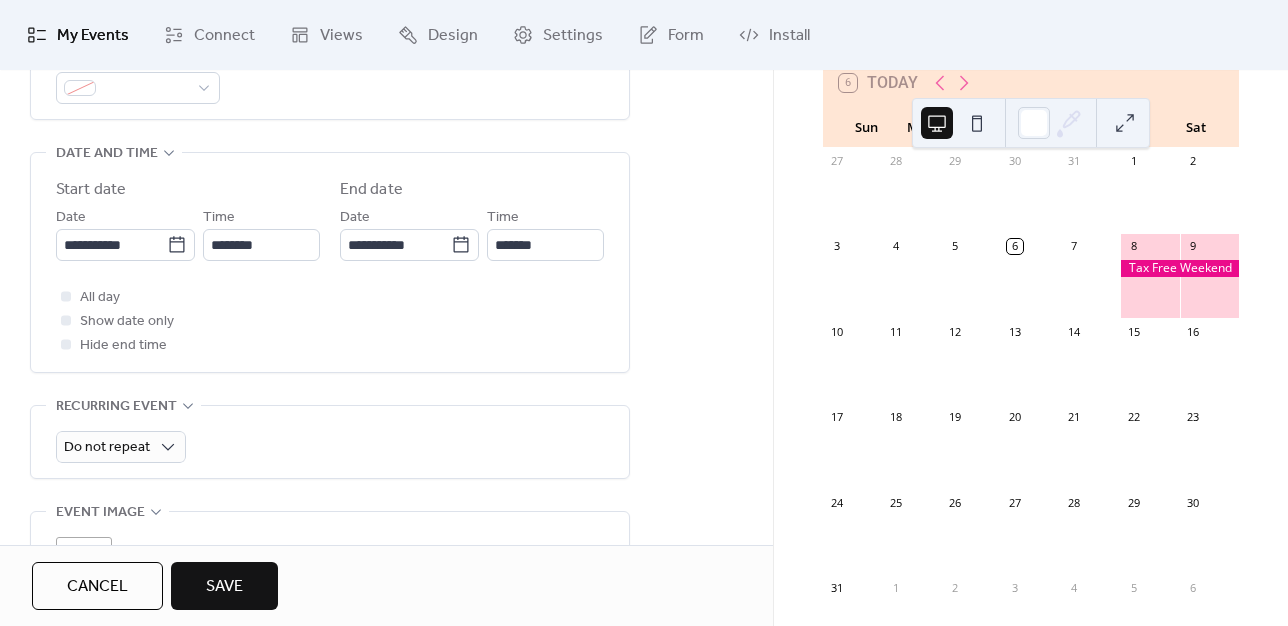 scroll, scrollTop: 612, scrollLeft: 0, axis: vertical 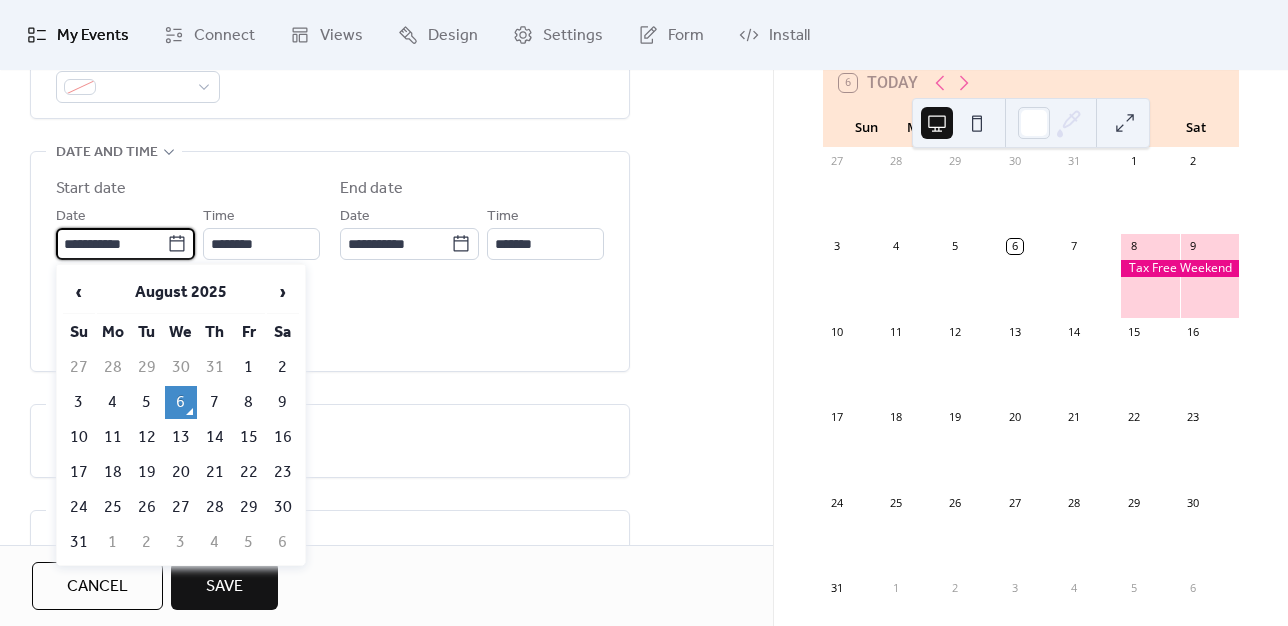 click on "**********" at bounding box center [111, 244] 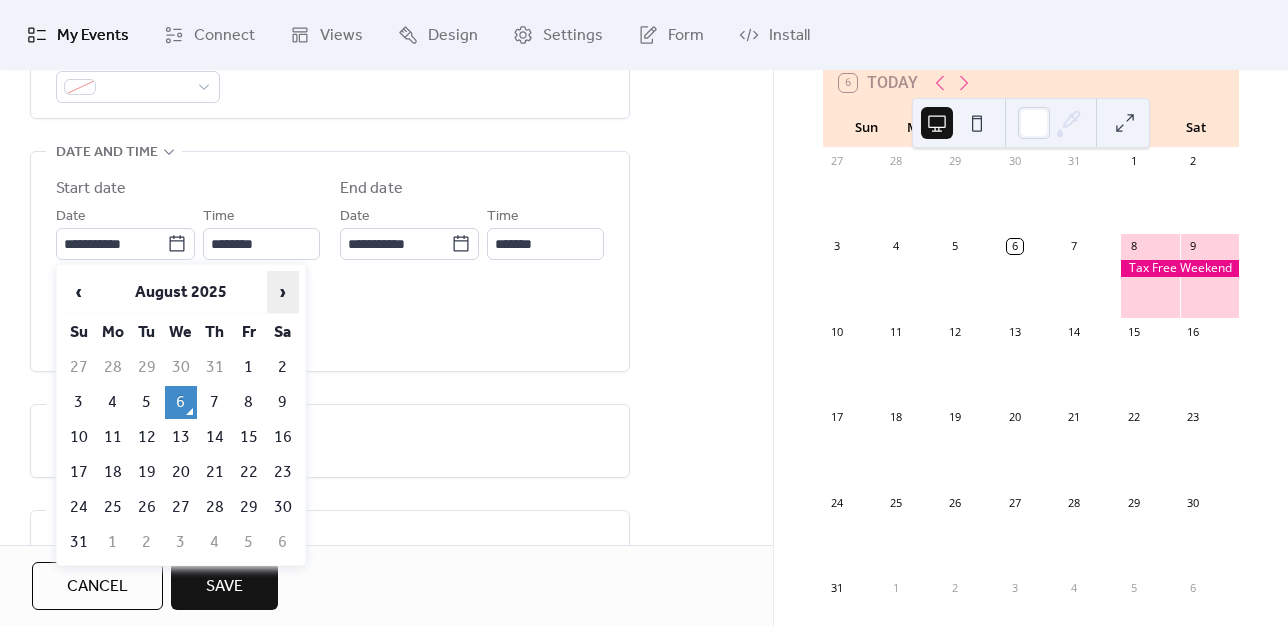 click on "›" at bounding box center [283, 292] 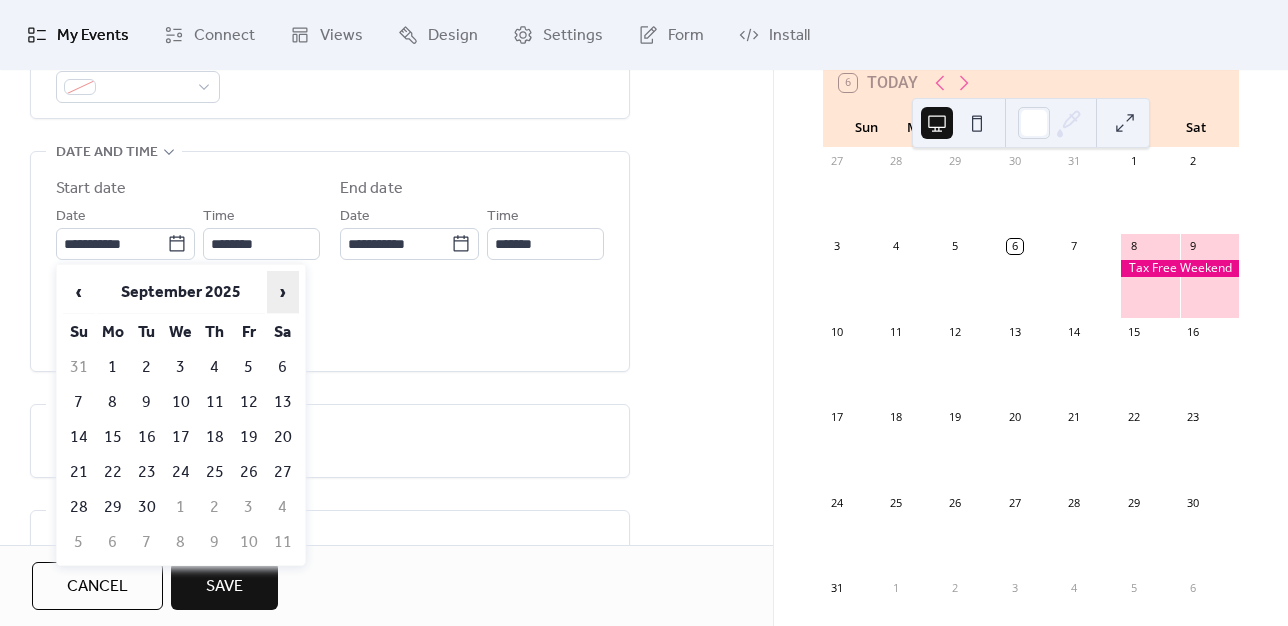 click on "›" at bounding box center [283, 292] 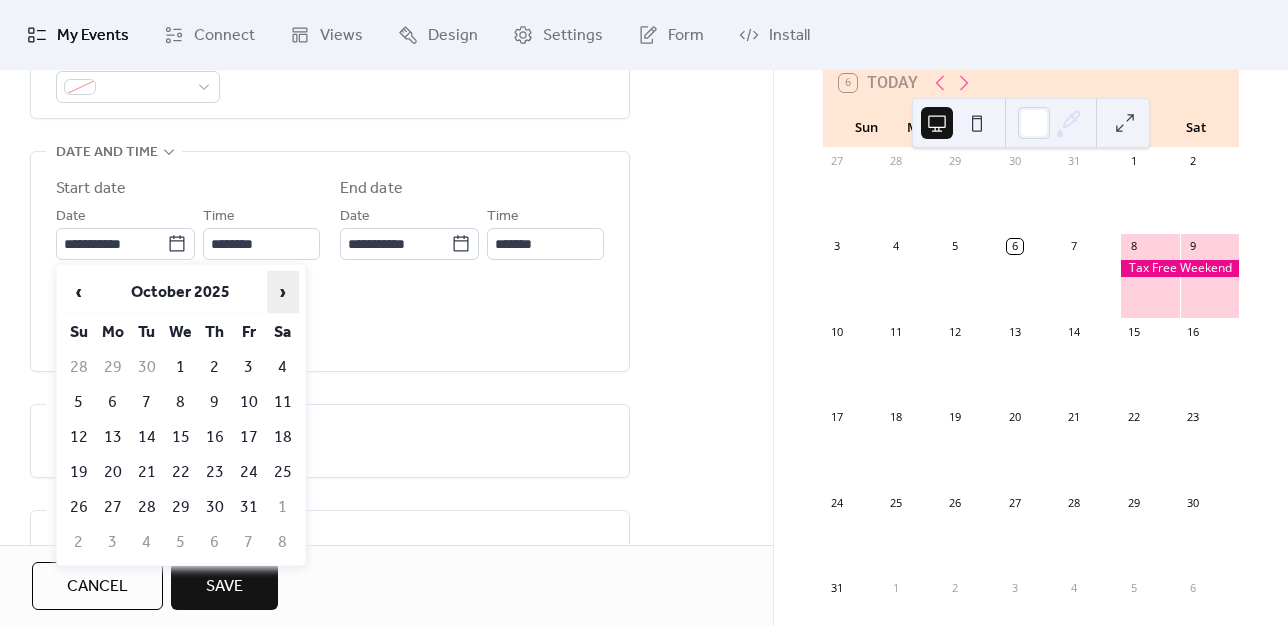 click on "›" at bounding box center [283, 292] 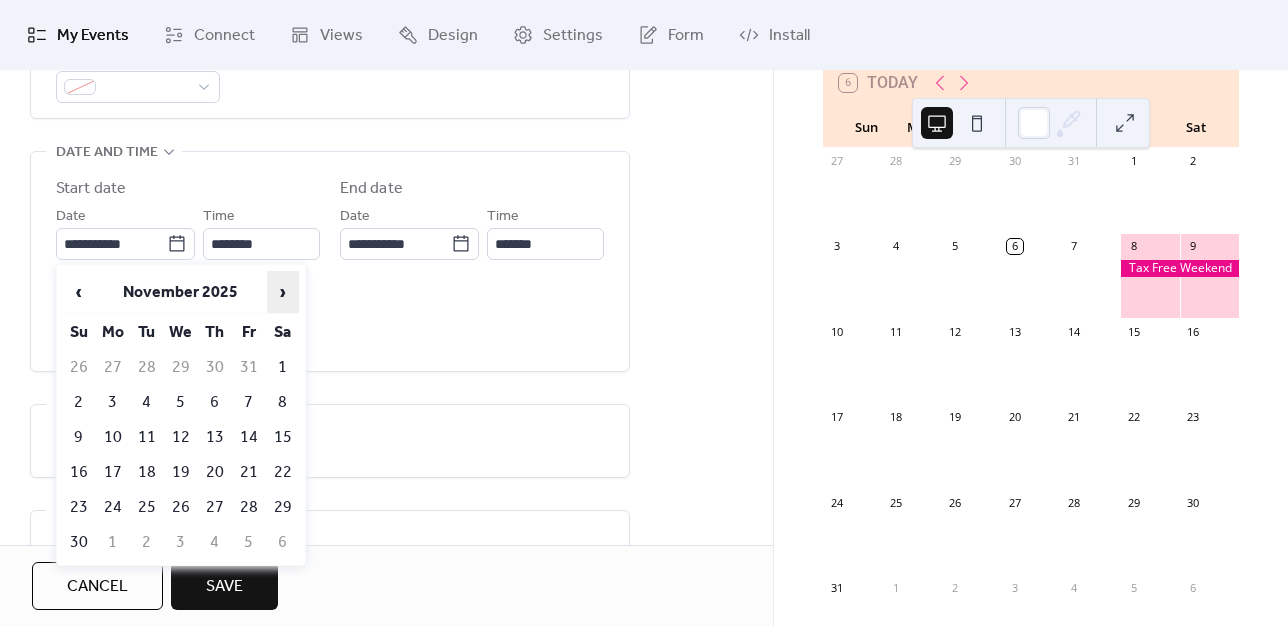 click on "›" at bounding box center (283, 292) 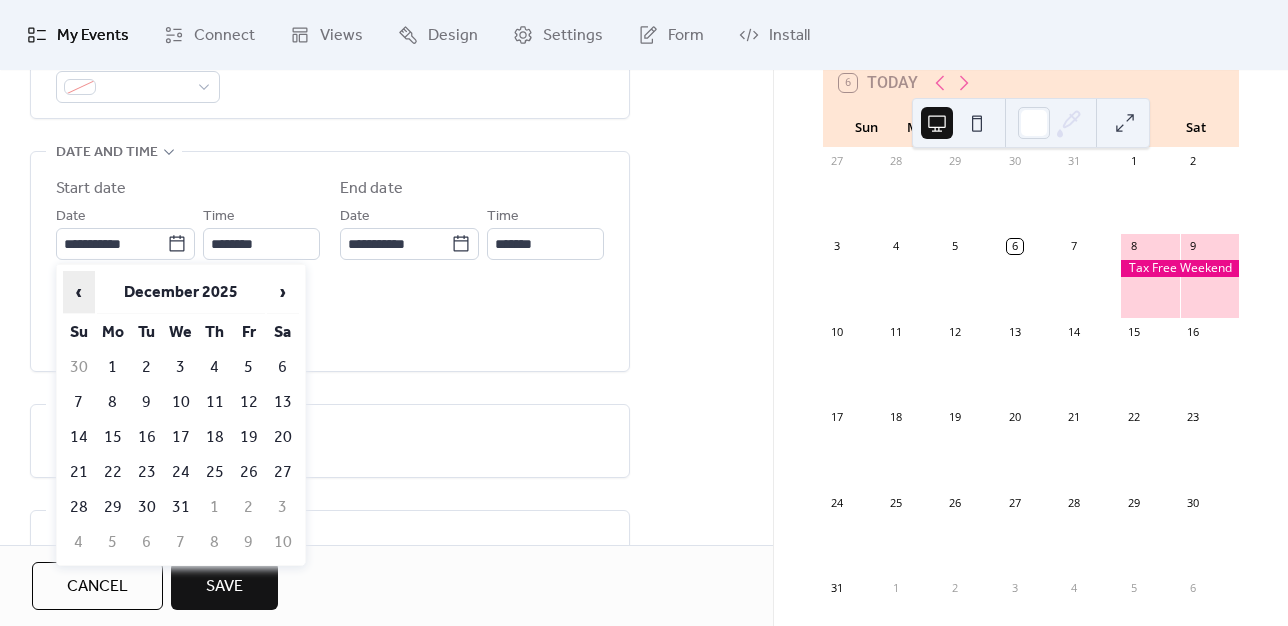 click on "‹" at bounding box center [79, 292] 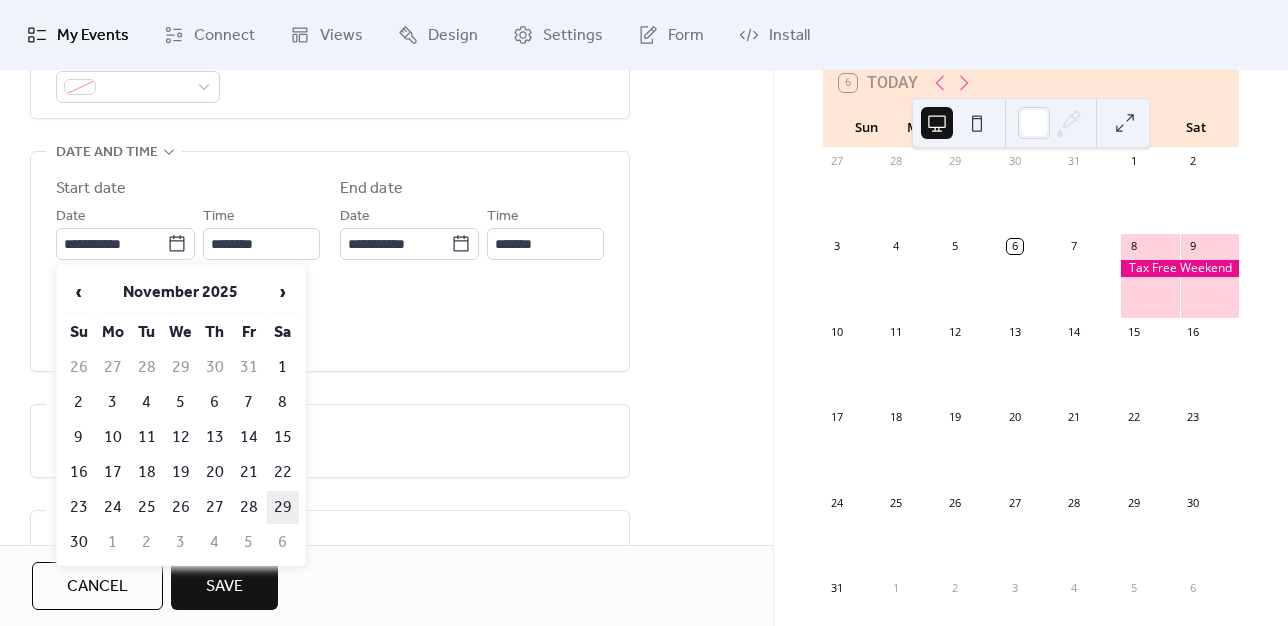 click on "29" at bounding box center (283, 507) 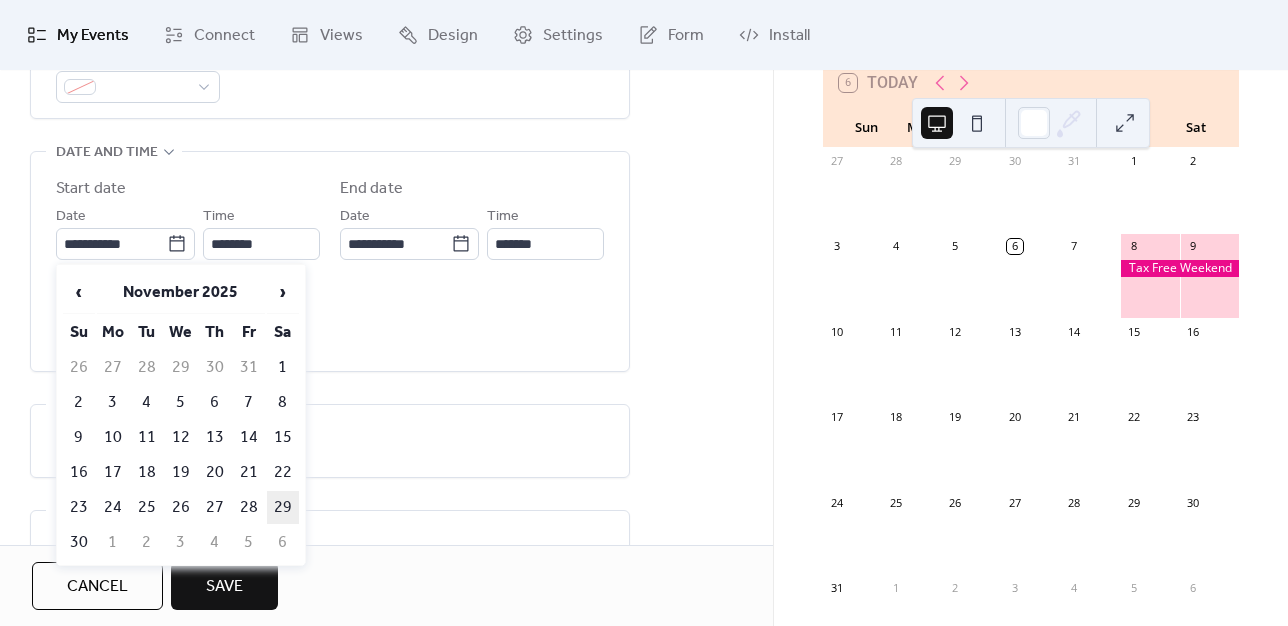 type on "**********" 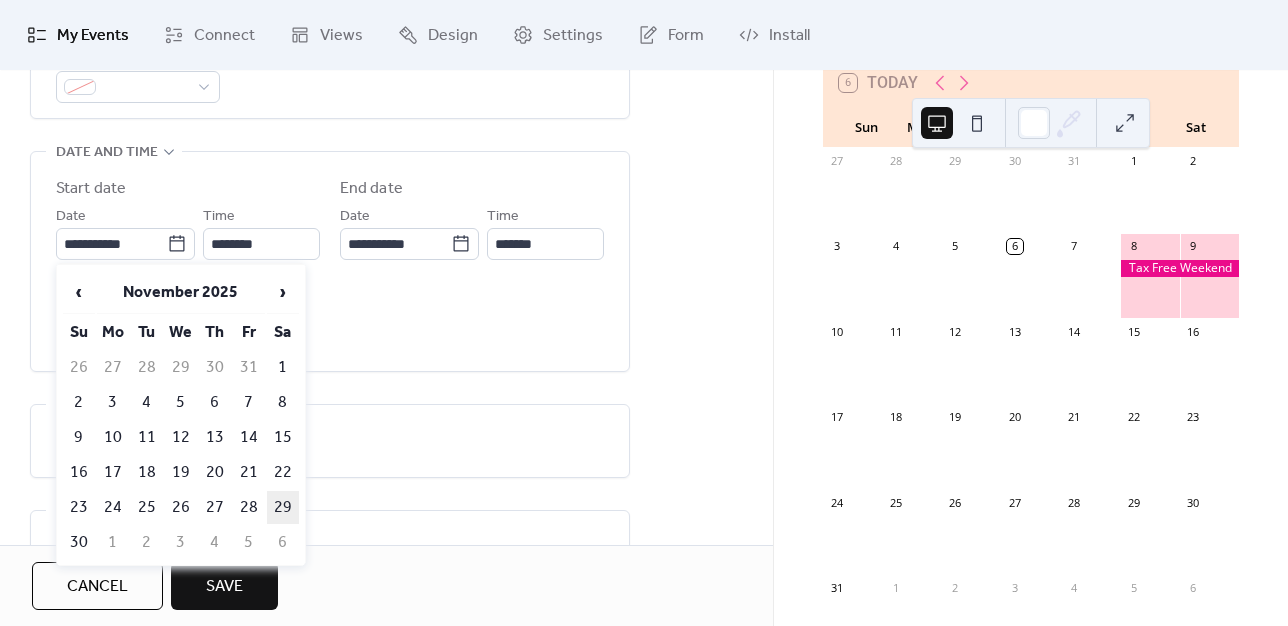 type on "**********" 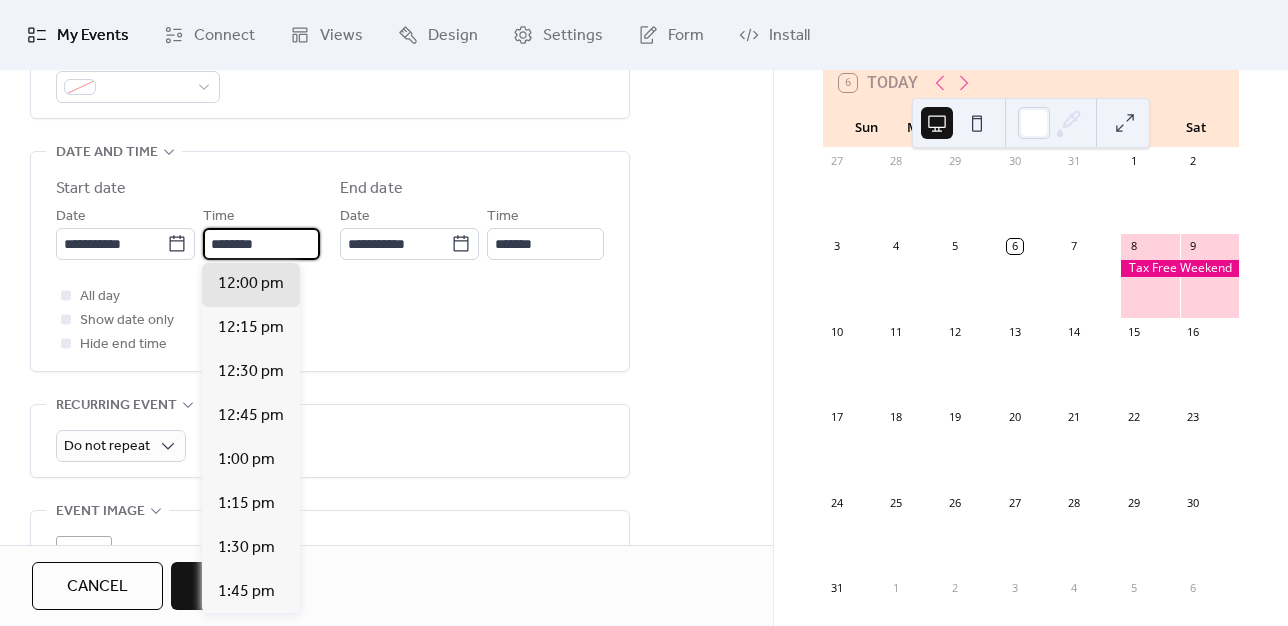 click on "********" at bounding box center (261, 244) 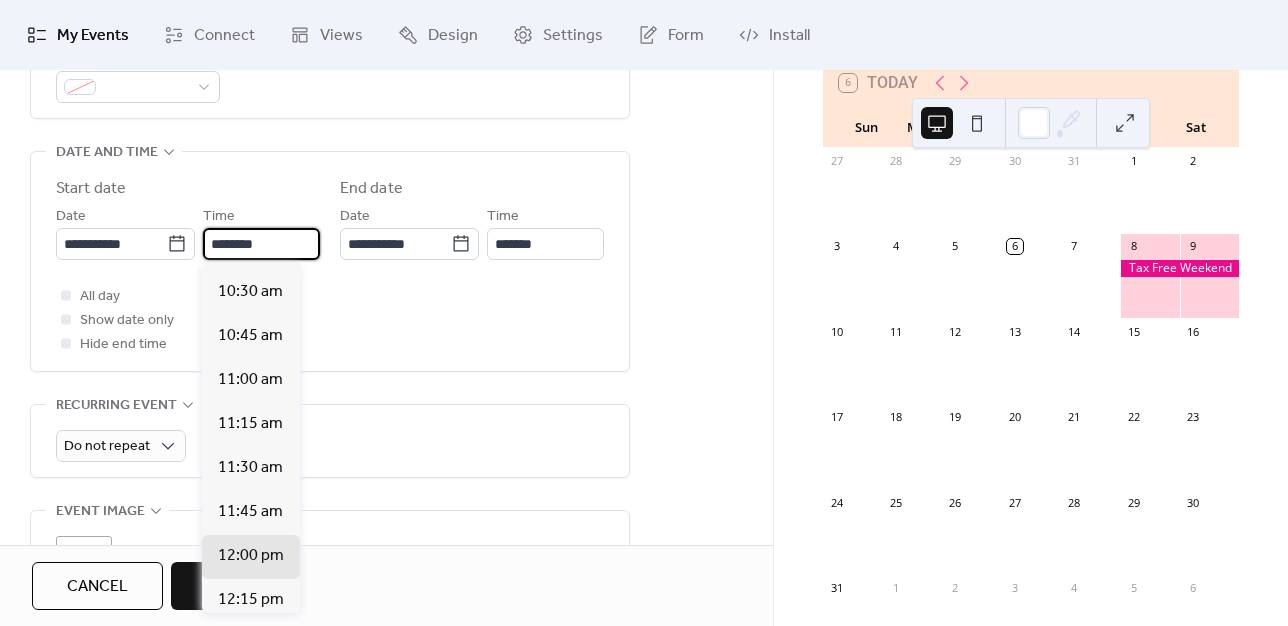 scroll, scrollTop: 1720, scrollLeft: 0, axis: vertical 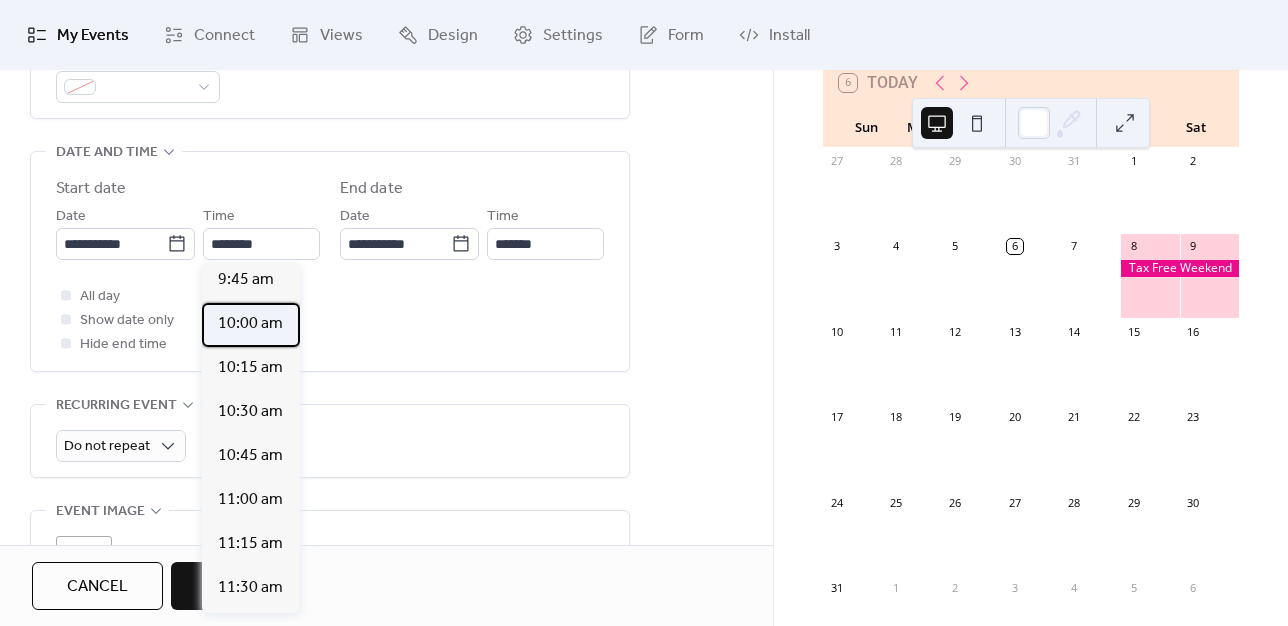 click on "10:00 am" at bounding box center (250, 324) 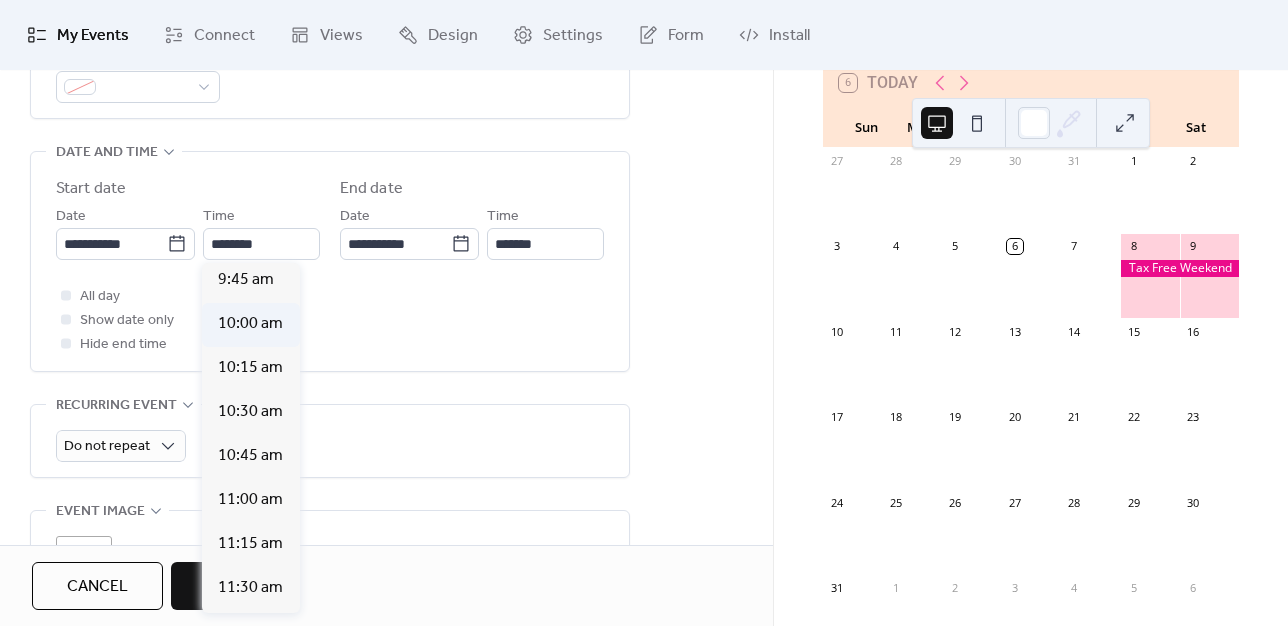 type on "********" 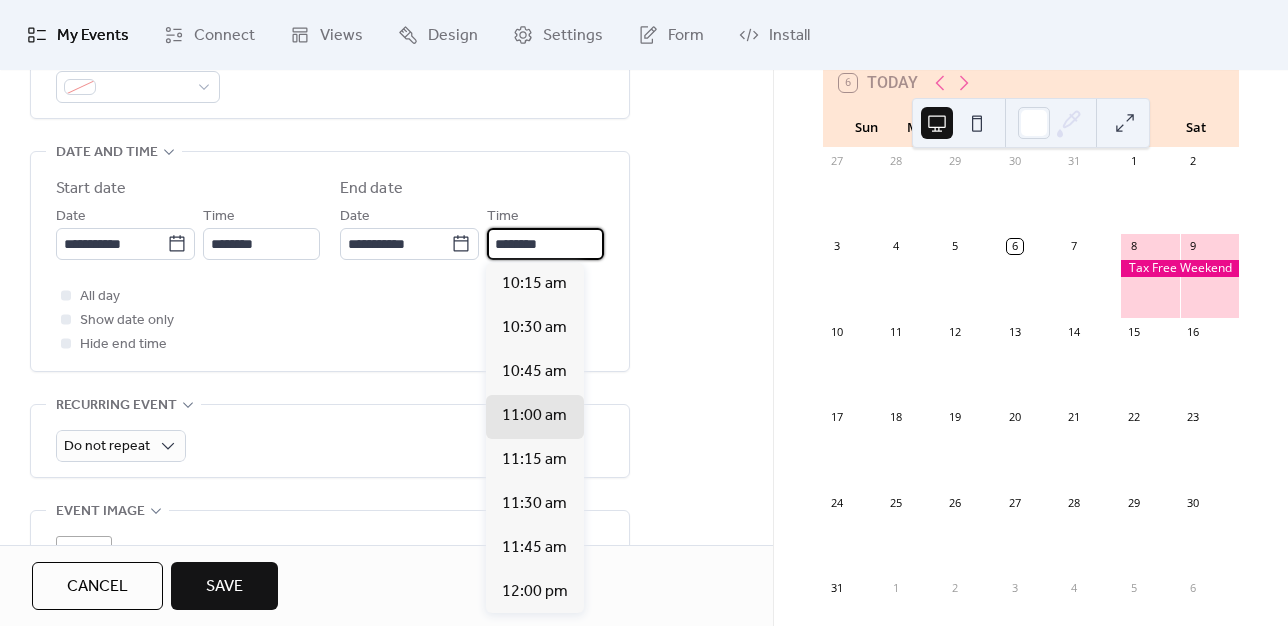 click on "********" at bounding box center [545, 244] 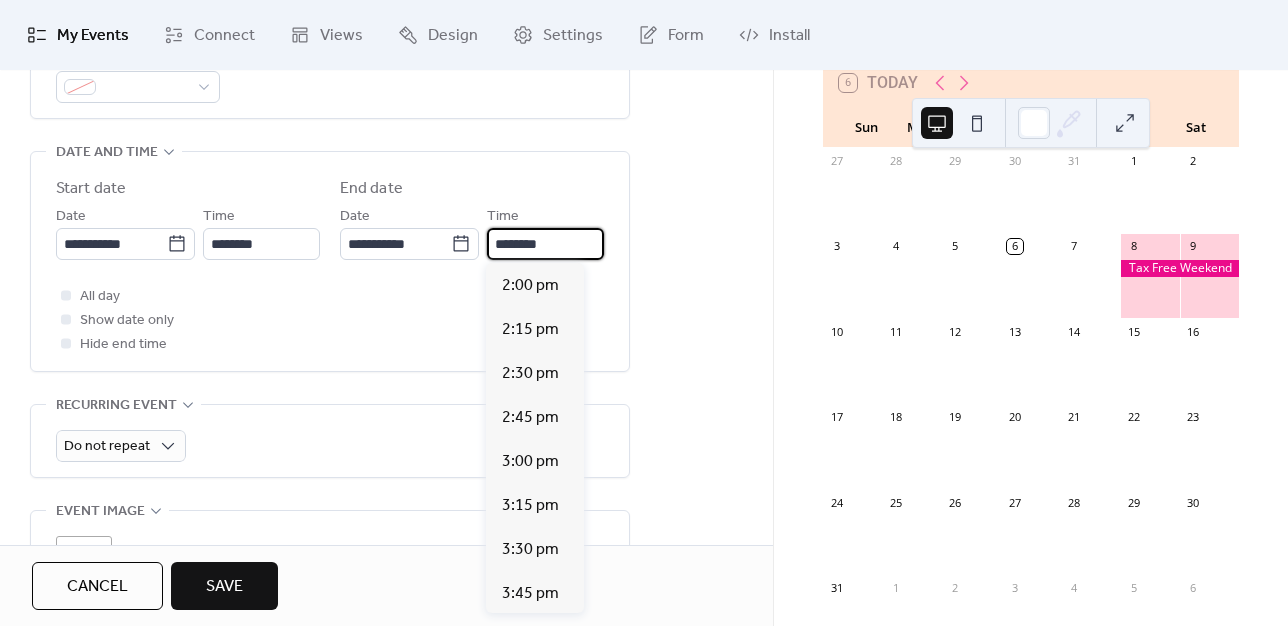 scroll, scrollTop: 658, scrollLeft: 0, axis: vertical 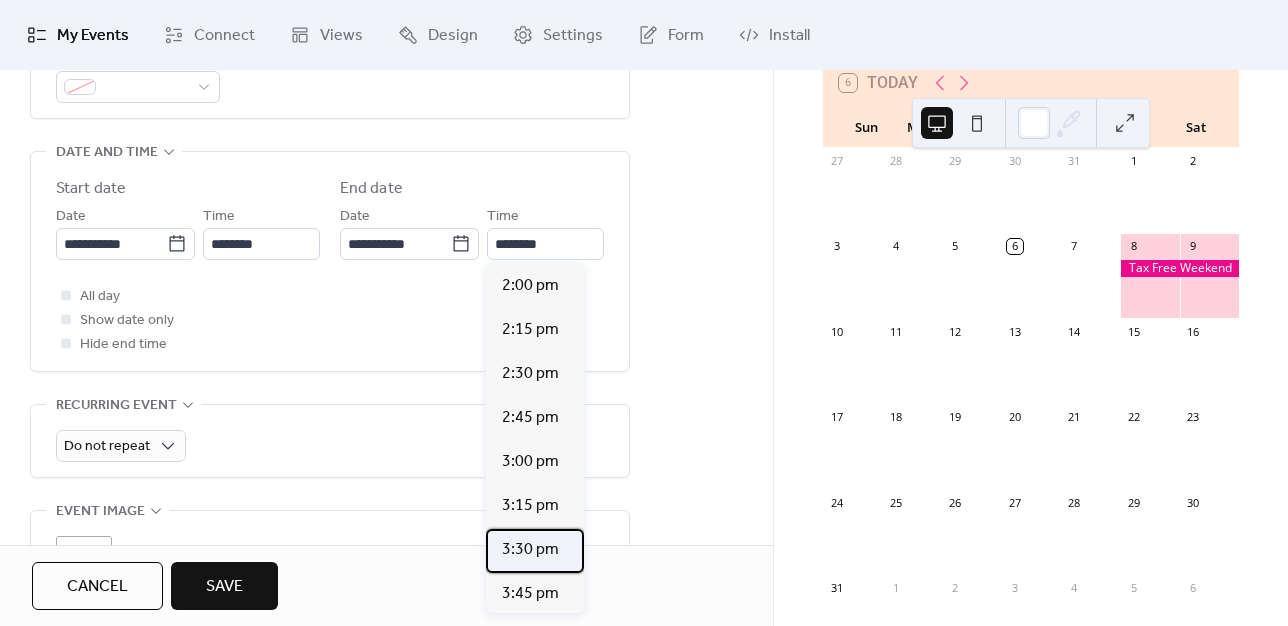 click on "3:30 pm" at bounding box center (530, 550) 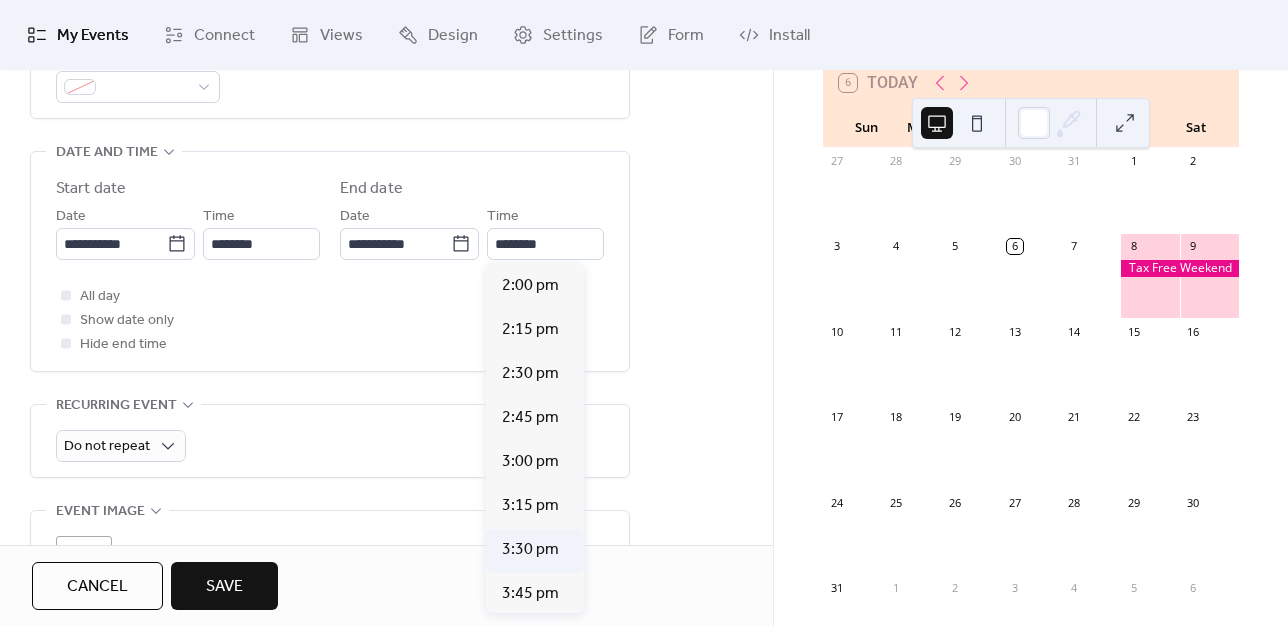 type on "*******" 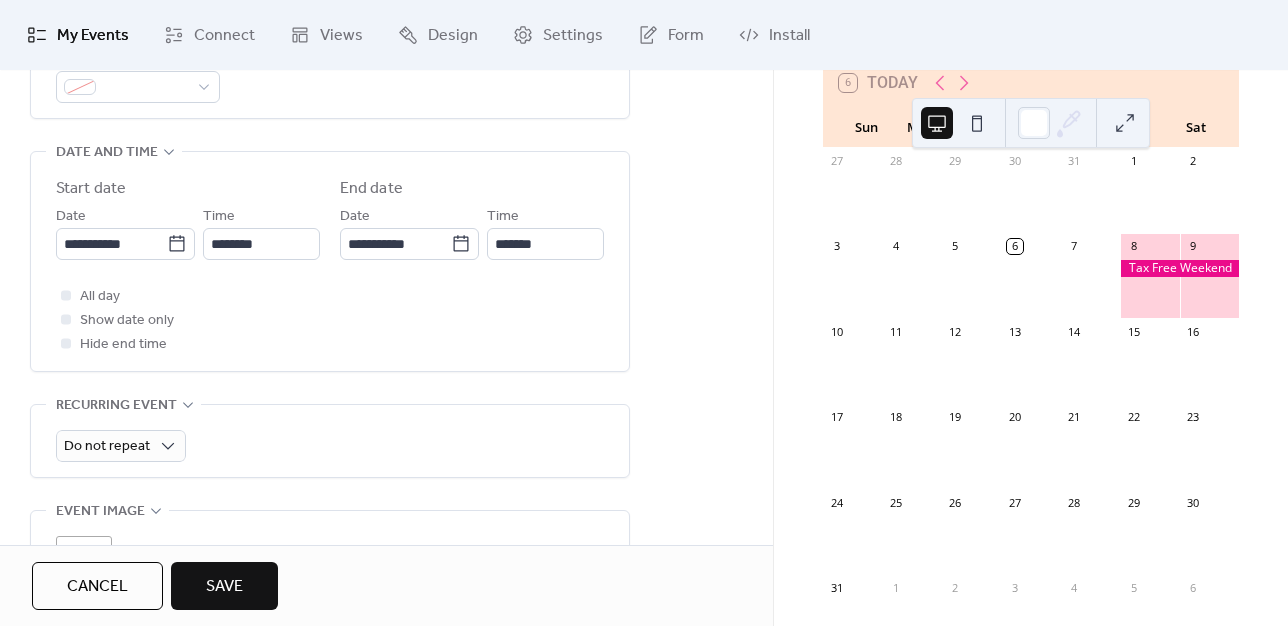 click on "Save" at bounding box center (224, 586) 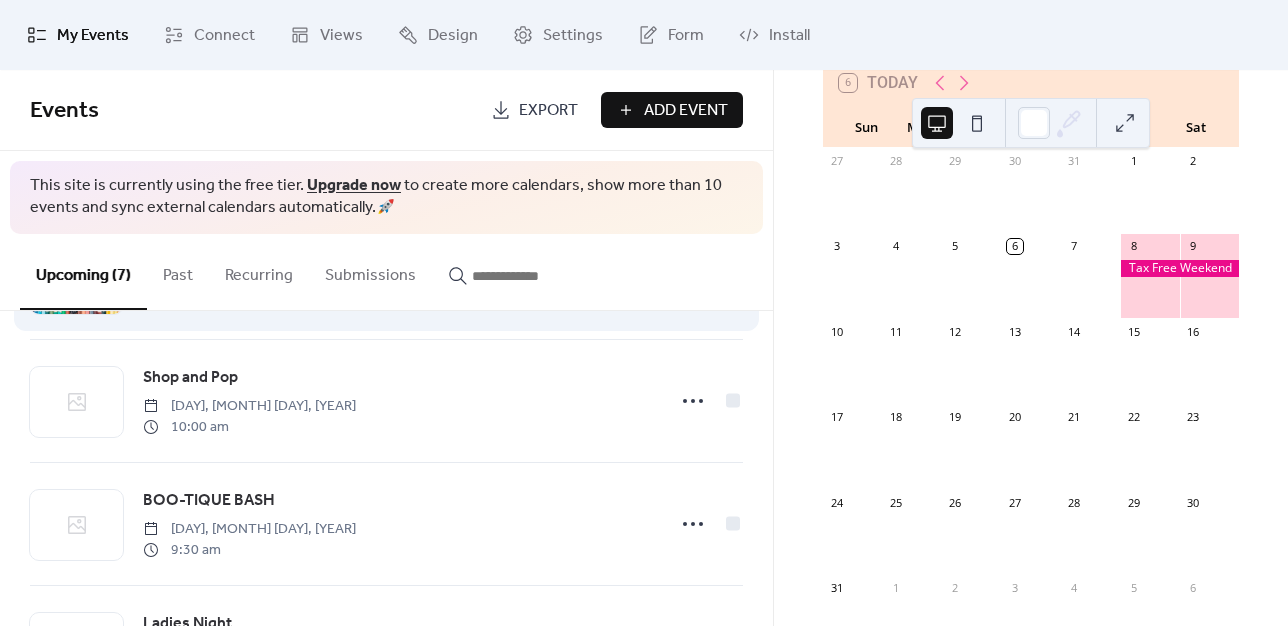 scroll, scrollTop: 127, scrollLeft: 0, axis: vertical 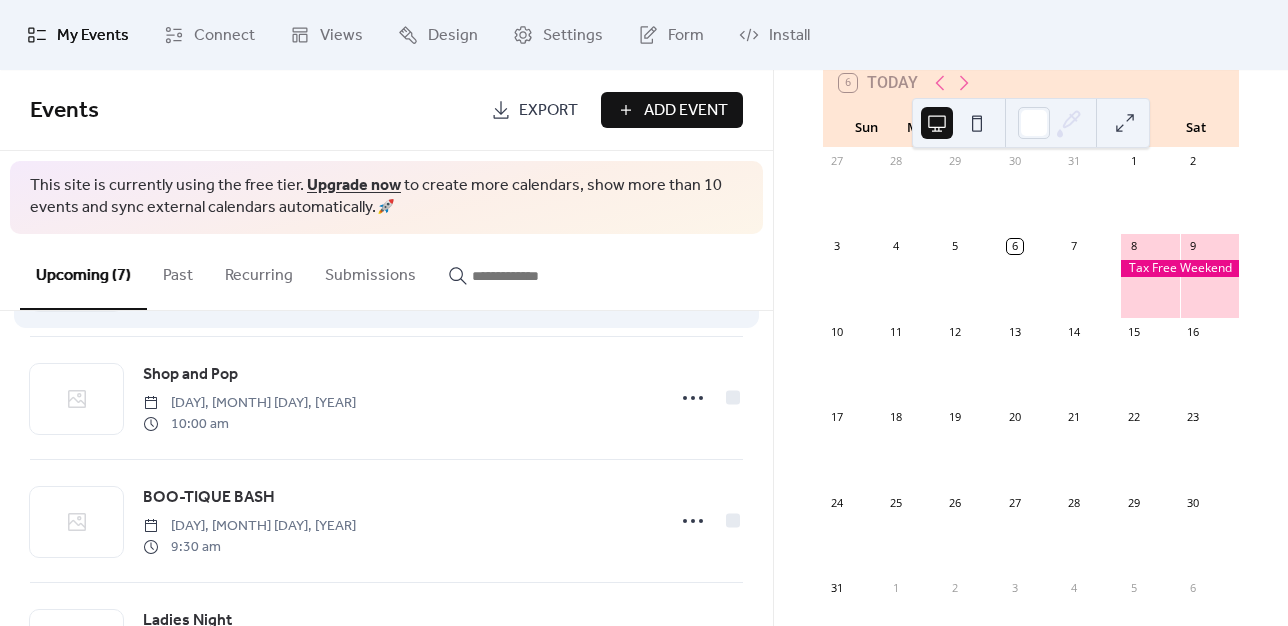click on "Shop and Pop Friday, [MONTH] [DAY], [YEAR] [HOUR] [AM/PM]" at bounding box center [386, 398] 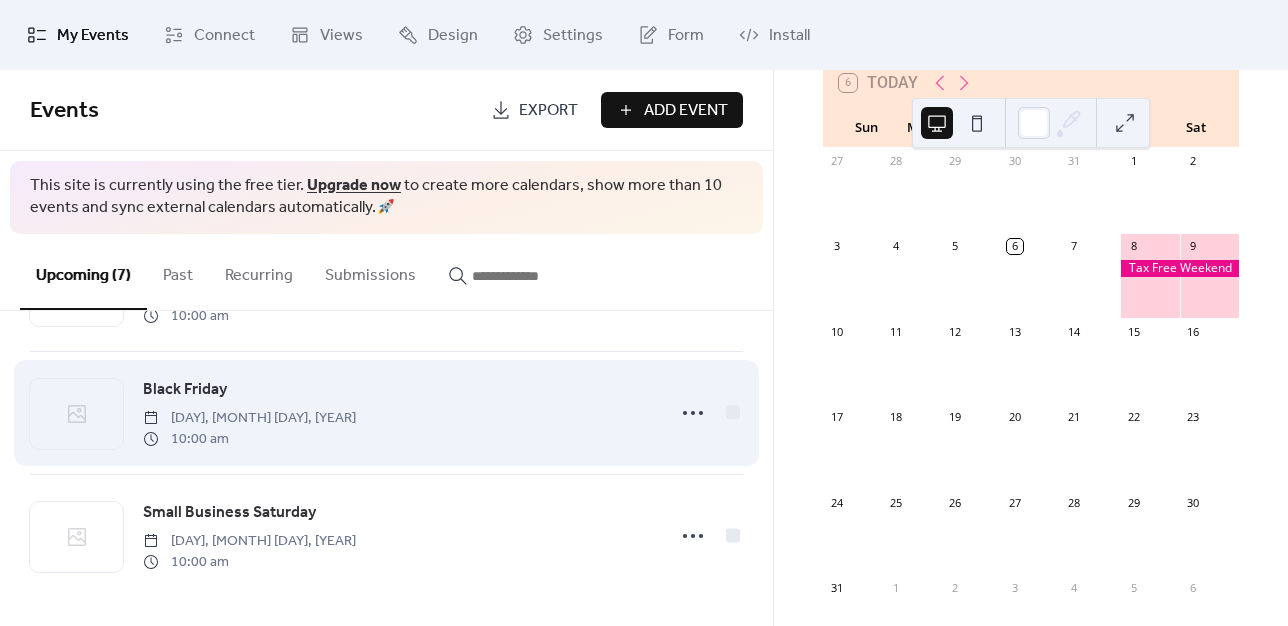 scroll, scrollTop: 0, scrollLeft: 0, axis: both 